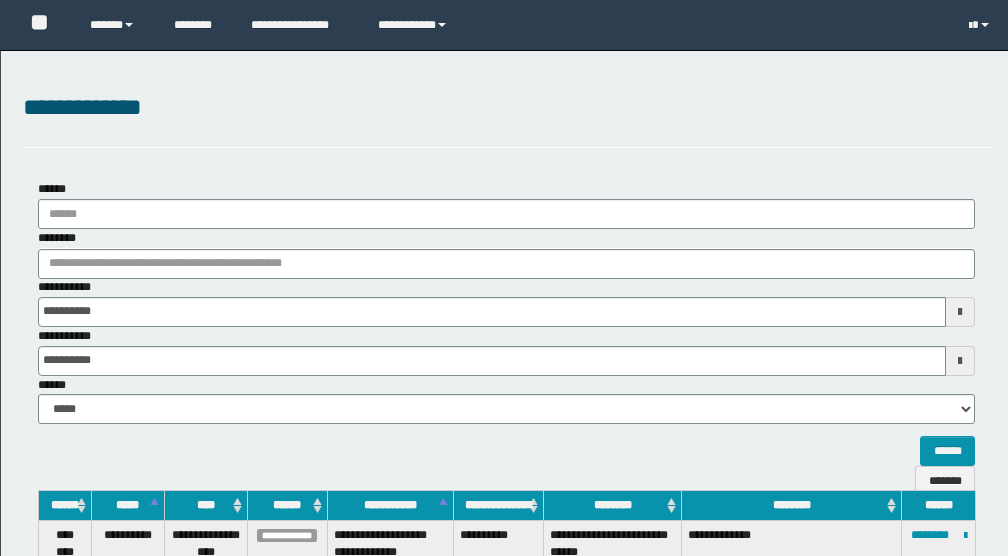 scroll, scrollTop: 333, scrollLeft: 0, axis: vertical 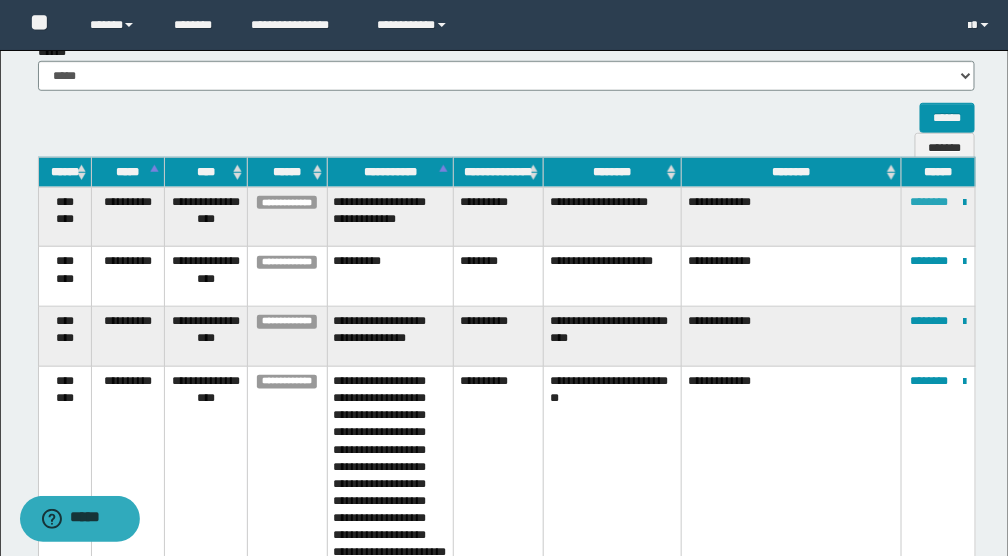 click on "********" at bounding box center [930, 202] 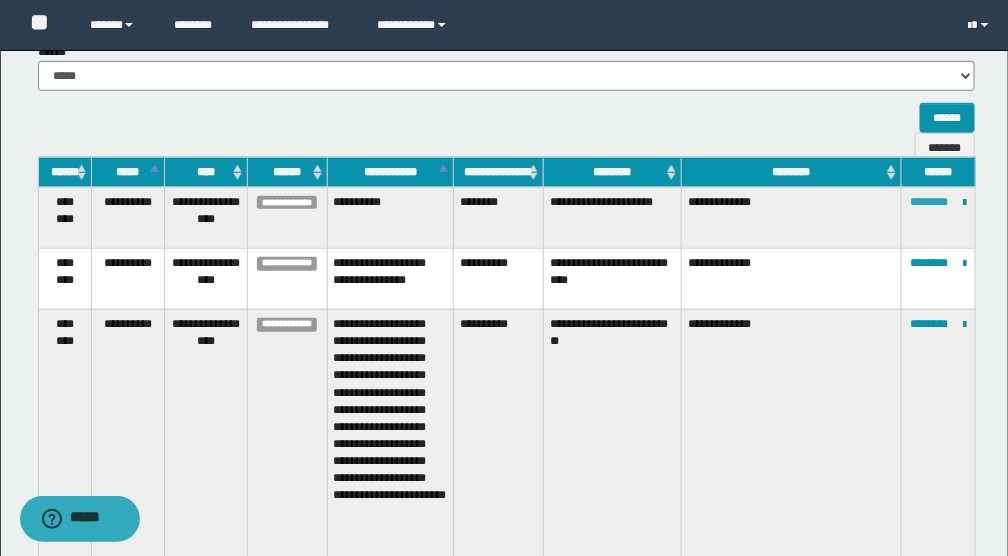 click on "********" at bounding box center [930, 202] 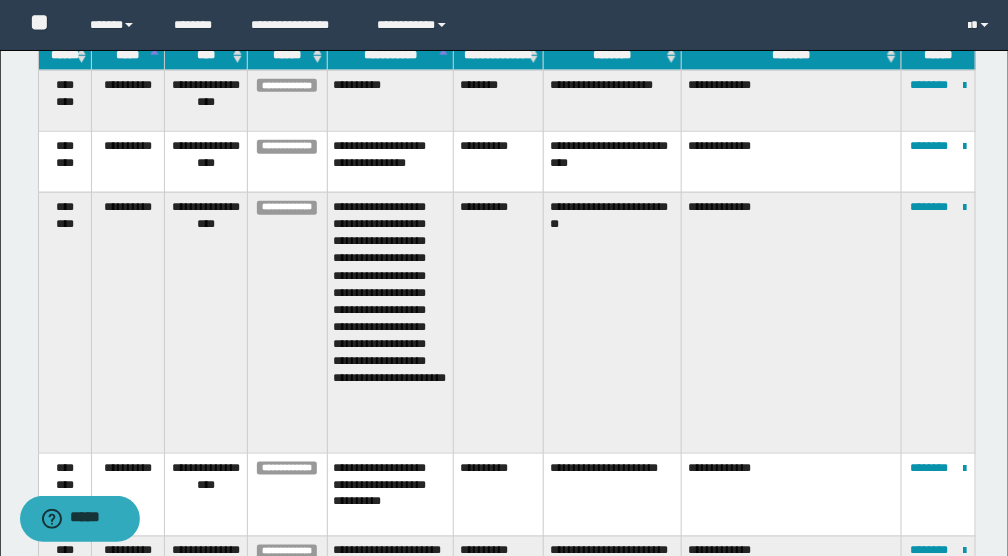scroll, scrollTop: 466, scrollLeft: 0, axis: vertical 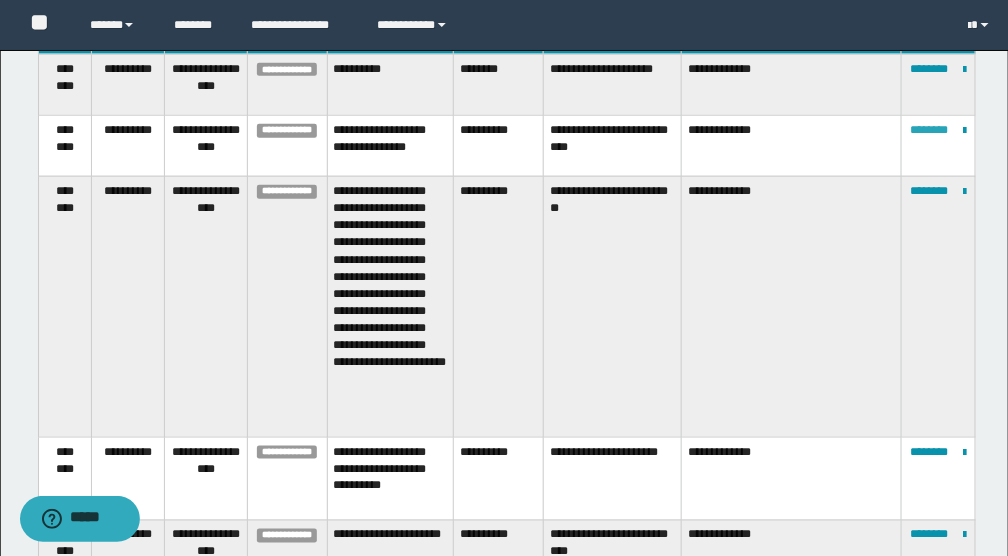 click on "********" at bounding box center [930, 130] 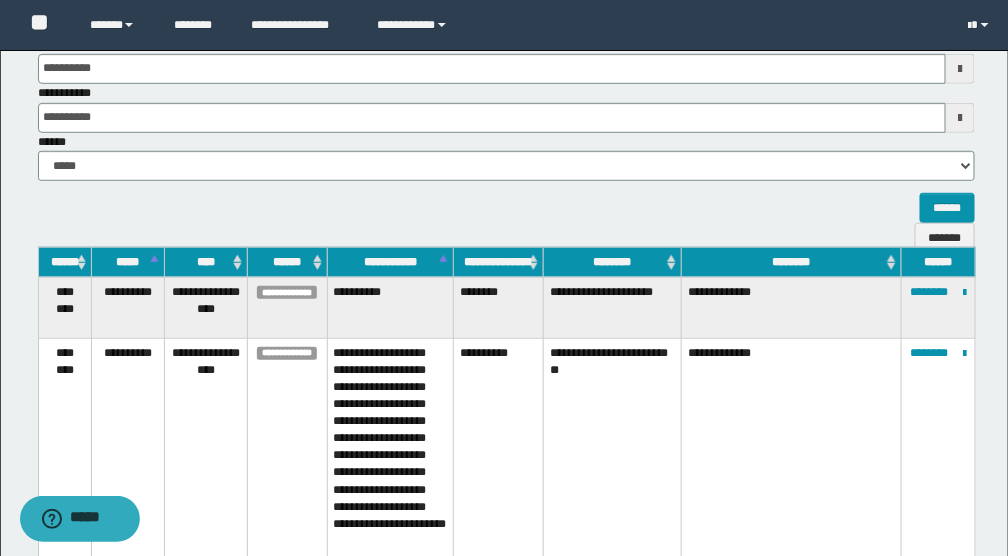 scroll, scrollTop: 333, scrollLeft: 0, axis: vertical 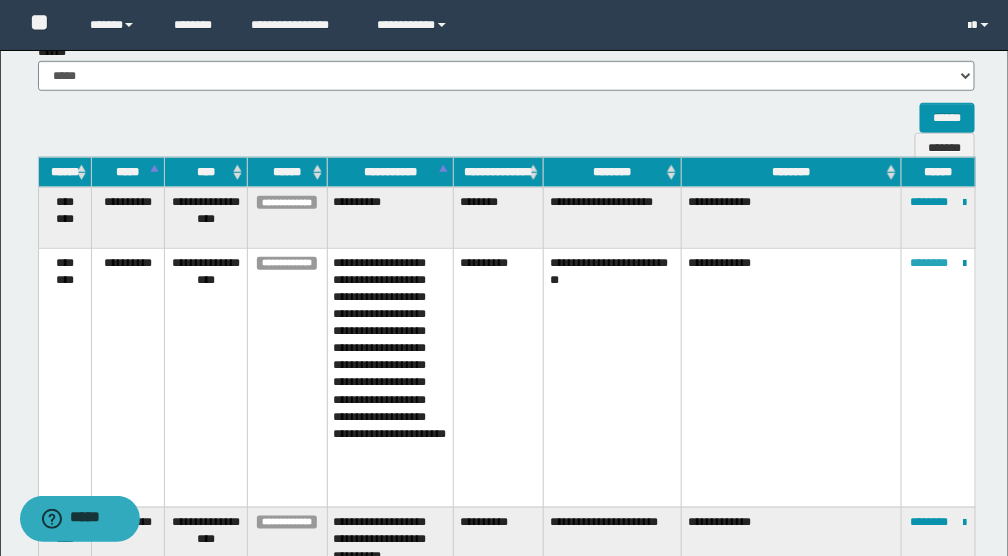 click on "********" at bounding box center (930, 263) 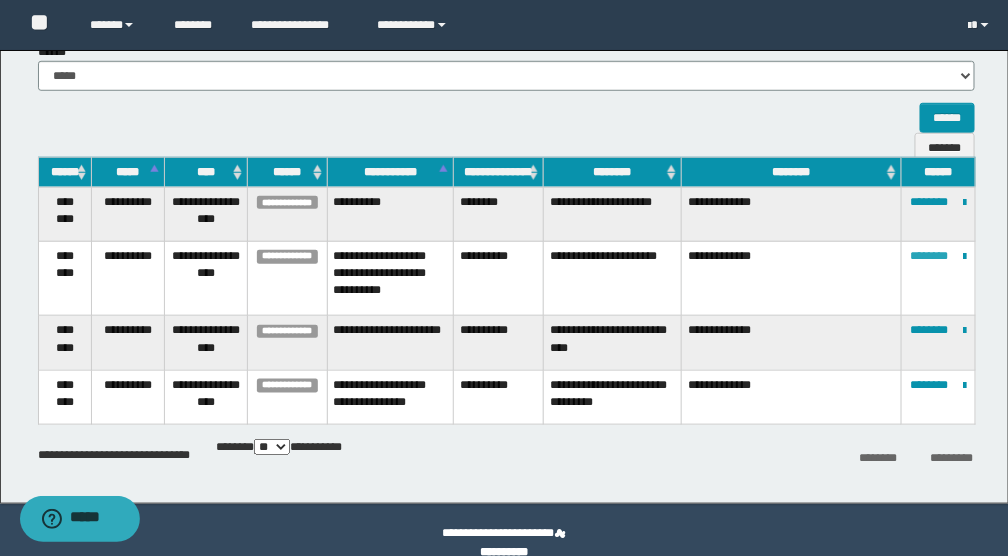 click on "********" at bounding box center (930, 256) 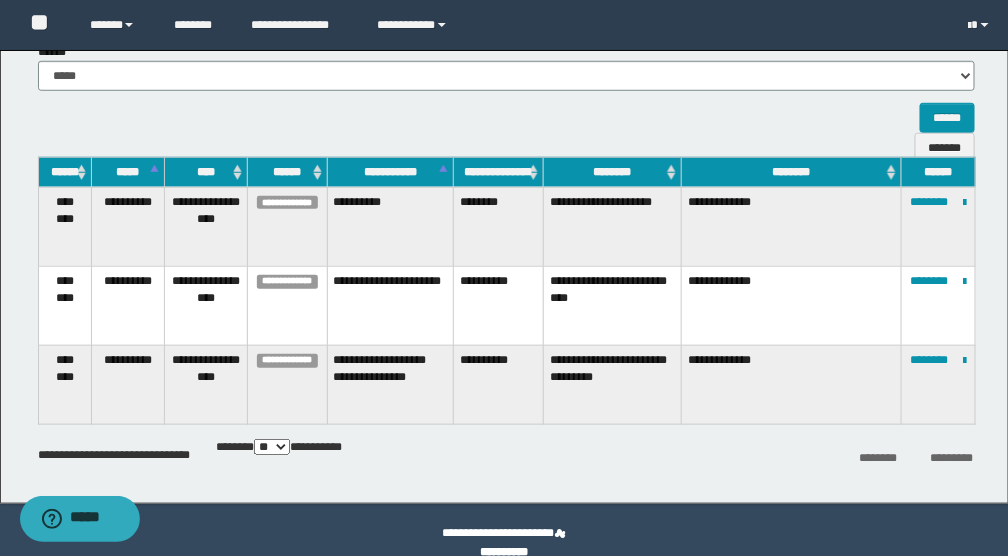 scroll, scrollTop: 277, scrollLeft: 0, axis: vertical 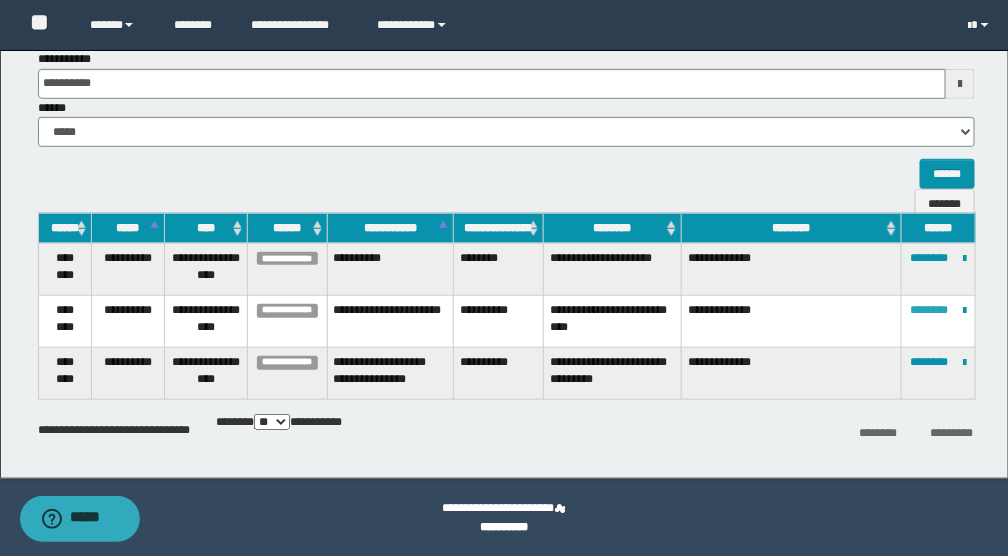 click on "********" at bounding box center (930, 310) 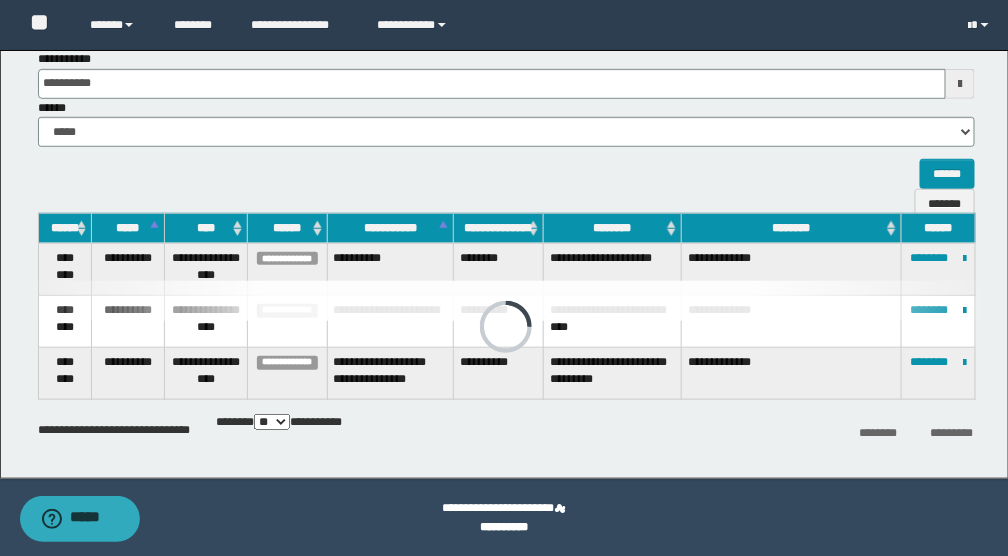 scroll, scrollTop: 230, scrollLeft: 0, axis: vertical 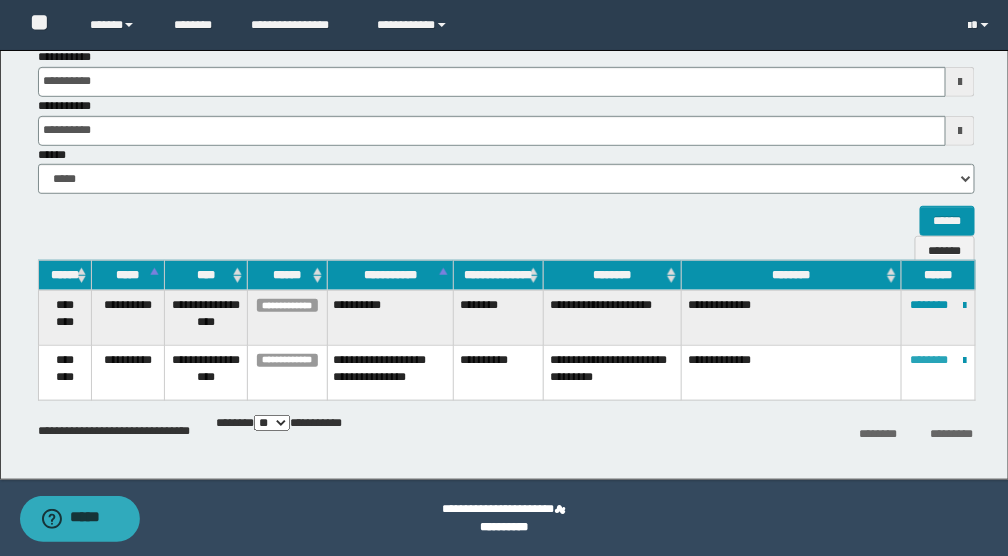 click on "********" at bounding box center [930, 360] 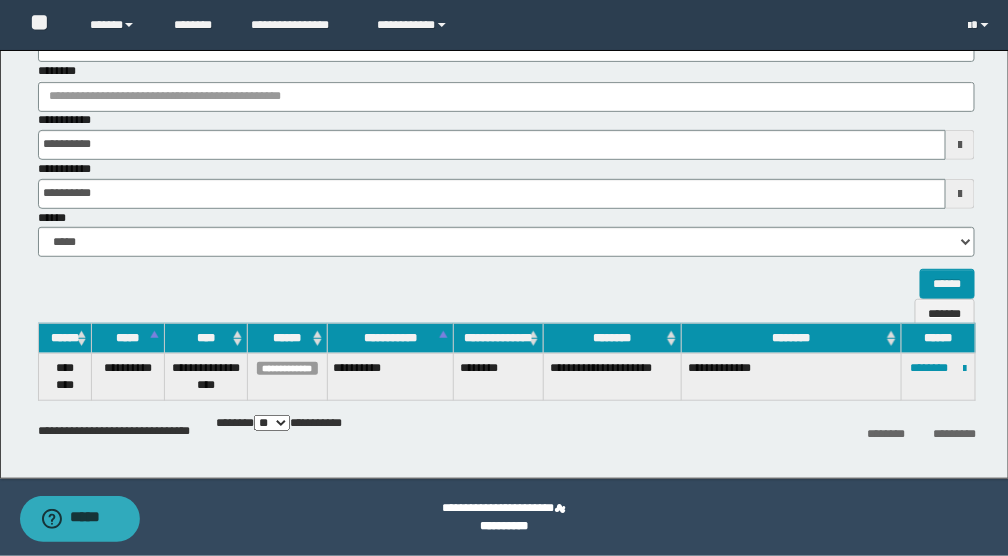 scroll, scrollTop: 166, scrollLeft: 0, axis: vertical 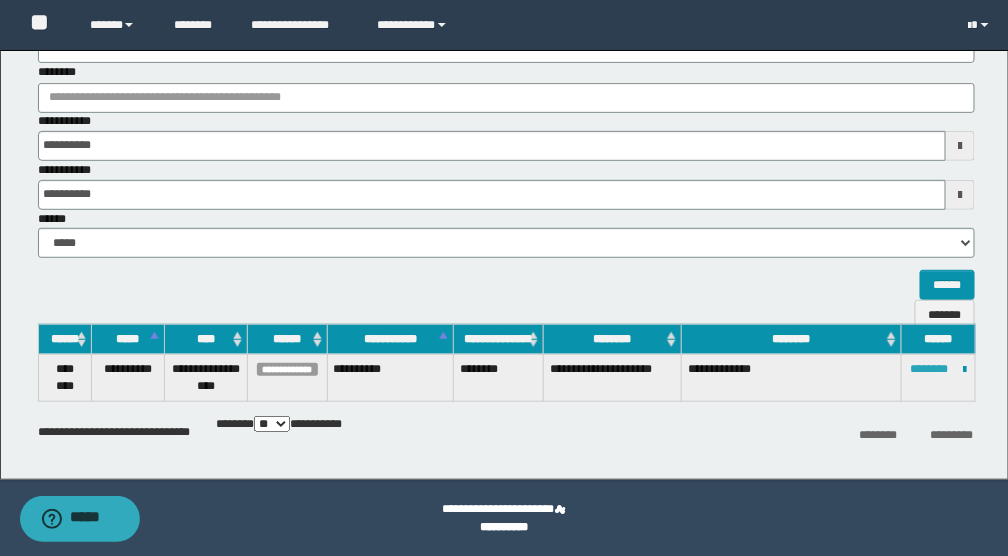 click on "********" at bounding box center (930, 369) 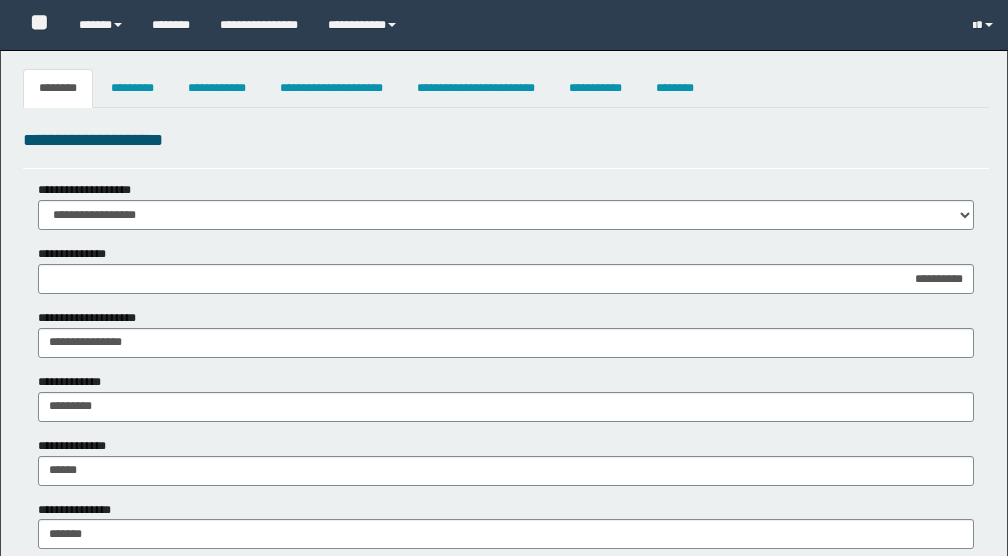 select on "*" 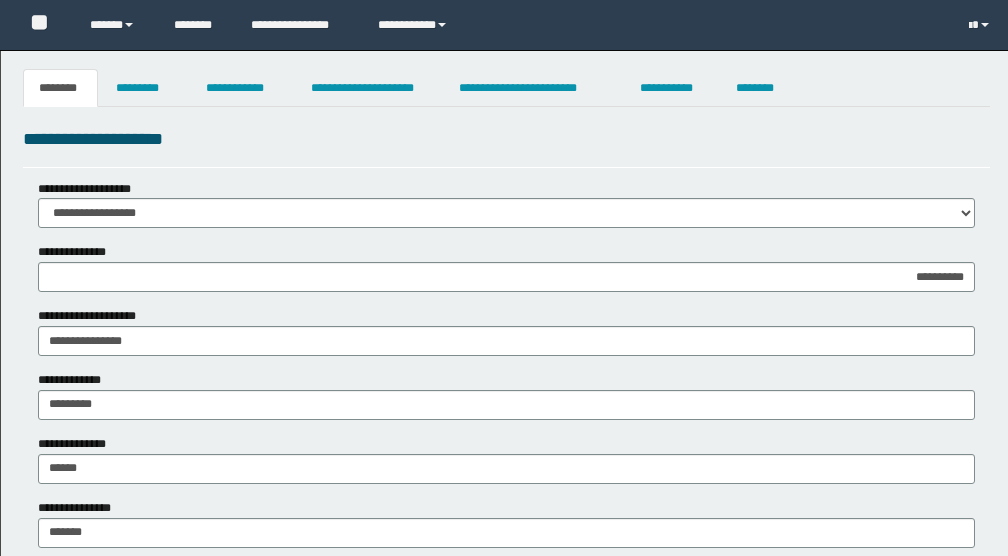 scroll, scrollTop: 66, scrollLeft: 0, axis: vertical 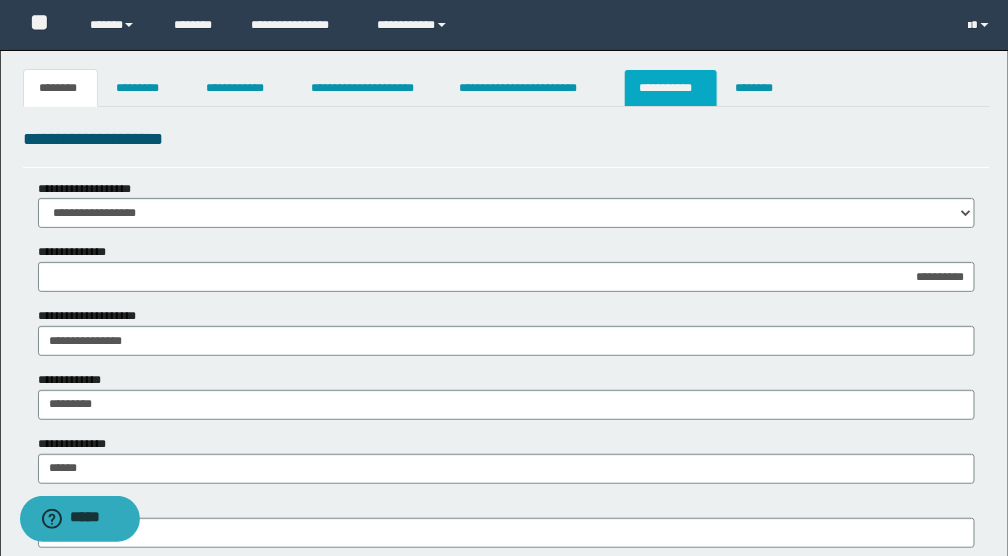 click on "**********" at bounding box center [671, 88] 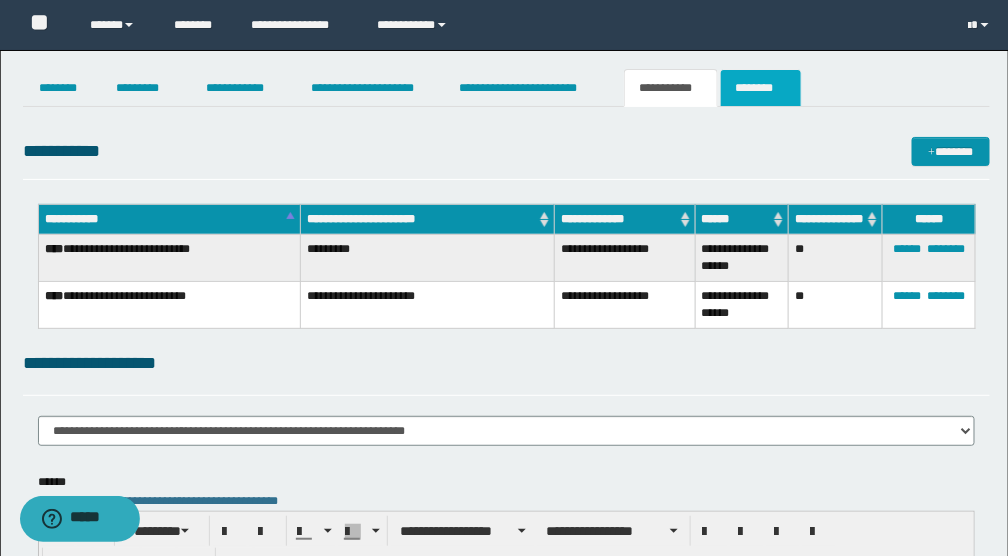 click on "********" at bounding box center (761, 88) 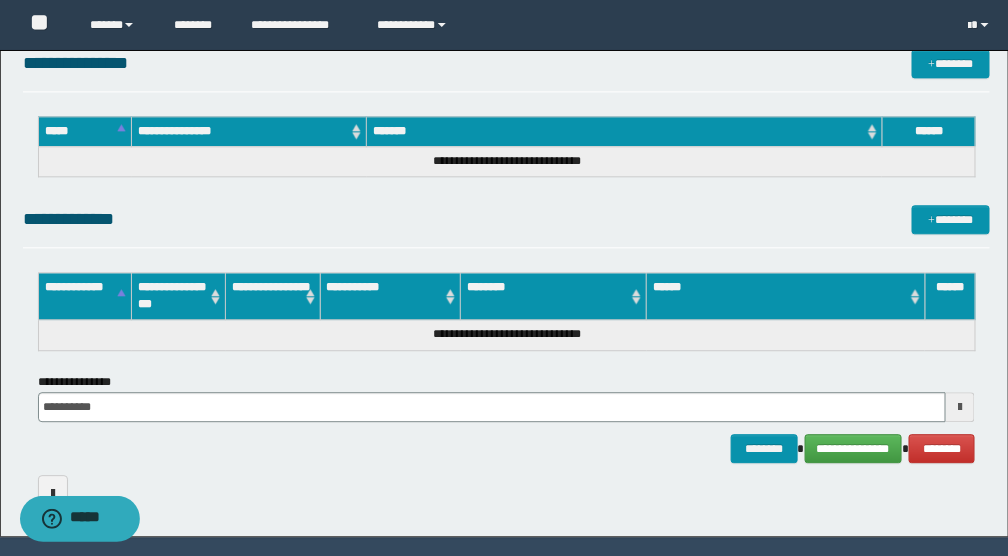 scroll, scrollTop: 1159, scrollLeft: 0, axis: vertical 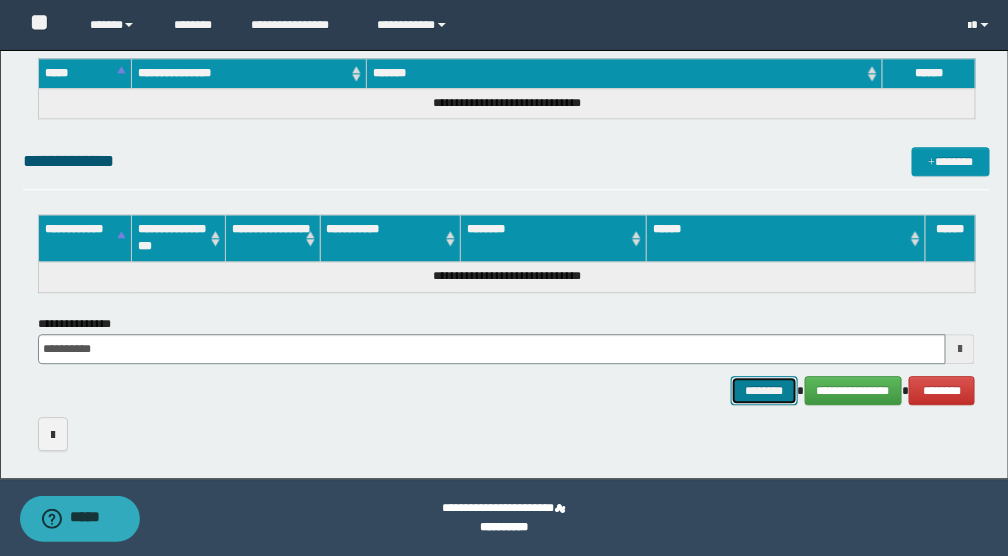 click on "********" at bounding box center [764, 390] 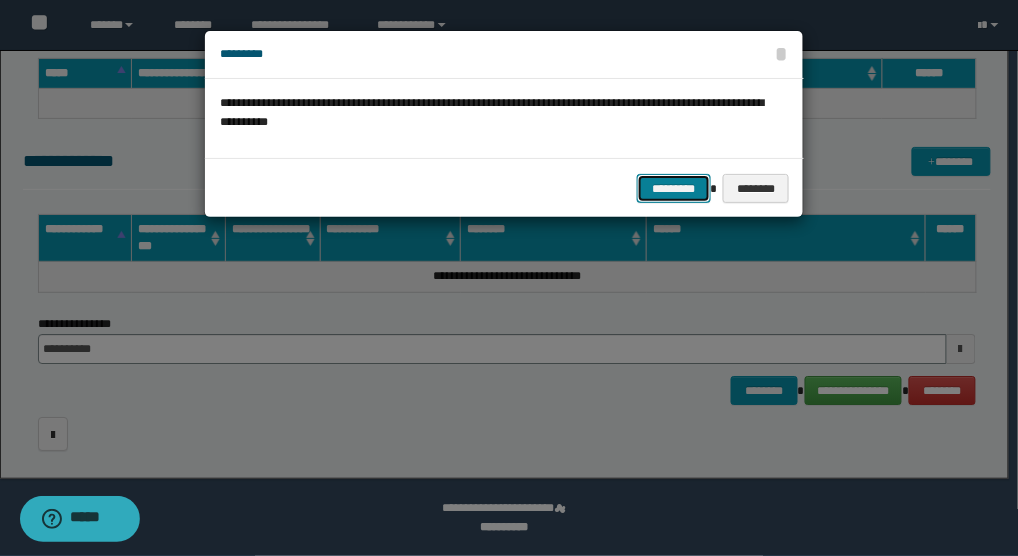 click on "*********" at bounding box center [674, 188] 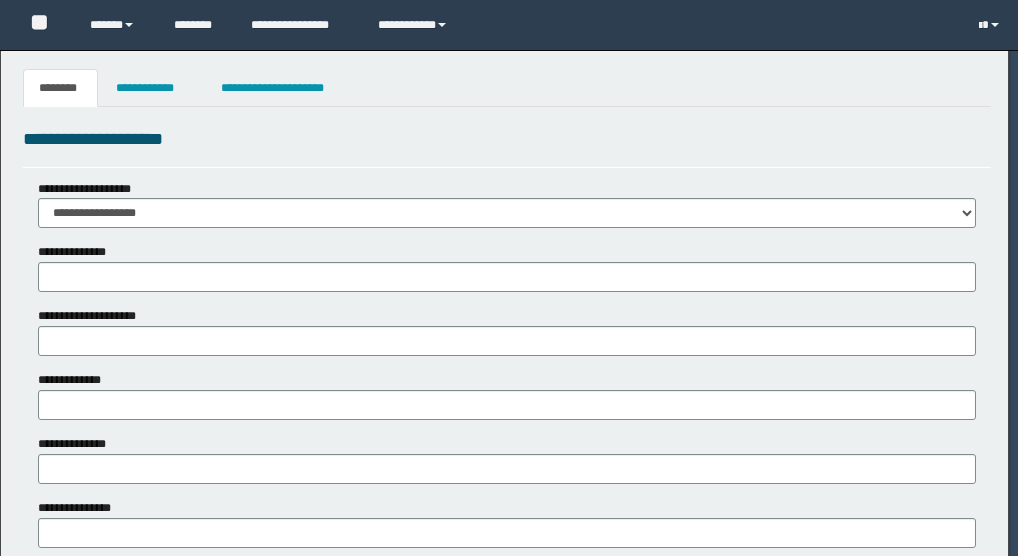 scroll, scrollTop: 0, scrollLeft: 0, axis: both 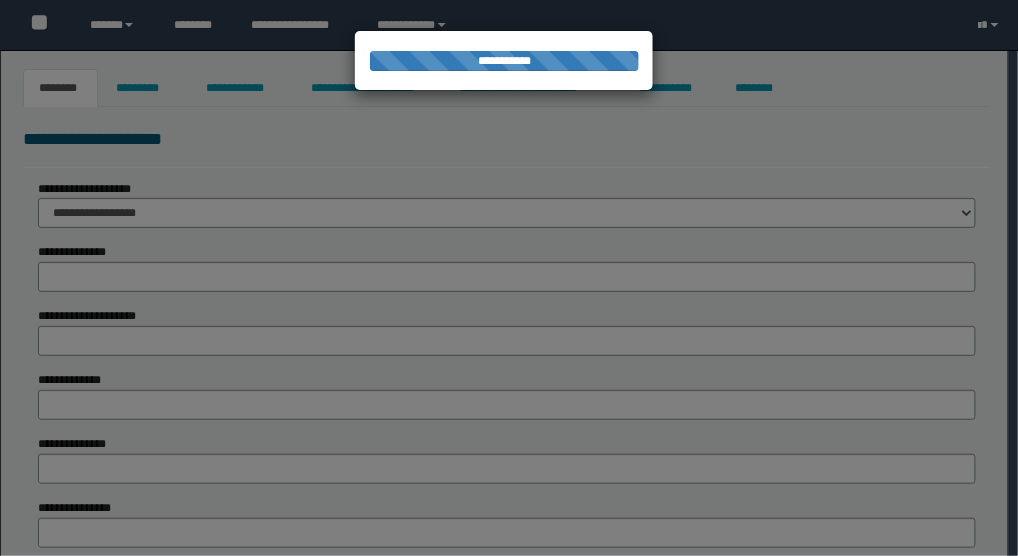 type on "**********" 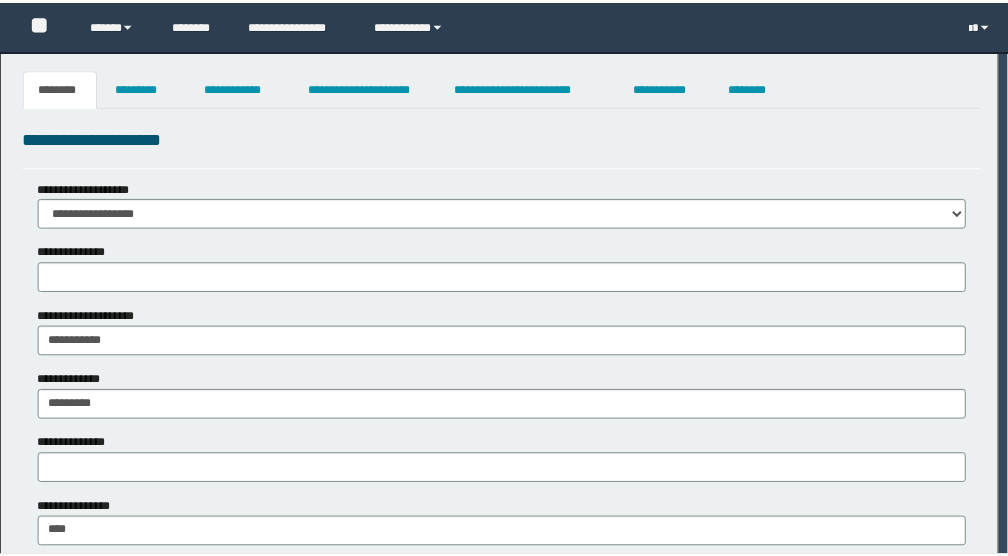 scroll, scrollTop: 0, scrollLeft: 0, axis: both 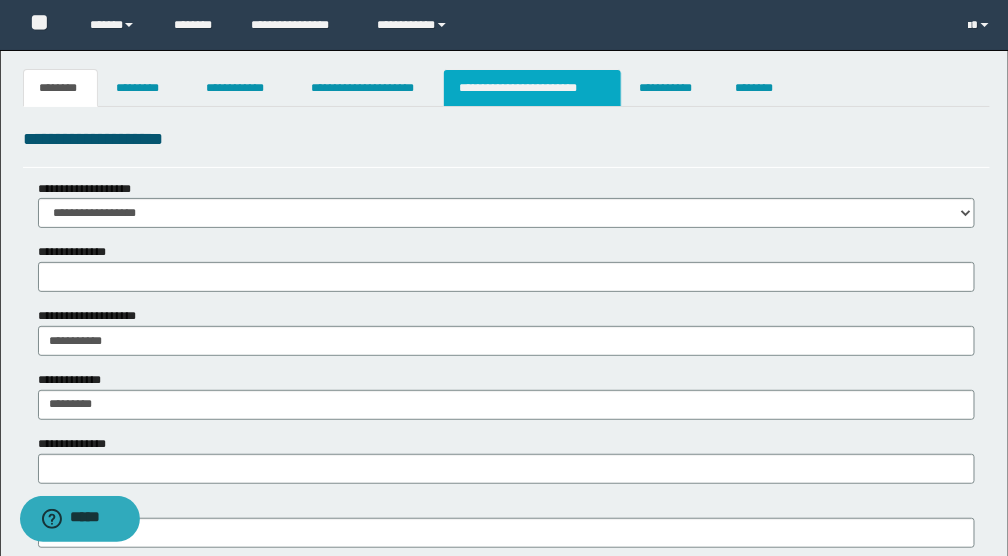 click on "**********" at bounding box center [532, 88] 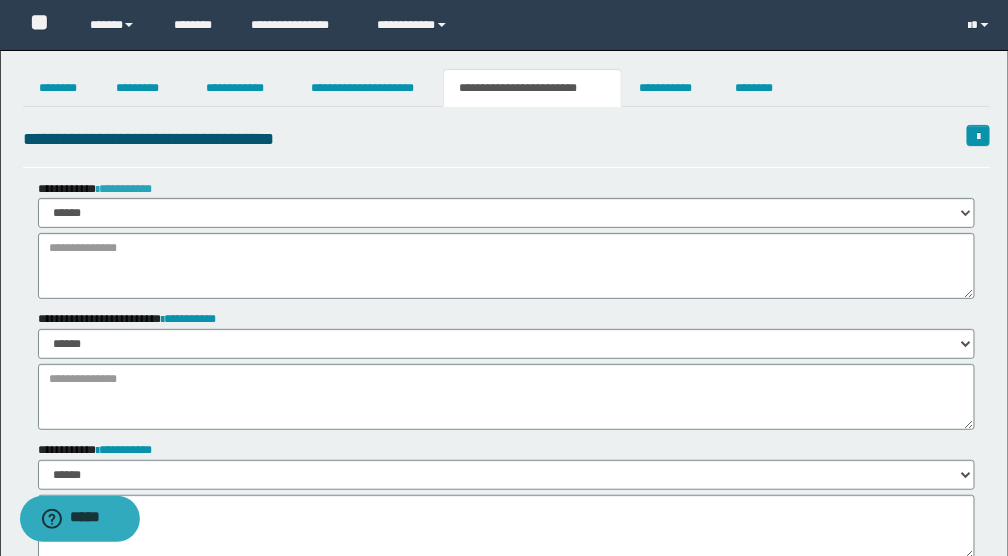 click on "**********" at bounding box center (124, 189) 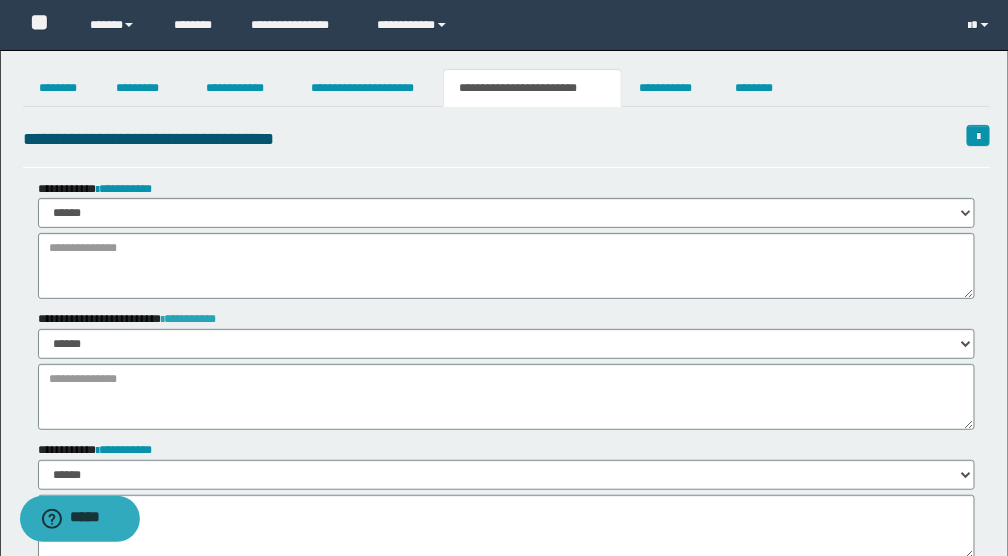 click on "**********" at bounding box center [189, 319] 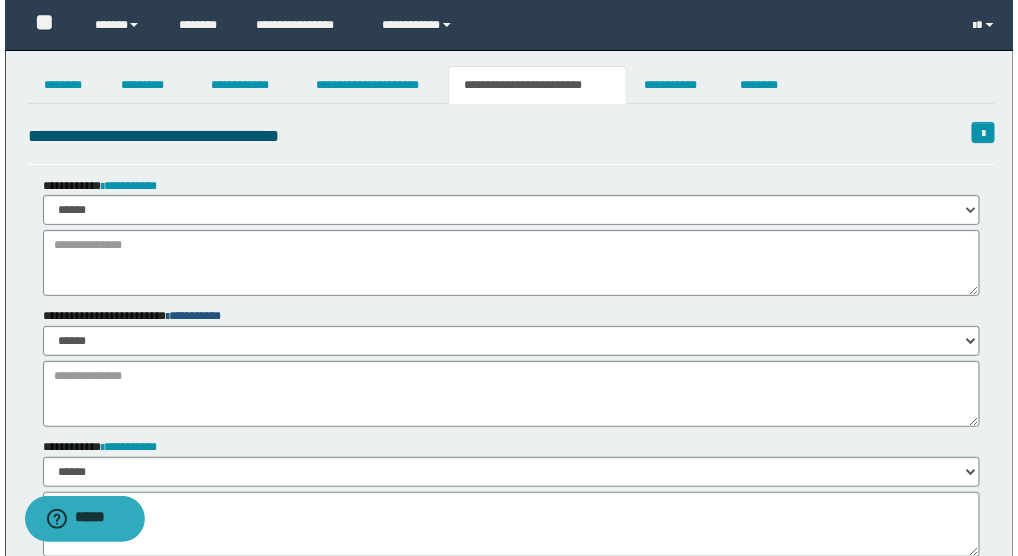 scroll, scrollTop: 0, scrollLeft: 0, axis: both 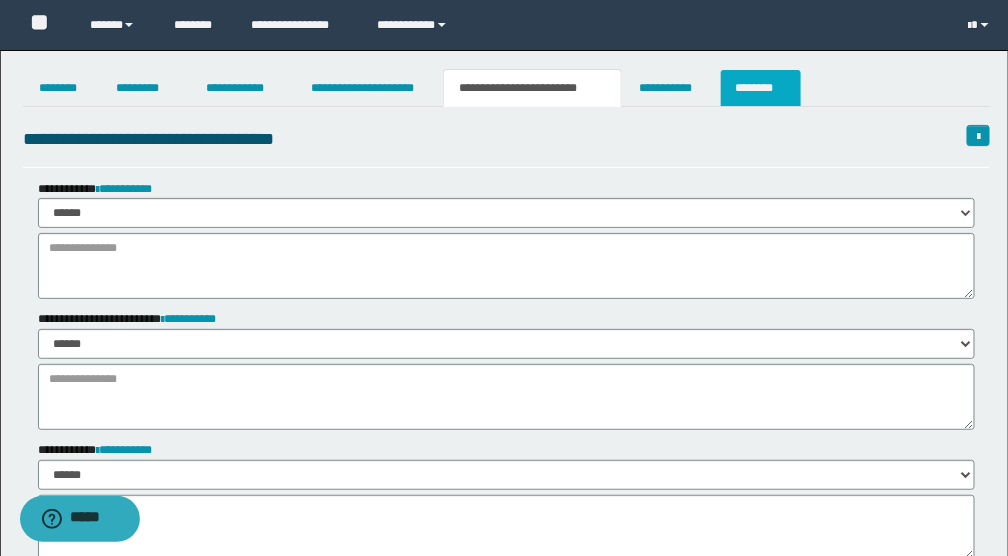 click on "********" at bounding box center (761, 88) 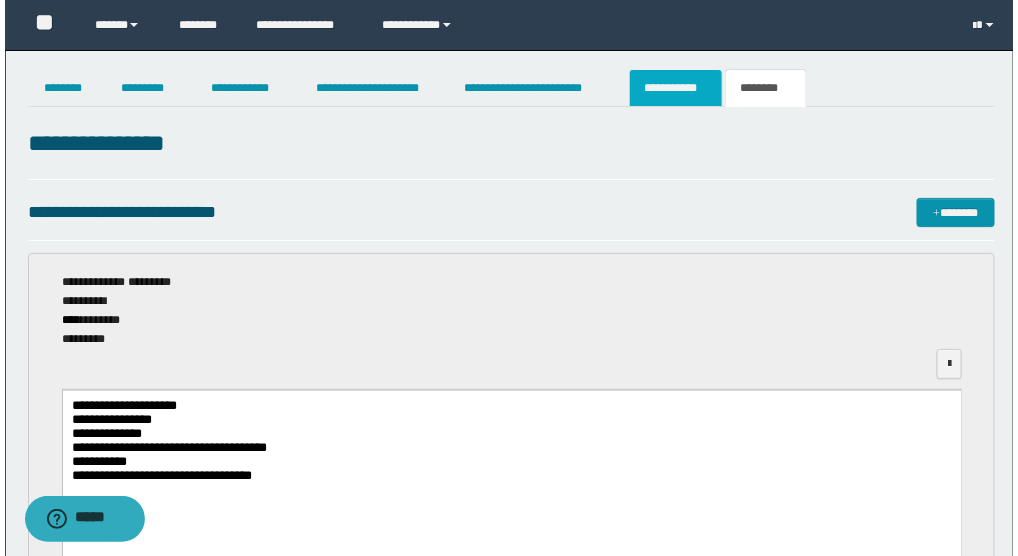 scroll, scrollTop: 0, scrollLeft: 0, axis: both 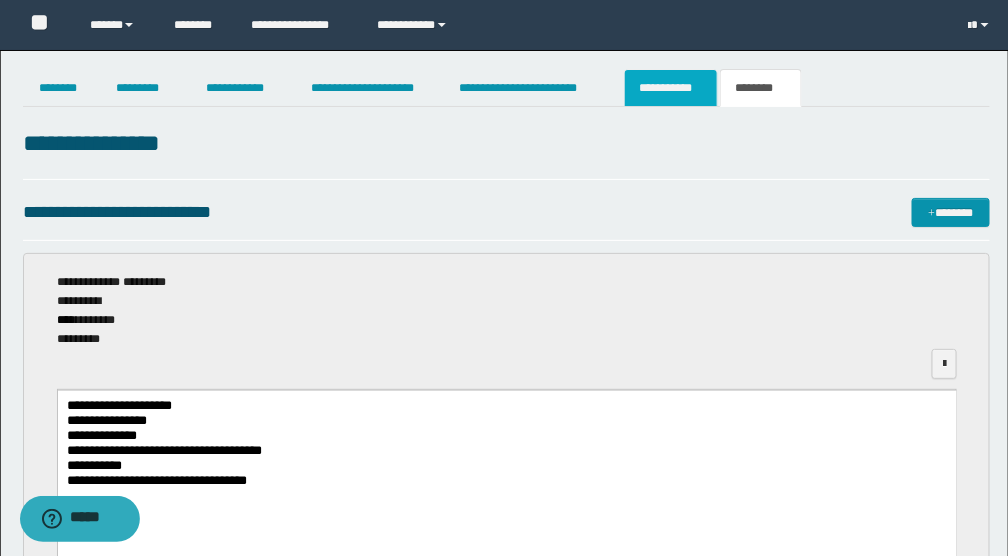 click on "**********" at bounding box center (671, 88) 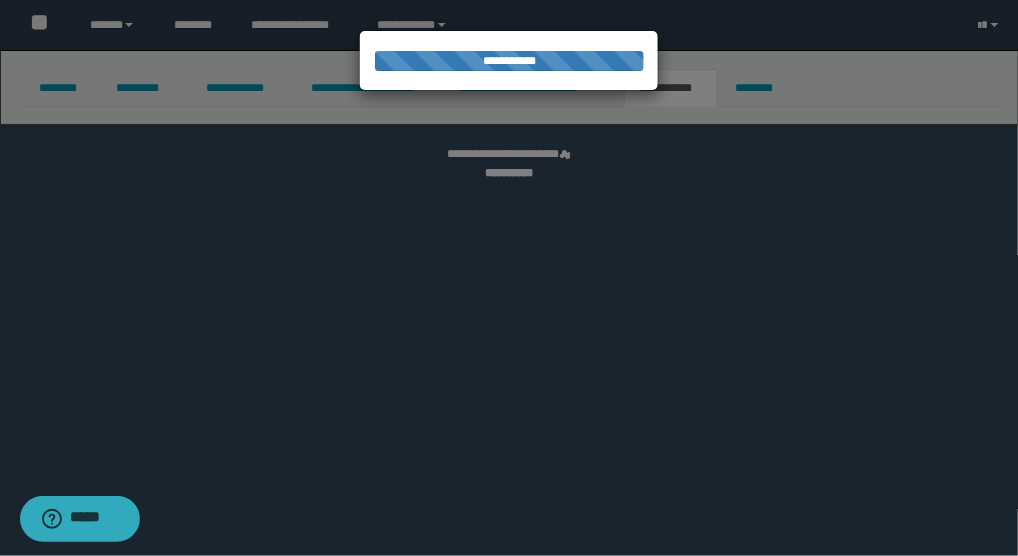 select on "****" 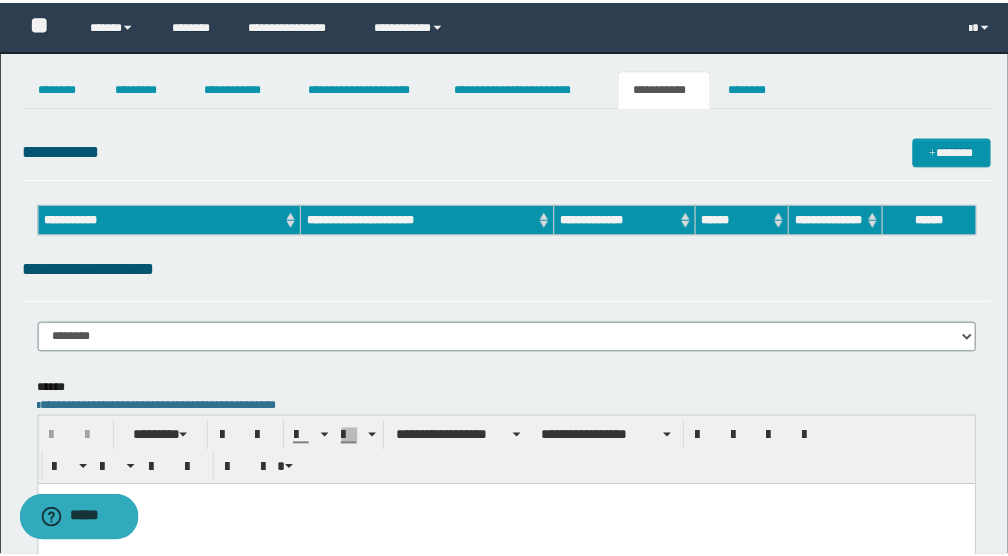 scroll, scrollTop: 0, scrollLeft: 0, axis: both 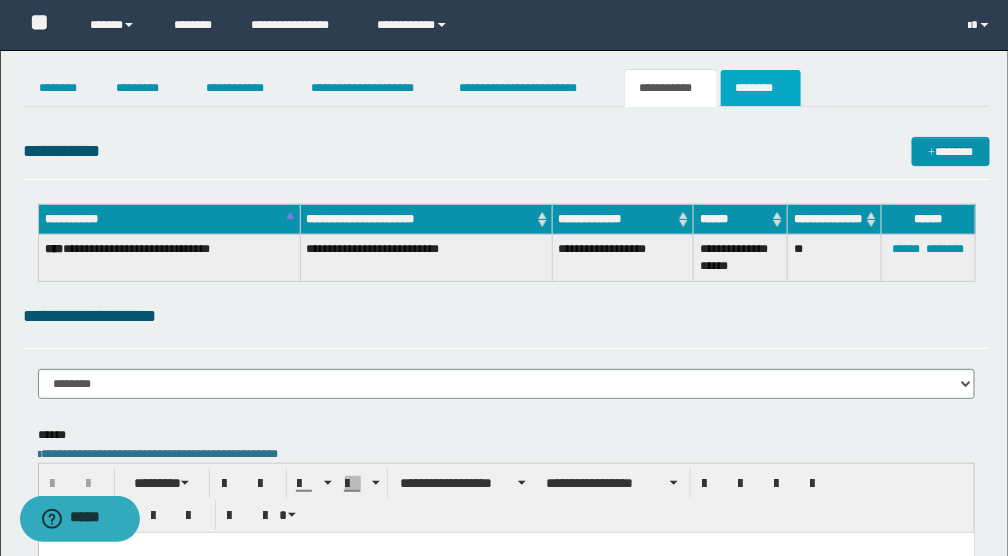click on "********" at bounding box center (761, 88) 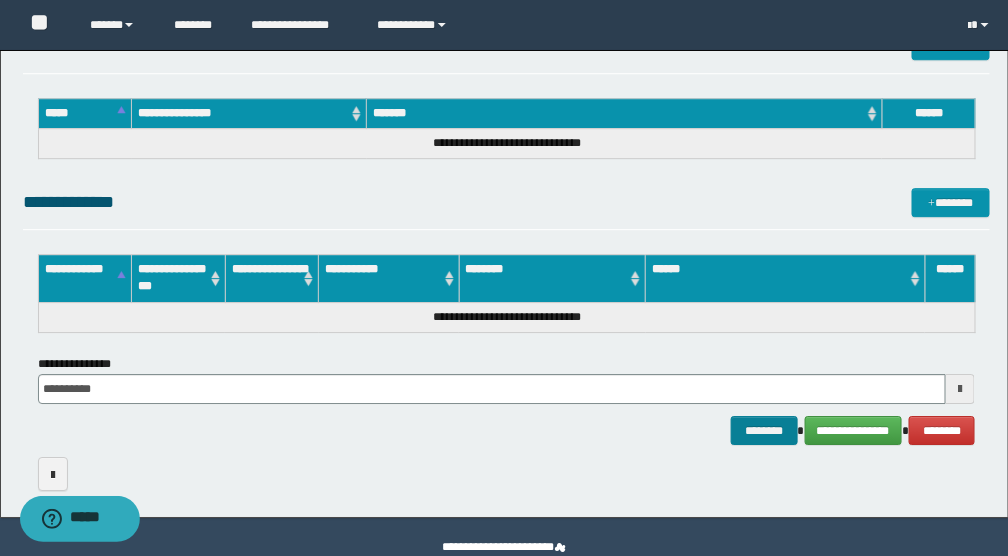 scroll, scrollTop: 1444, scrollLeft: 0, axis: vertical 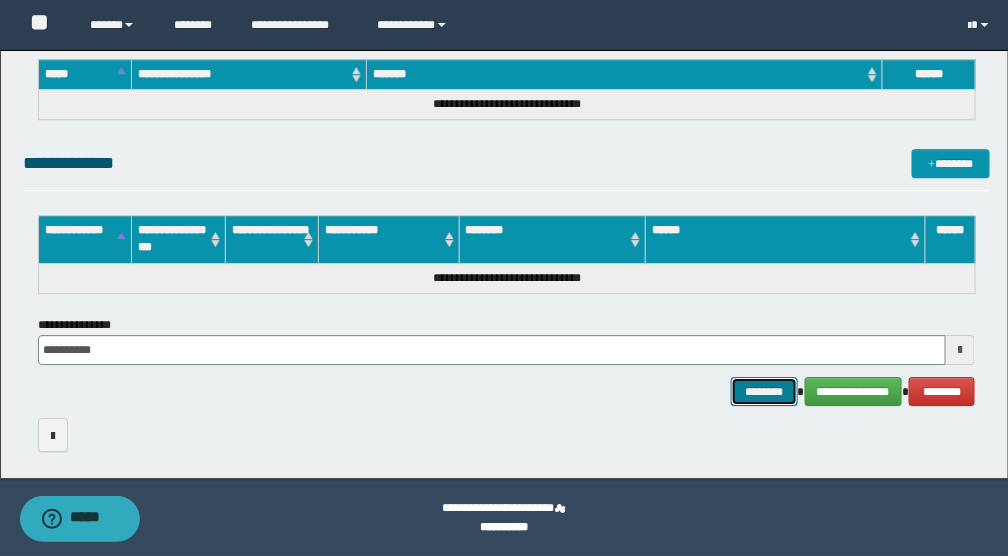 click on "********" at bounding box center (764, 391) 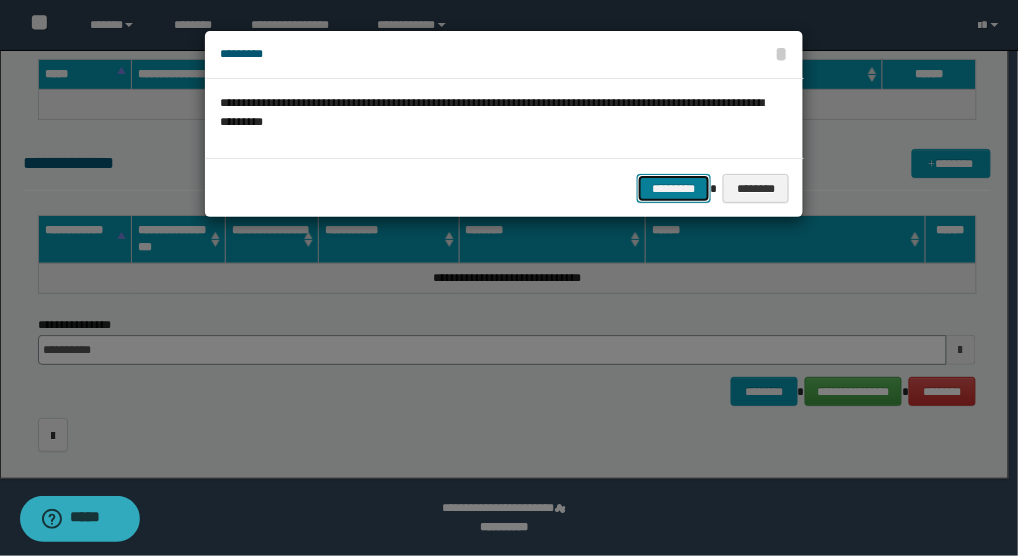 click on "*********" at bounding box center [674, 188] 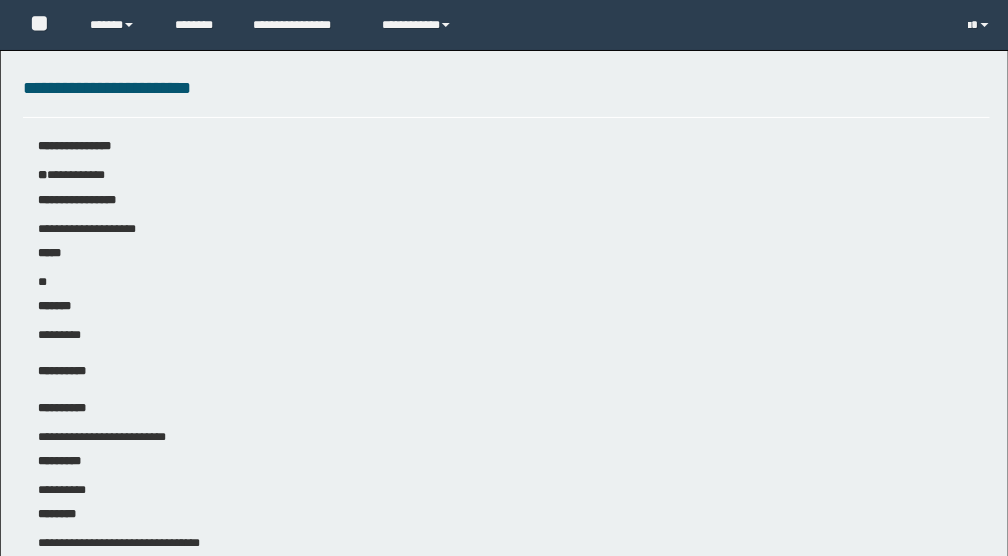 scroll, scrollTop: 0, scrollLeft: 0, axis: both 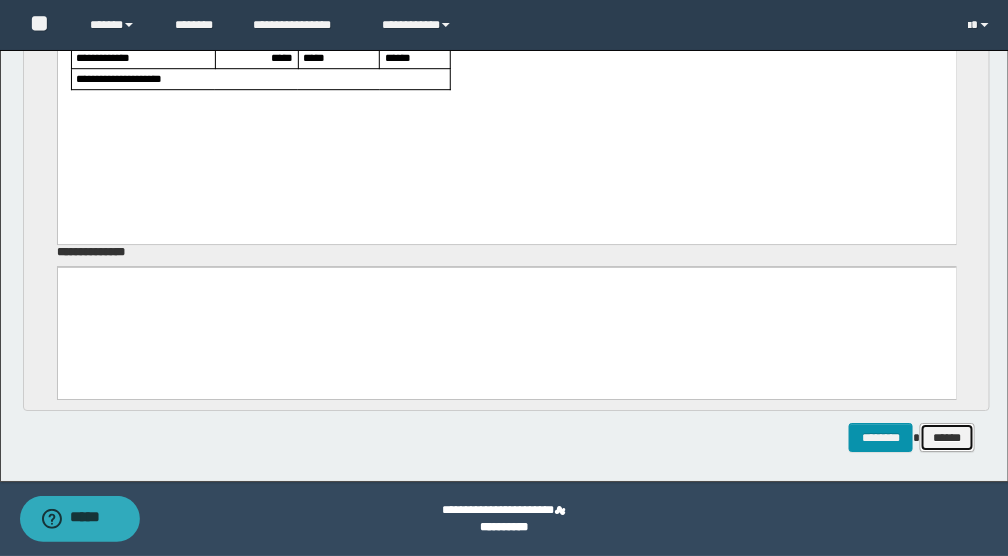 click on "******" at bounding box center (947, 437) 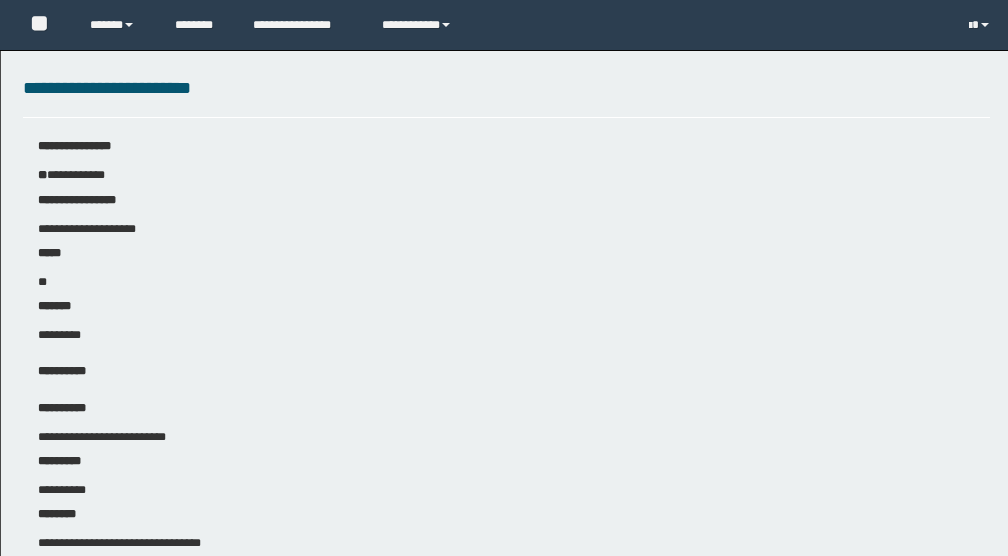 scroll, scrollTop: 1, scrollLeft: 0, axis: vertical 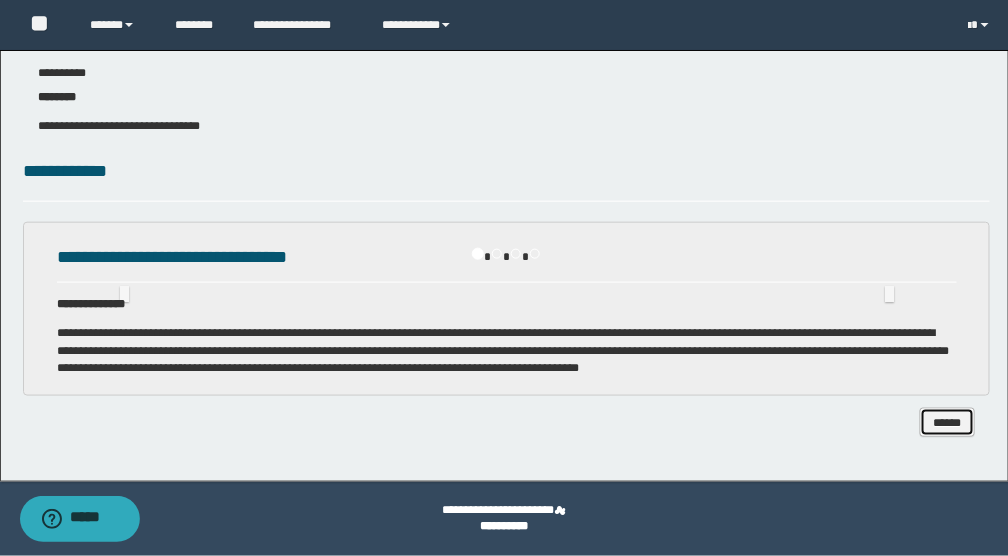 click on "******" at bounding box center [947, 422] 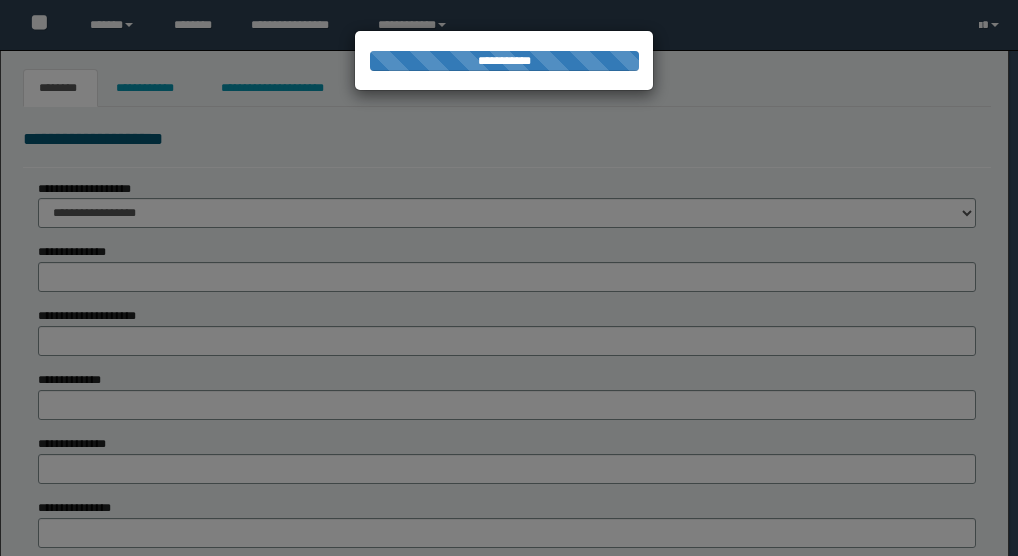 scroll, scrollTop: 0, scrollLeft: 0, axis: both 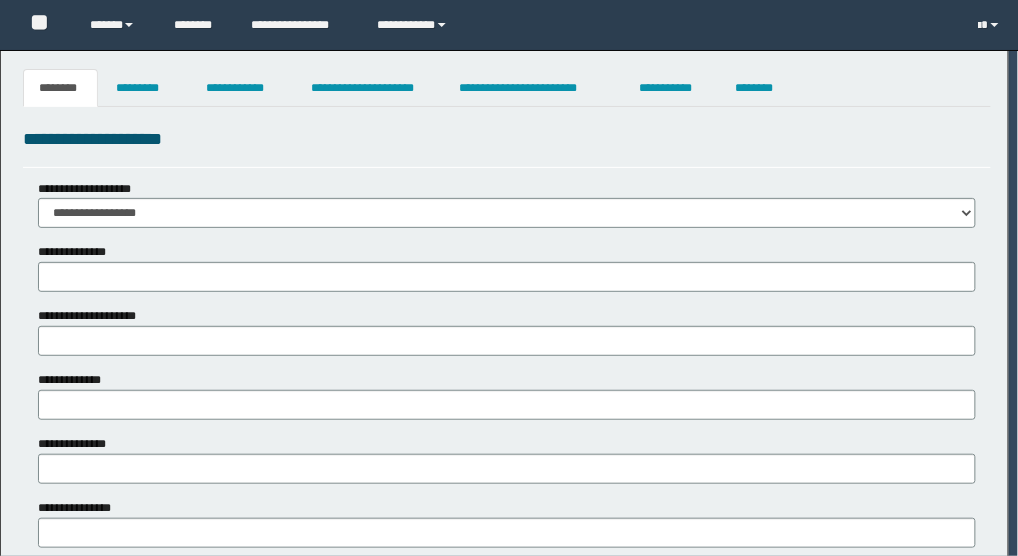 type on "**********" 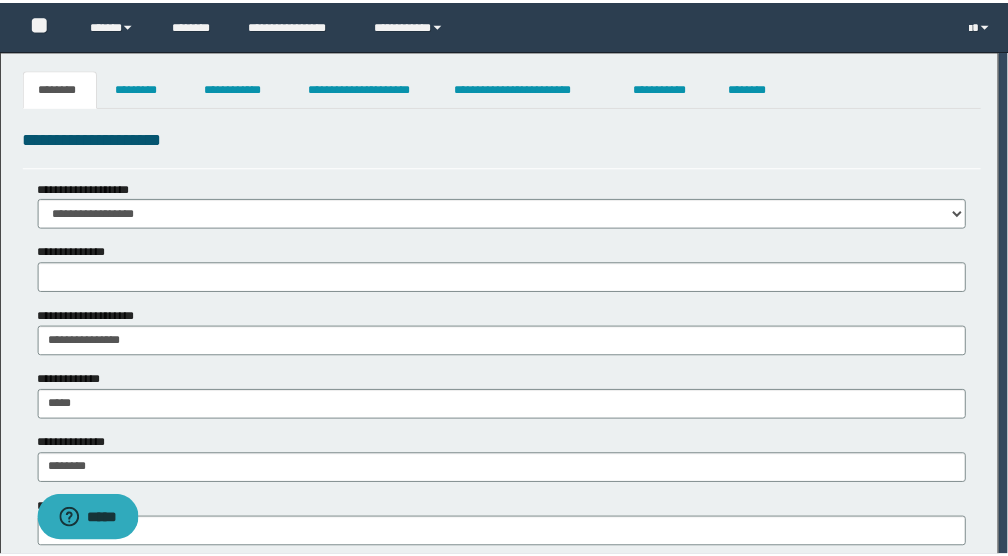 scroll, scrollTop: 0, scrollLeft: 0, axis: both 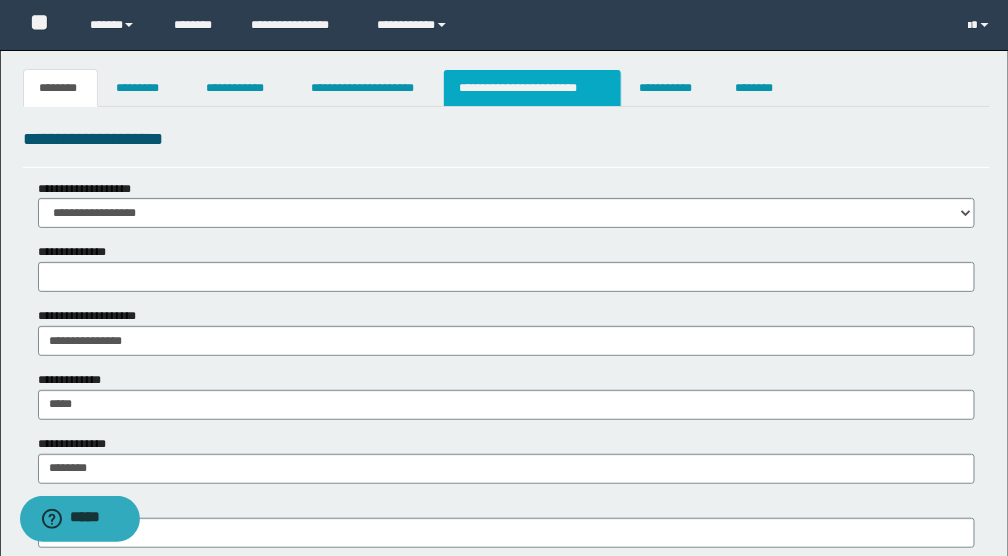 click on "**********" at bounding box center (532, 88) 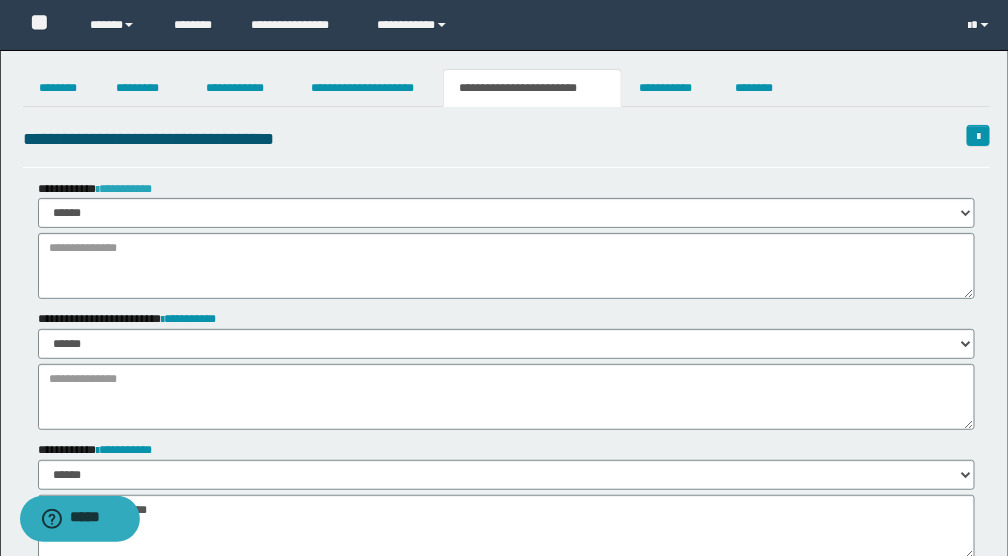 click on "**********" at bounding box center [124, 189] 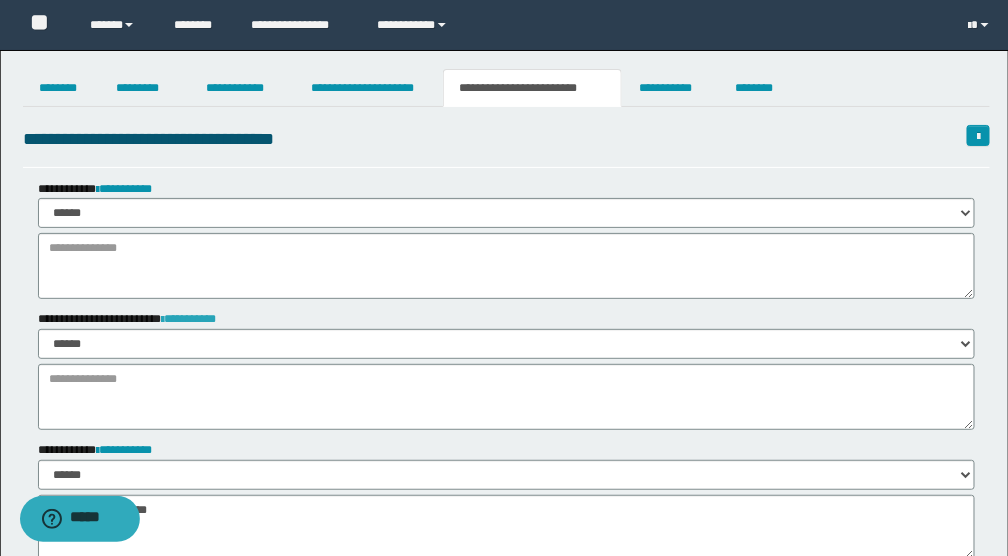 click on "**********" at bounding box center [189, 319] 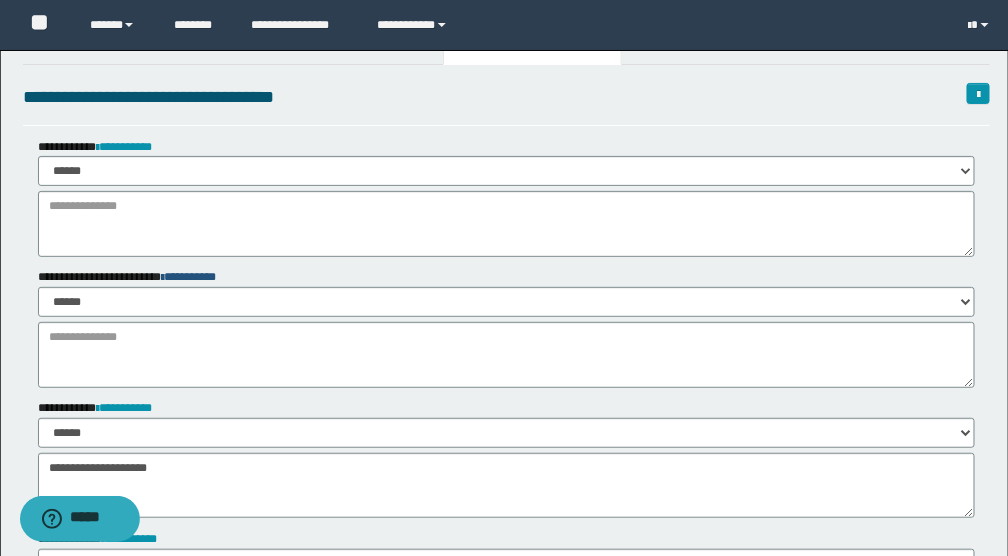 scroll, scrollTop: 0, scrollLeft: 0, axis: both 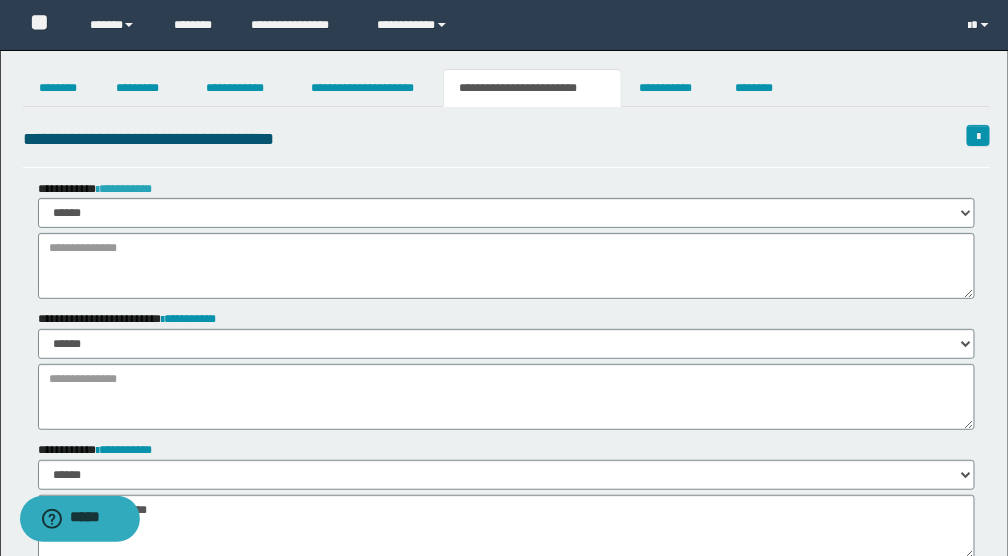 click on "**********" at bounding box center [124, 189] 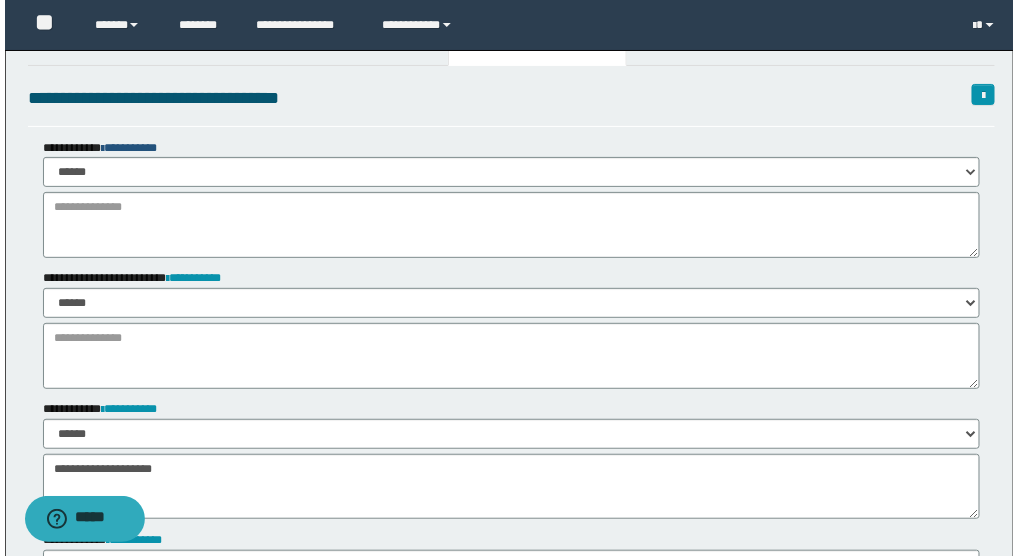 scroll, scrollTop: 0, scrollLeft: 0, axis: both 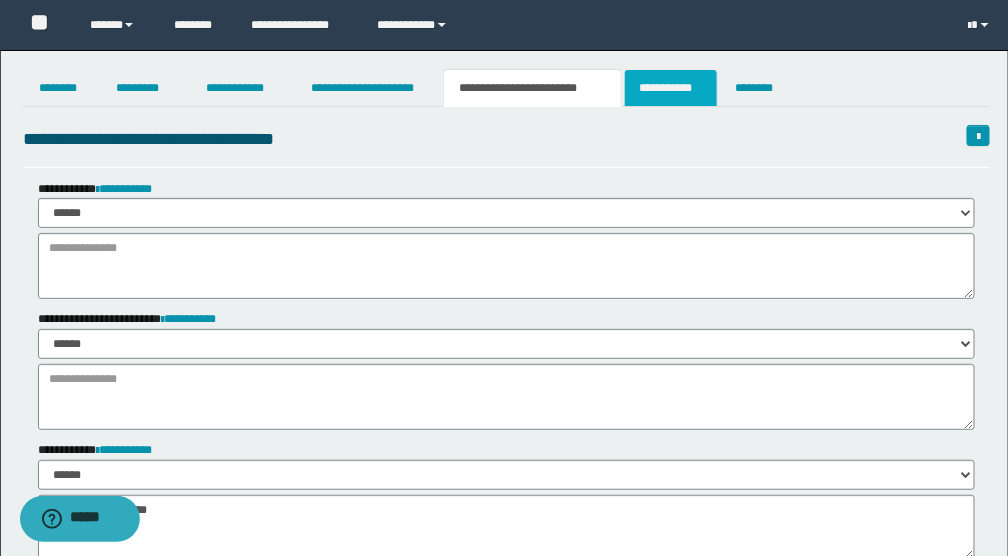 click on "**********" at bounding box center (671, 88) 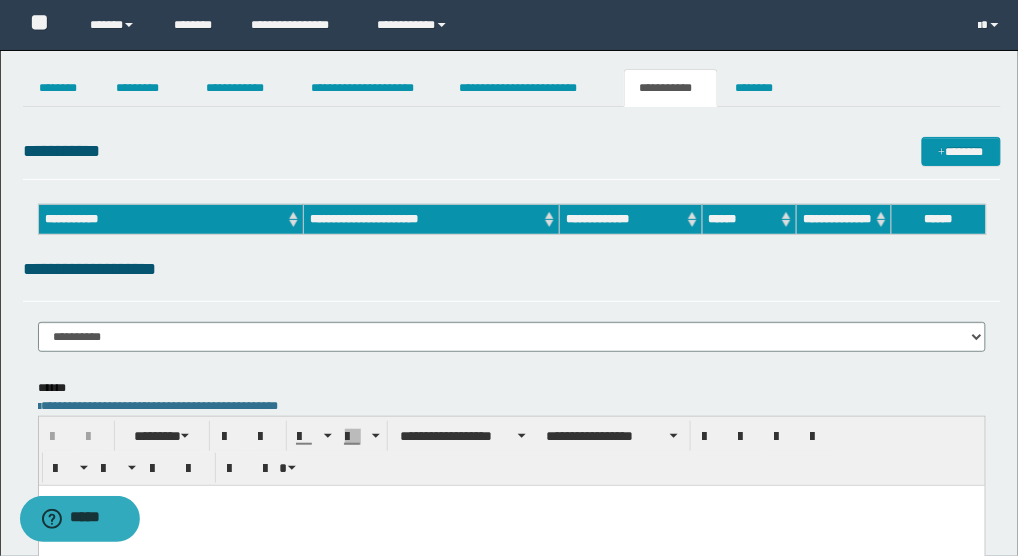 scroll, scrollTop: 0, scrollLeft: 0, axis: both 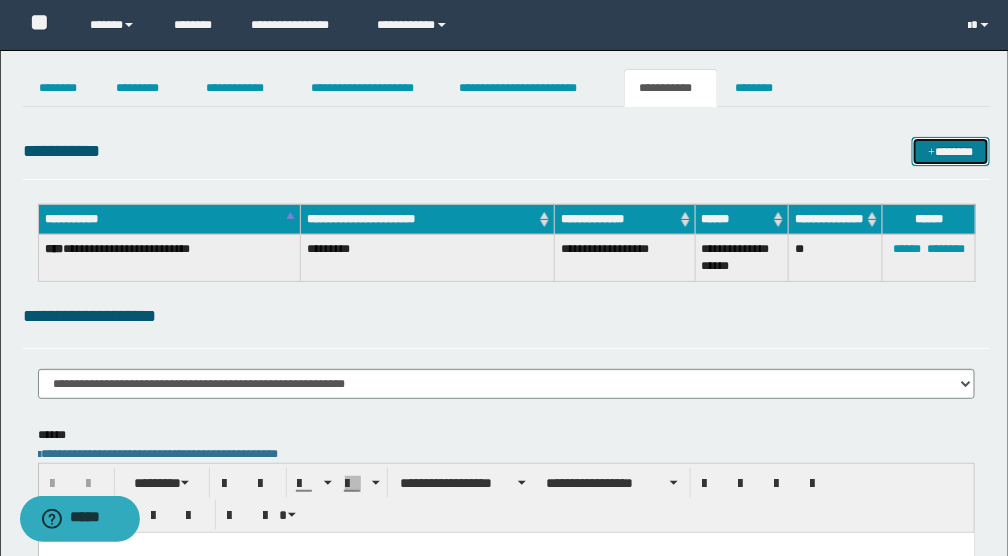click on "*******" at bounding box center [951, 151] 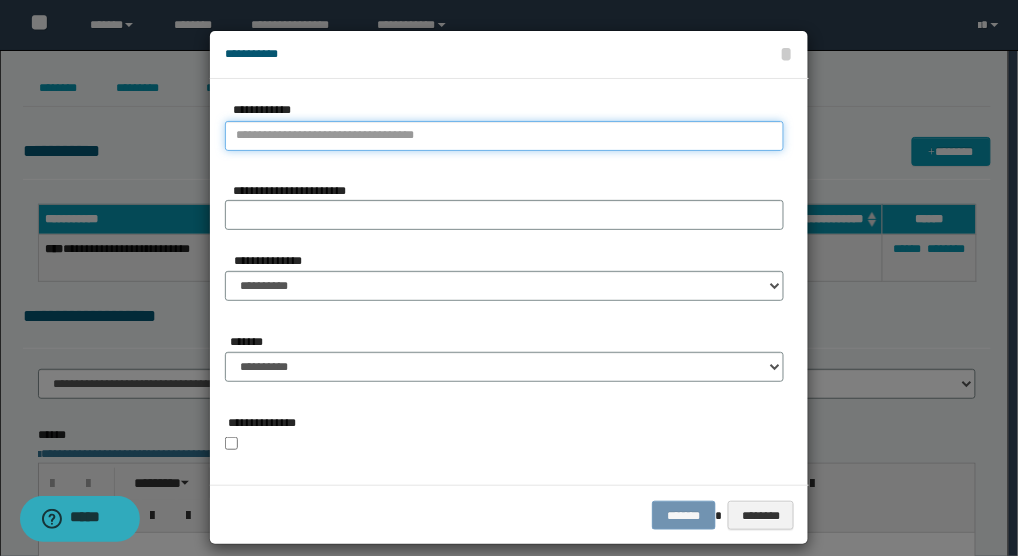 click on "**********" at bounding box center [504, 136] 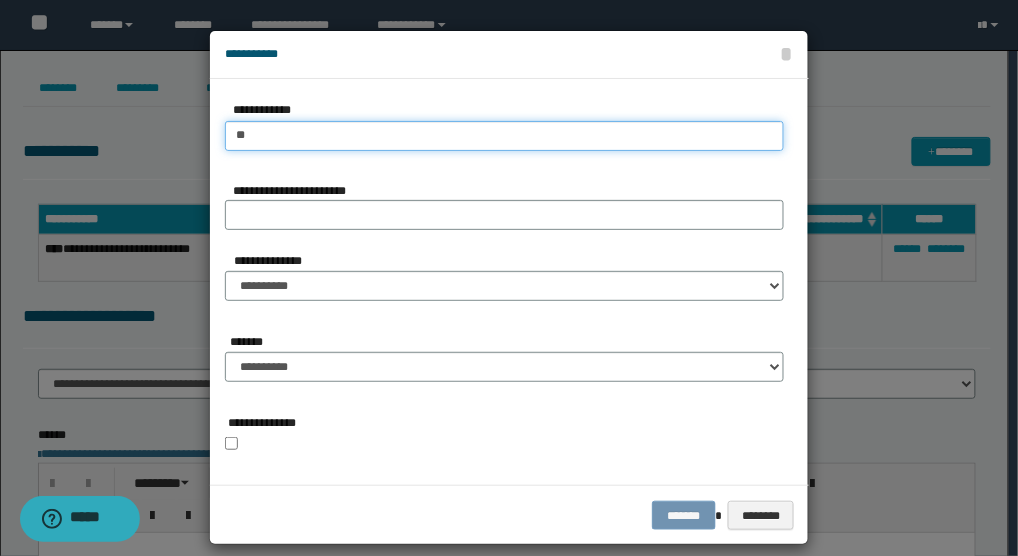 type on "***" 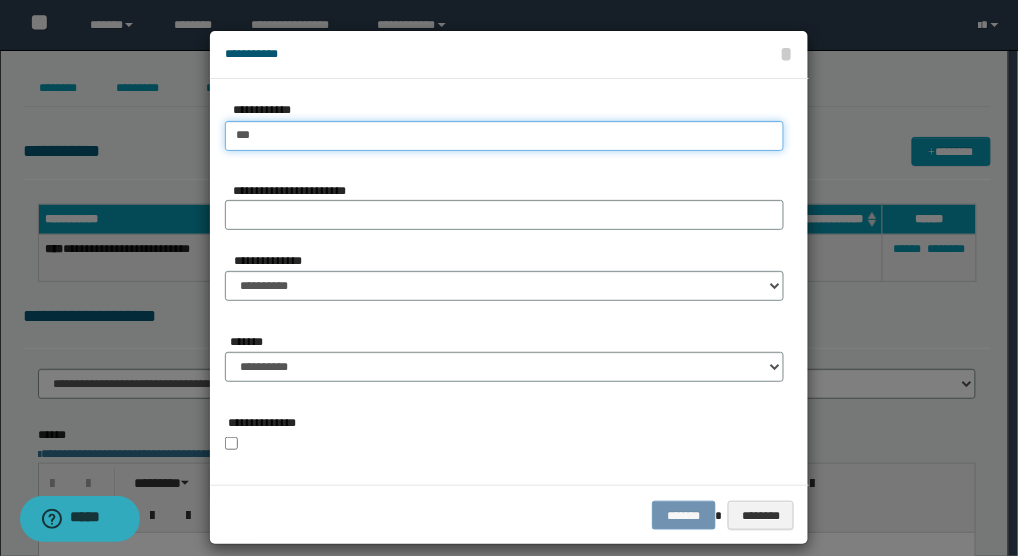 type on "***" 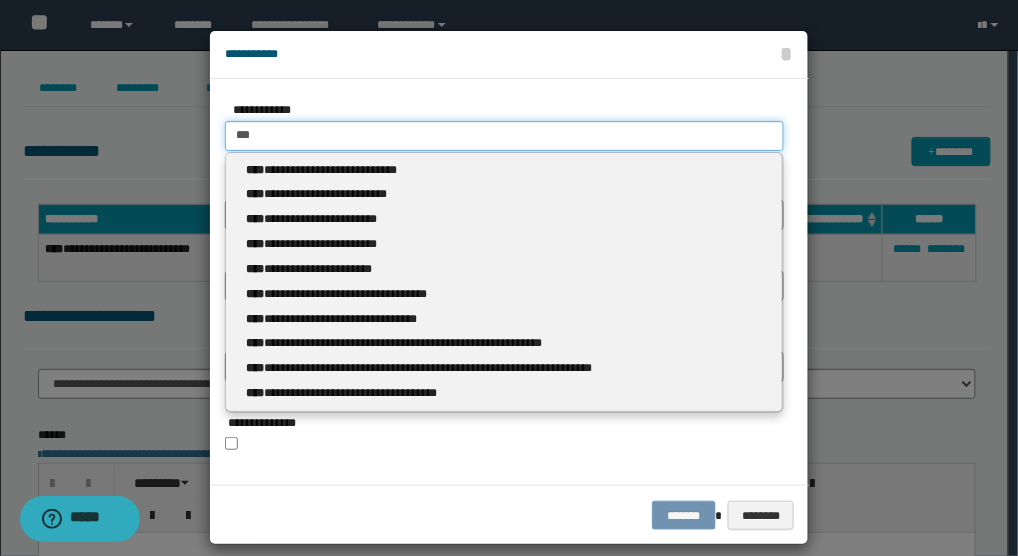 type 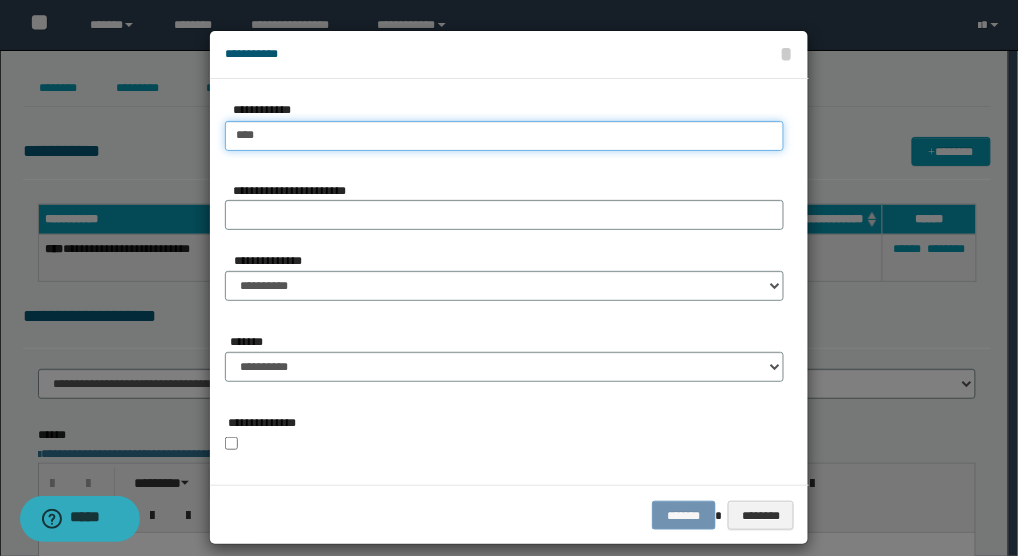 type on "****" 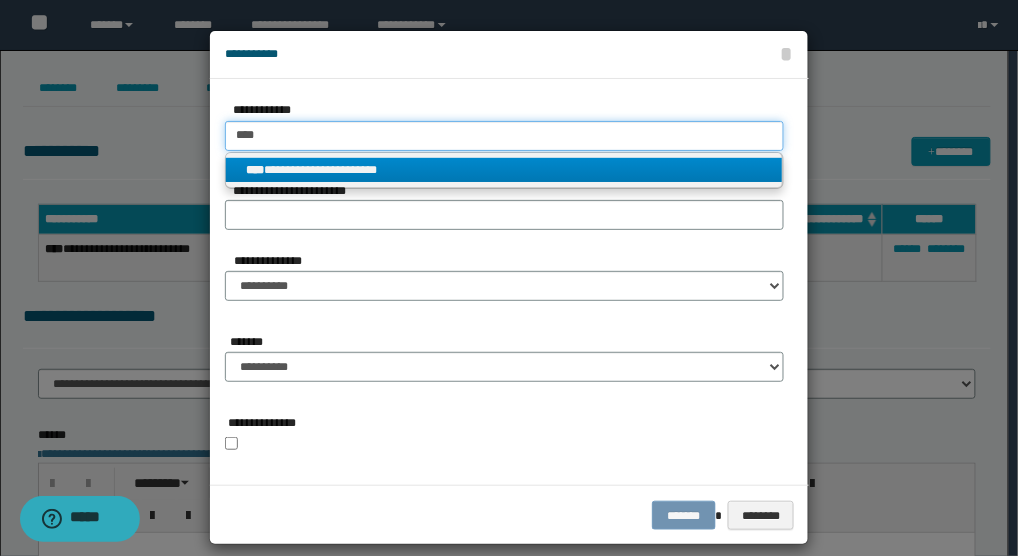 type on "****" 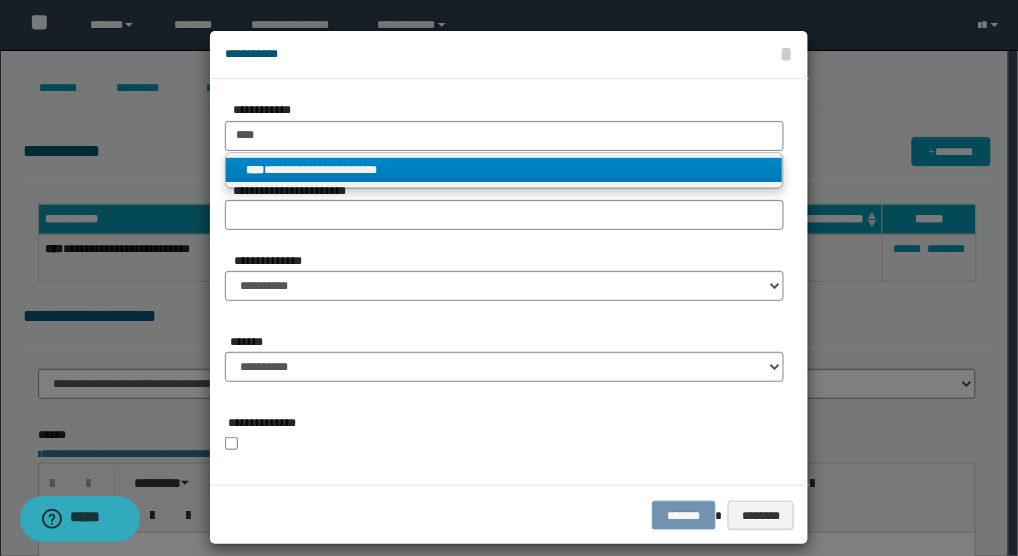 click on "**********" at bounding box center [504, 170] 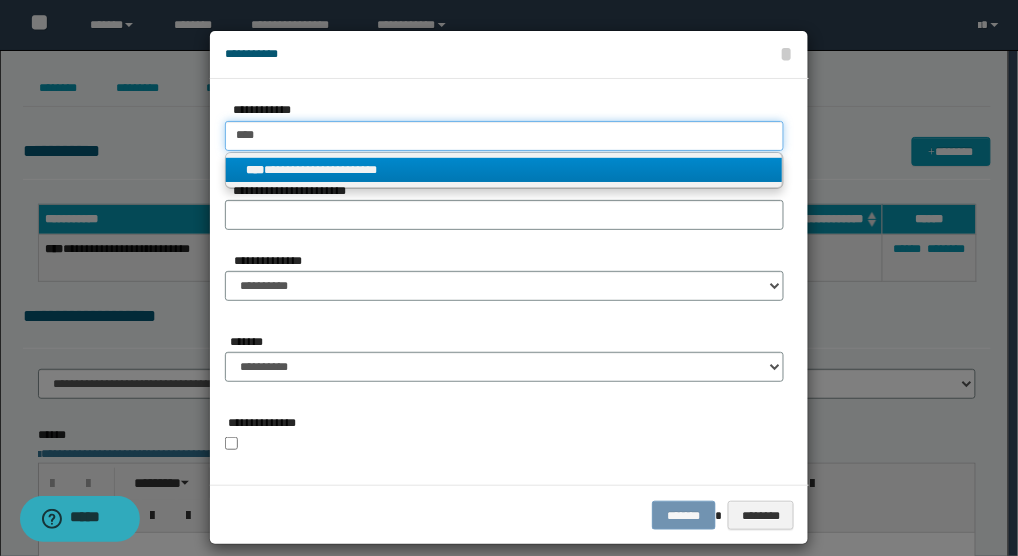 type 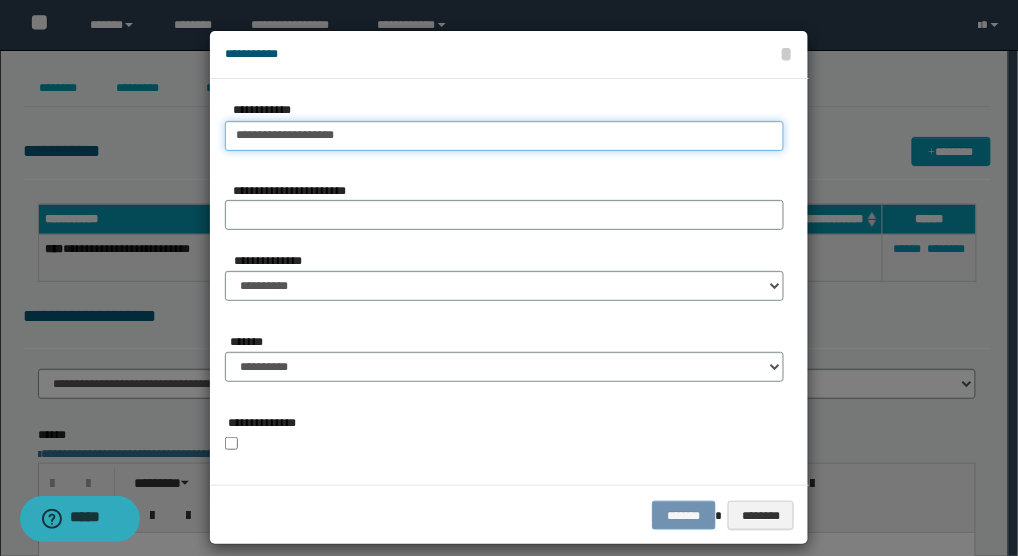 drag, startPoint x: 321, startPoint y: 135, endPoint x: 224, endPoint y: 171, distance: 103.46497 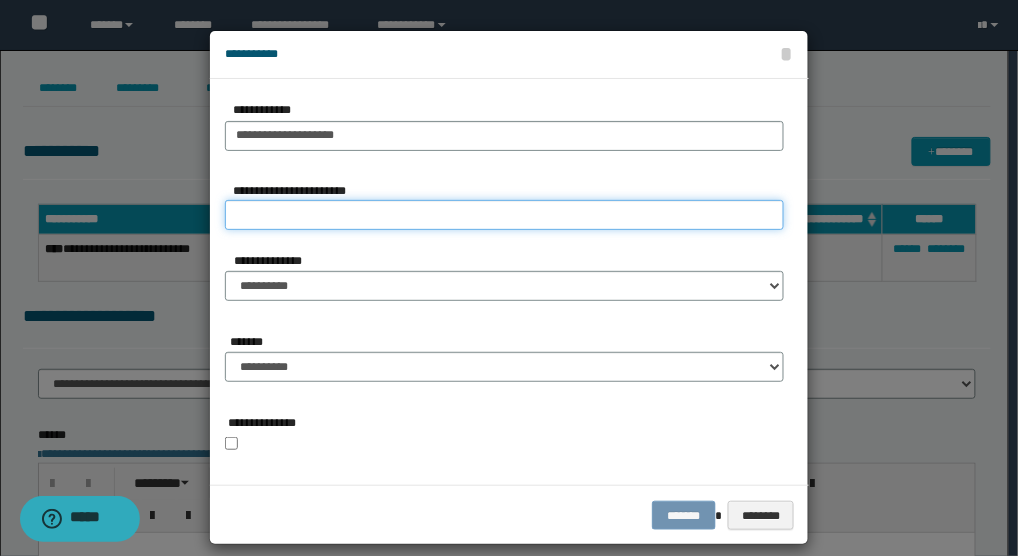 click on "**********" at bounding box center [504, 215] 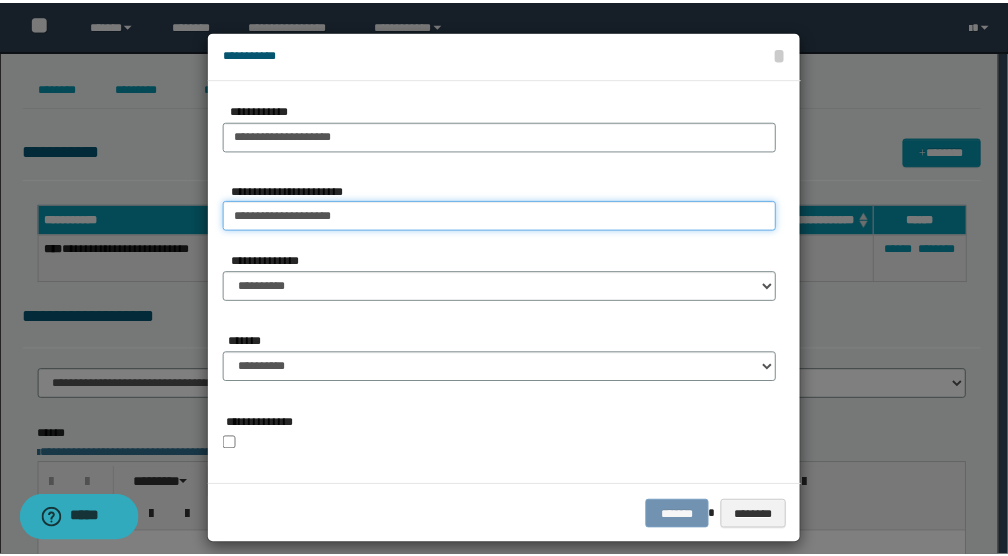 scroll, scrollTop: 18, scrollLeft: 0, axis: vertical 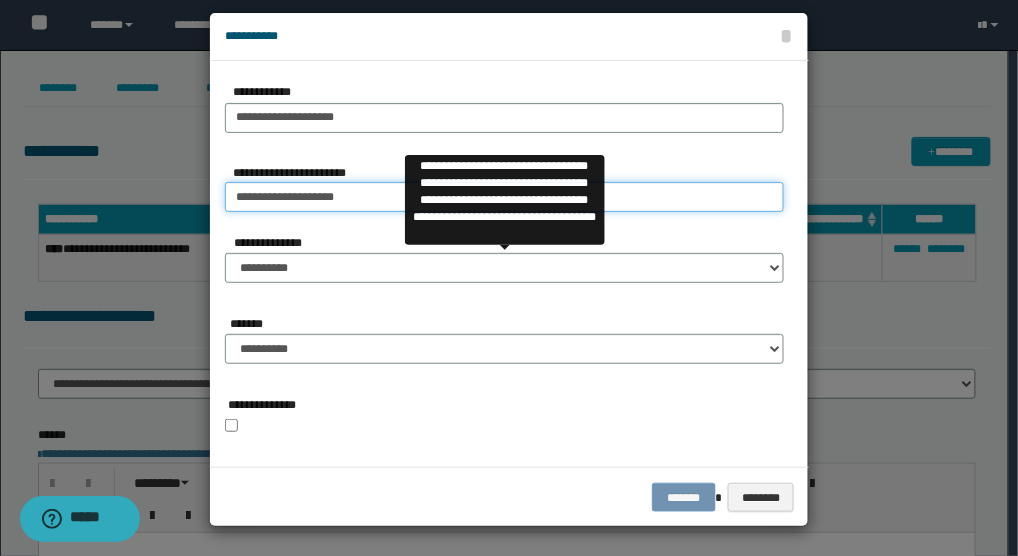 type on "**********" 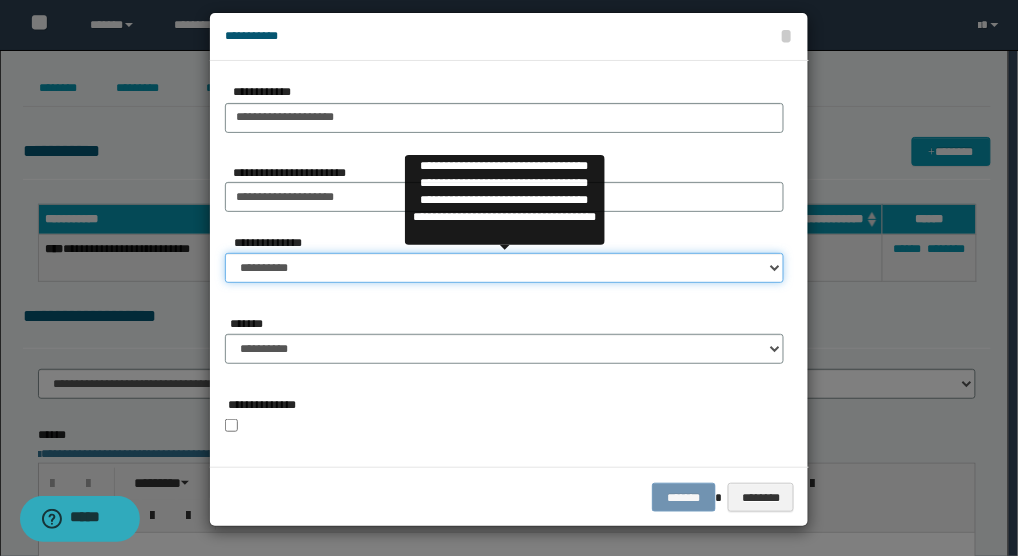 click on "**********" at bounding box center [504, 268] 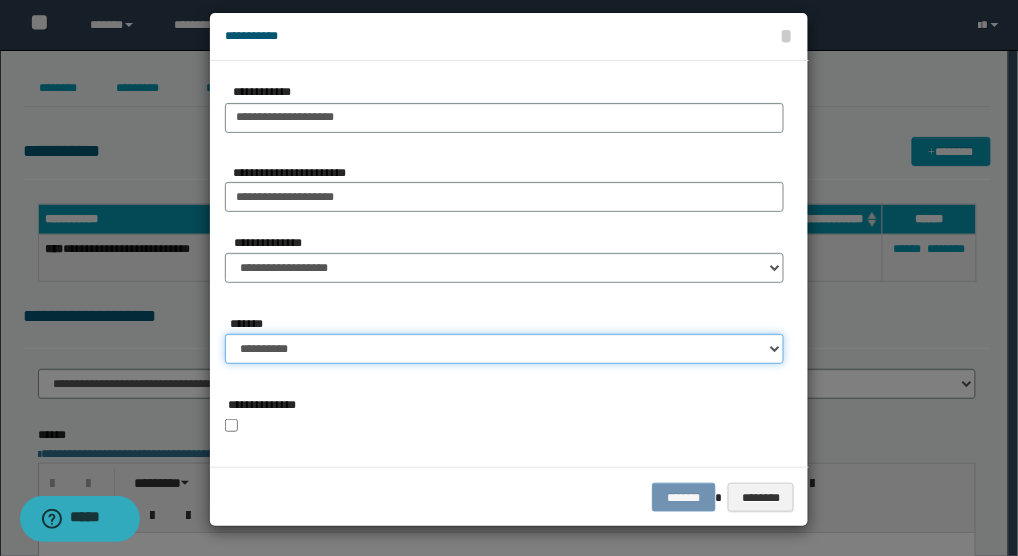 click on "**********" at bounding box center [504, 349] 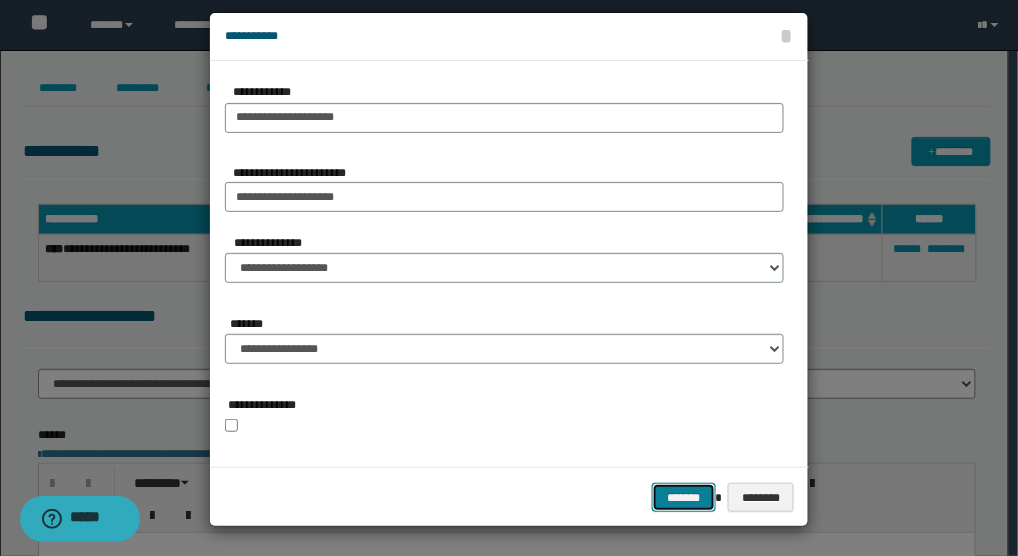 click on "*******" at bounding box center (684, 497) 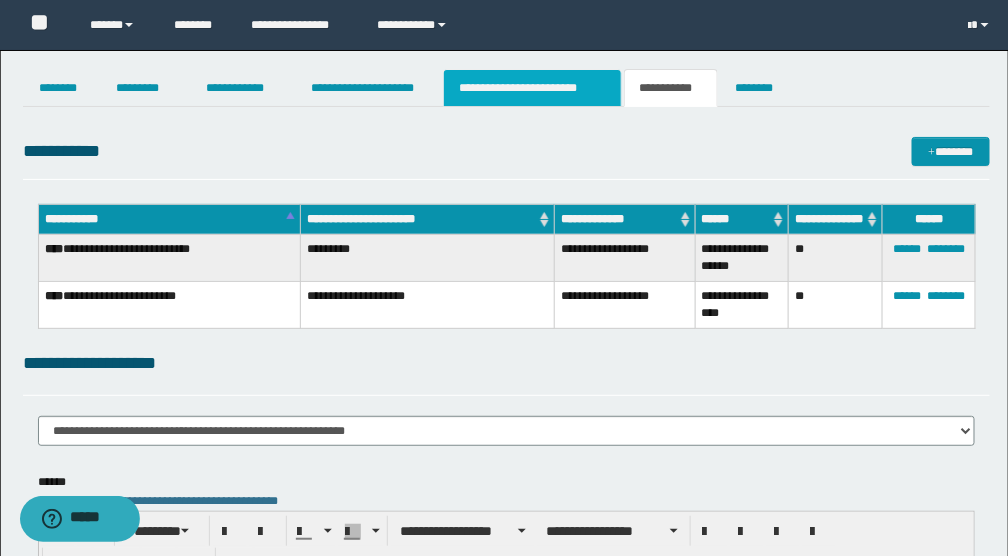 click on "**********" at bounding box center (532, 88) 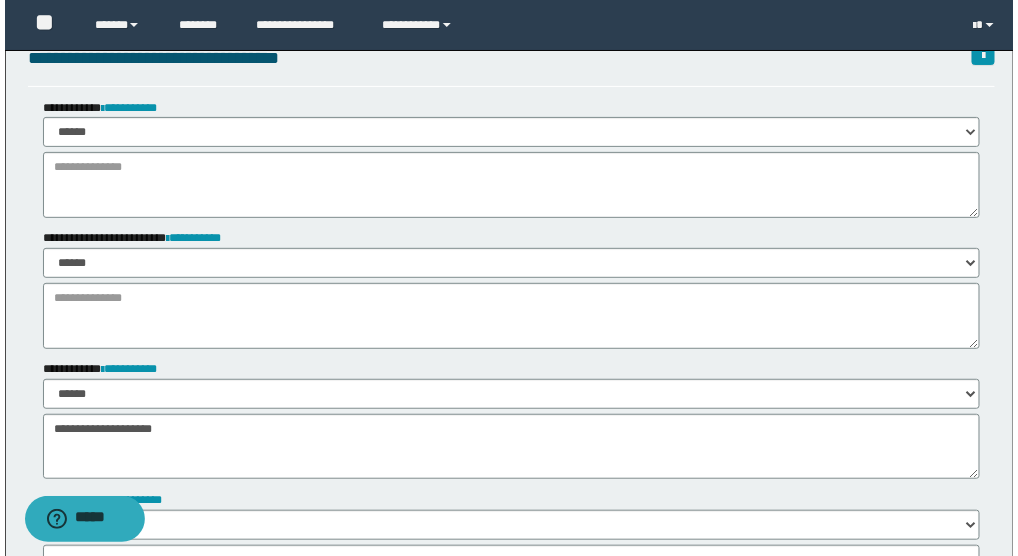 scroll, scrollTop: 0, scrollLeft: 0, axis: both 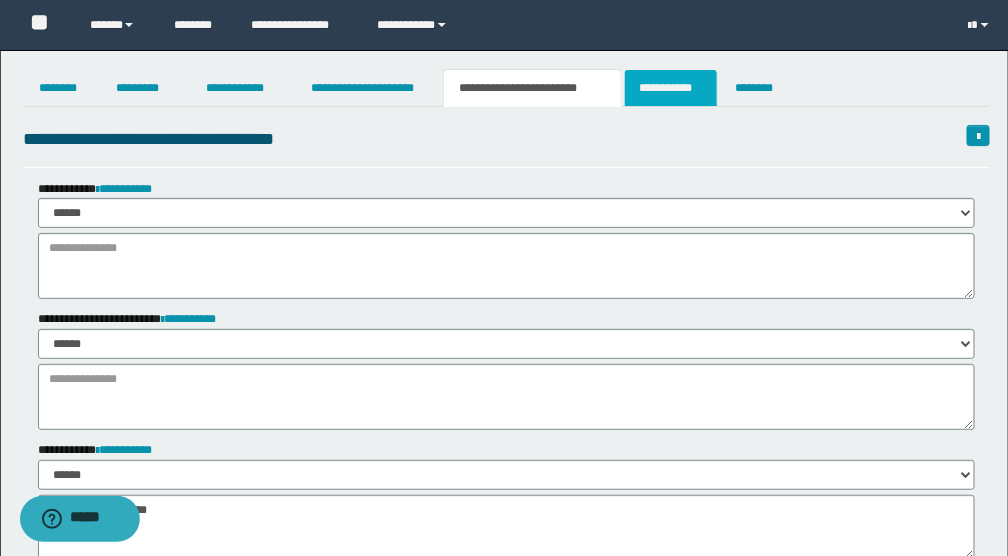 click on "**********" at bounding box center [671, 88] 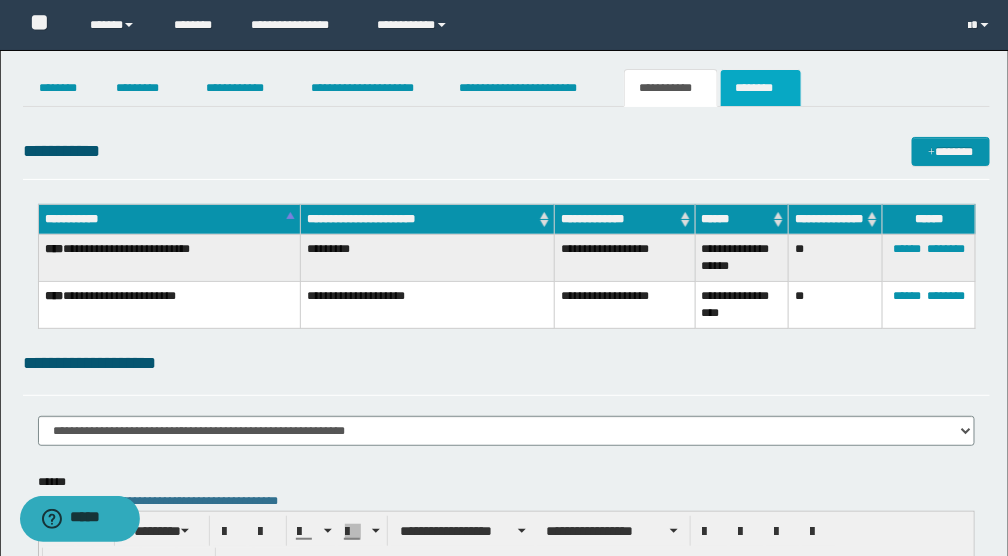 click on "********" at bounding box center [761, 88] 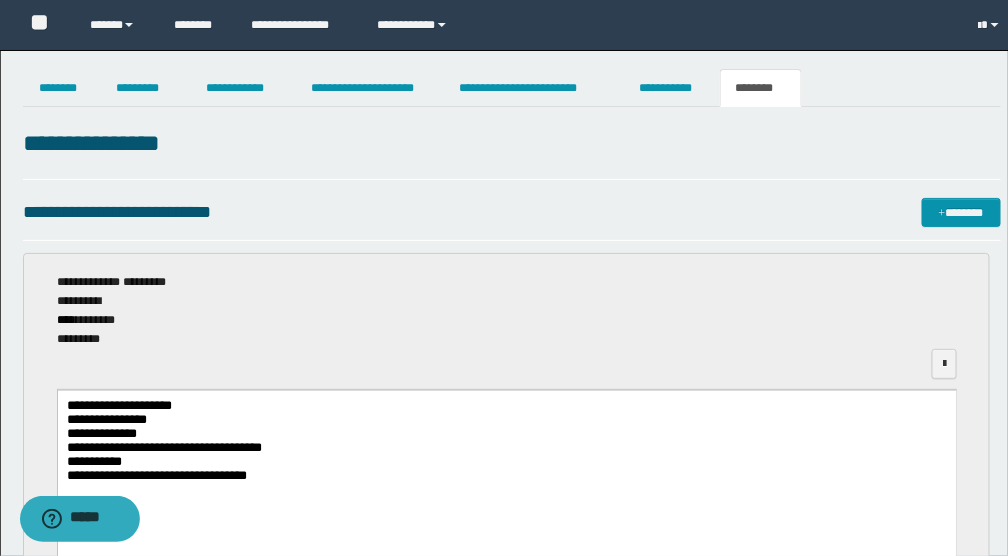 scroll, scrollTop: 0, scrollLeft: 0, axis: both 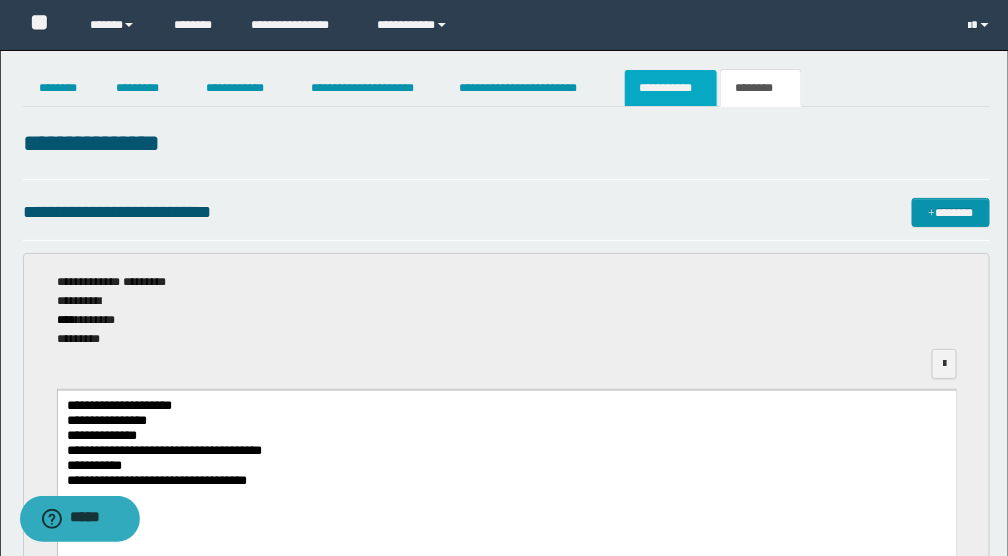 click on "**********" at bounding box center [671, 88] 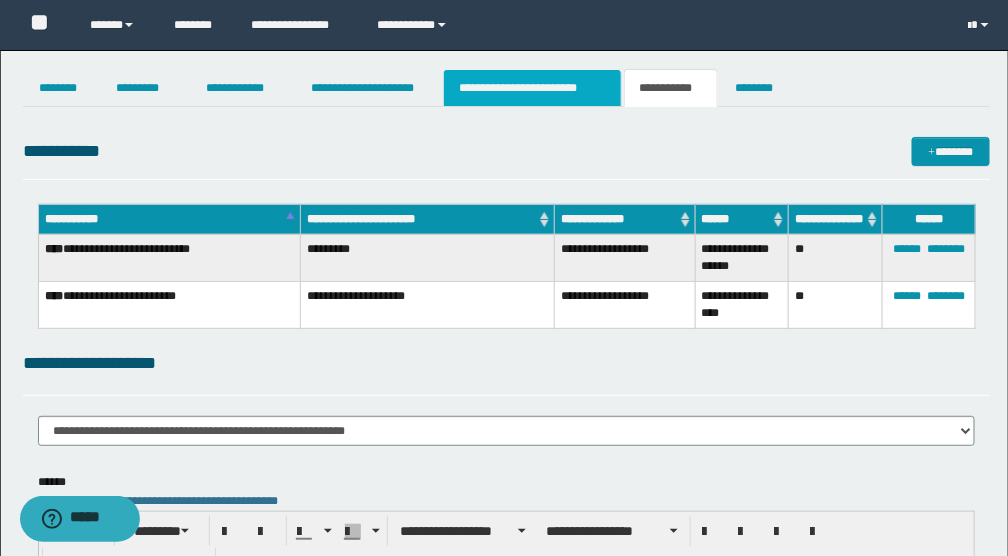 click on "**********" at bounding box center (532, 88) 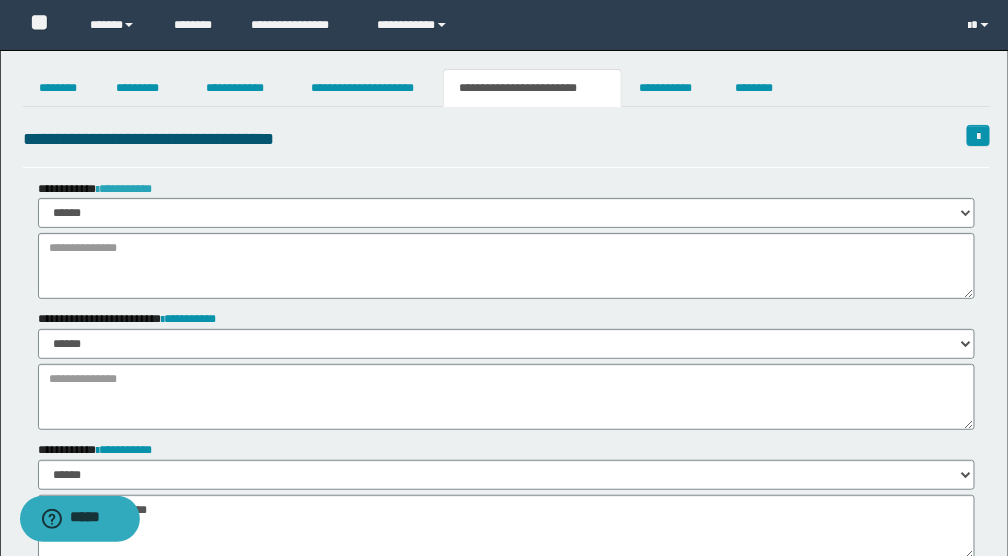 click on "**********" at bounding box center [124, 189] 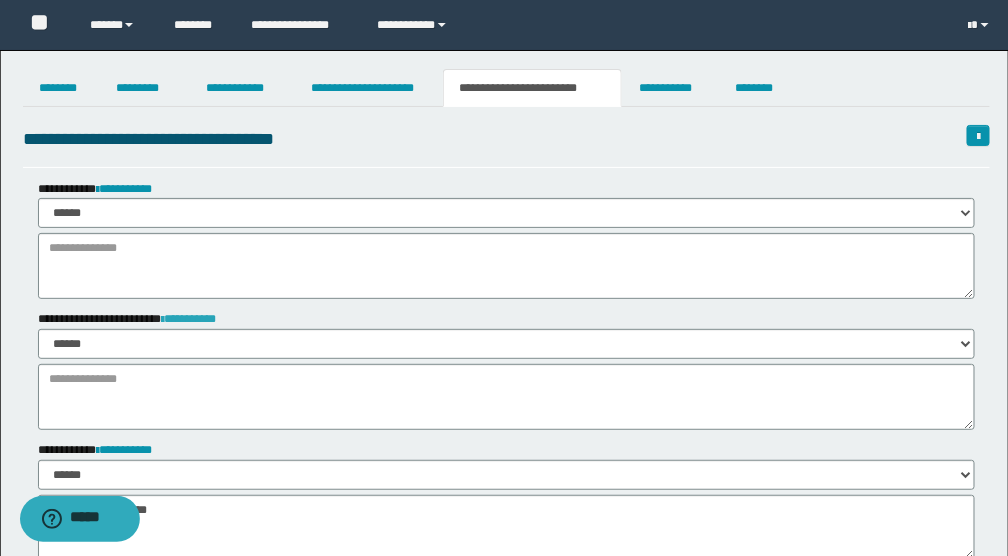 click on "**********" at bounding box center [189, 319] 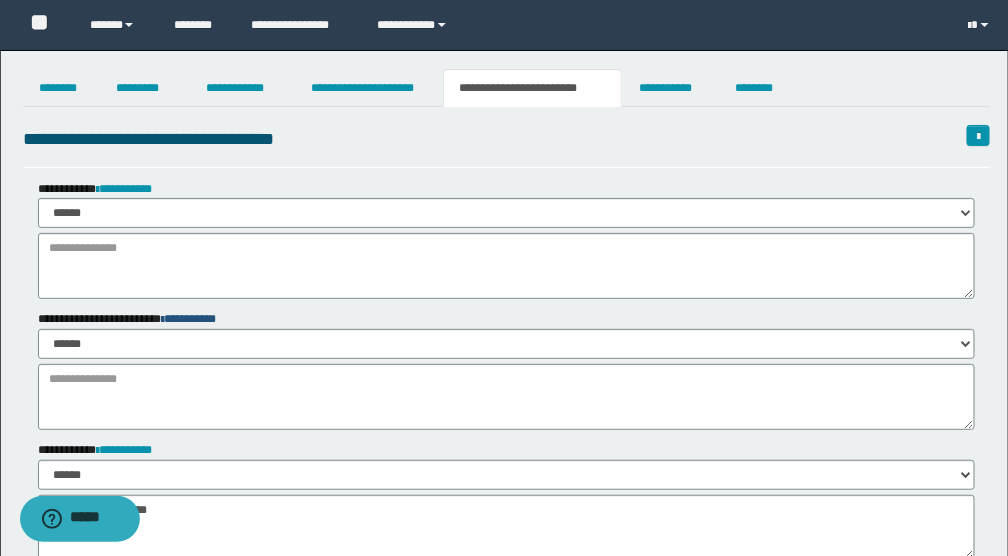 scroll, scrollTop: 0, scrollLeft: 0, axis: both 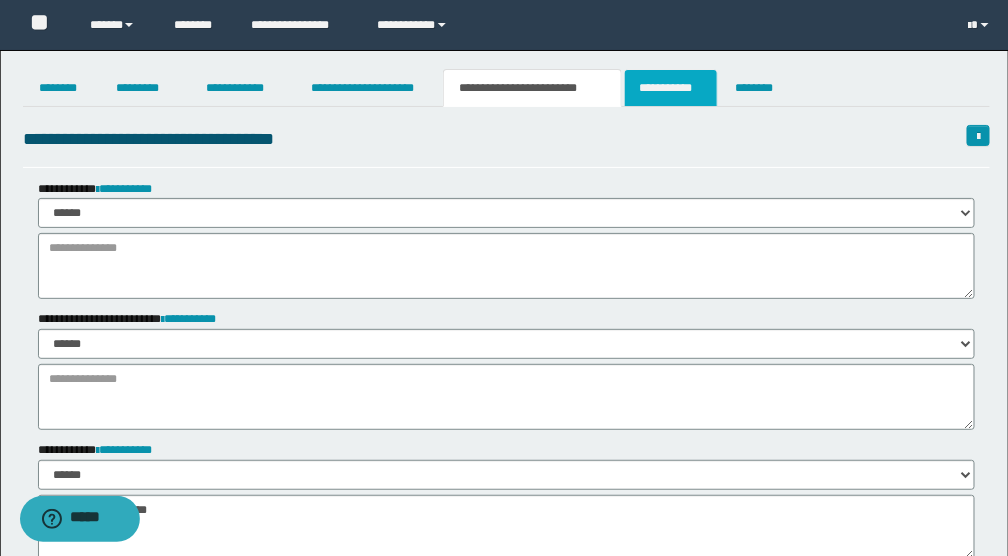 click on "**********" at bounding box center [671, 88] 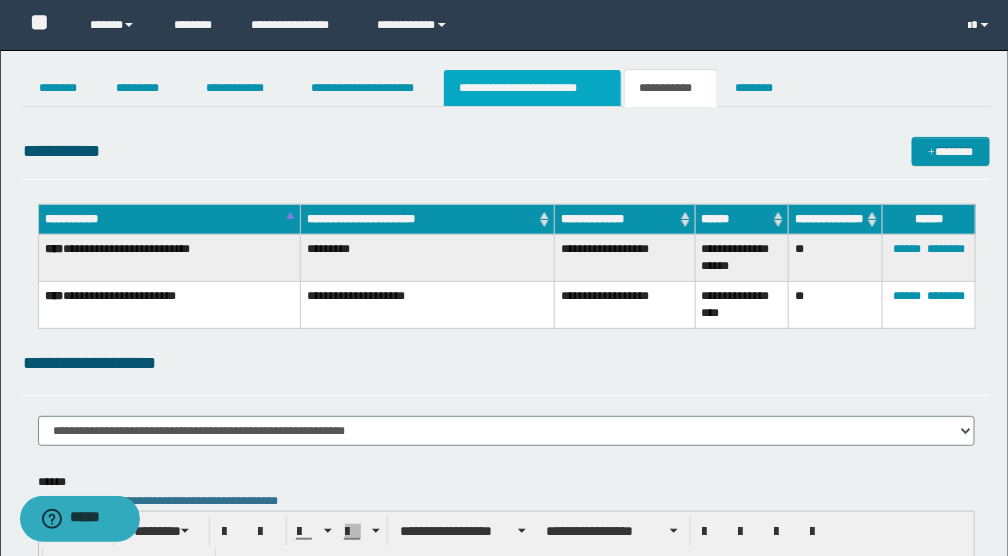click on "**********" at bounding box center (532, 88) 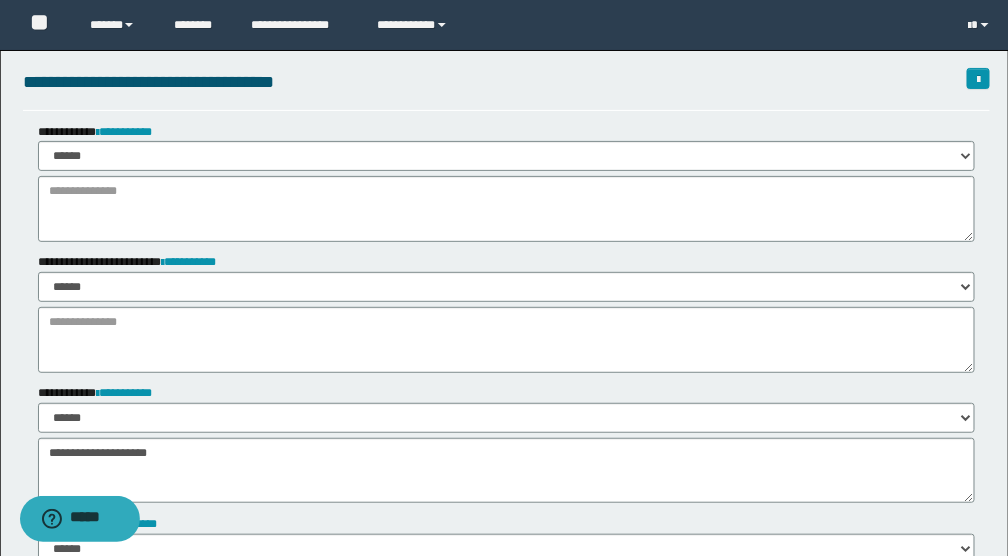 scroll, scrollTop: 0, scrollLeft: 0, axis: both 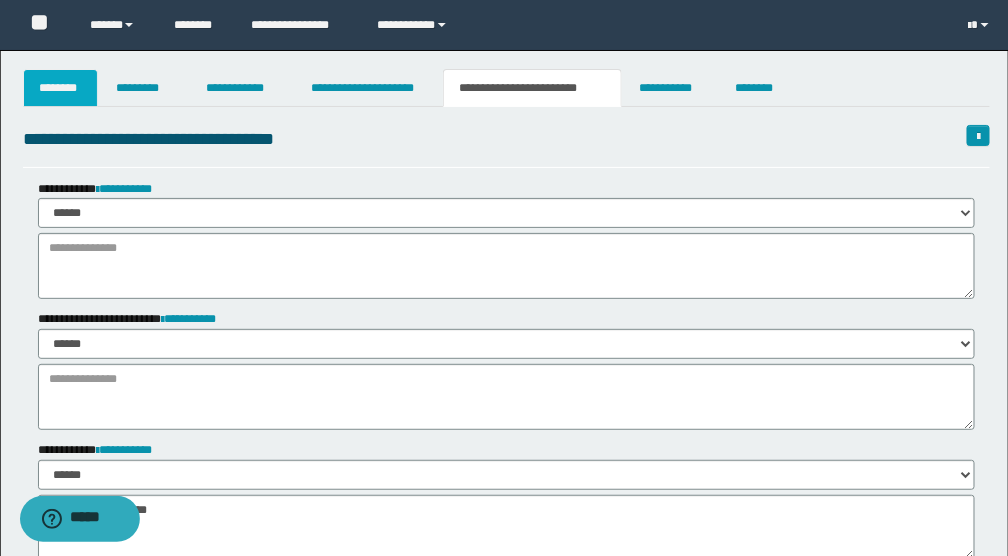 click on "********" at bounding box center (60, 88) 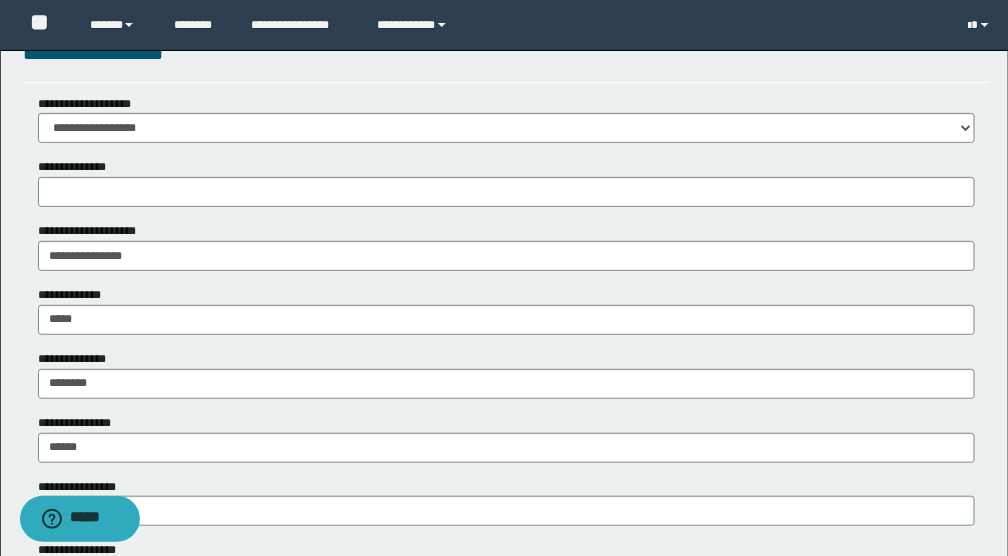 scroll, scrollTop: 200, scrollLeft: 0, axis: vertical 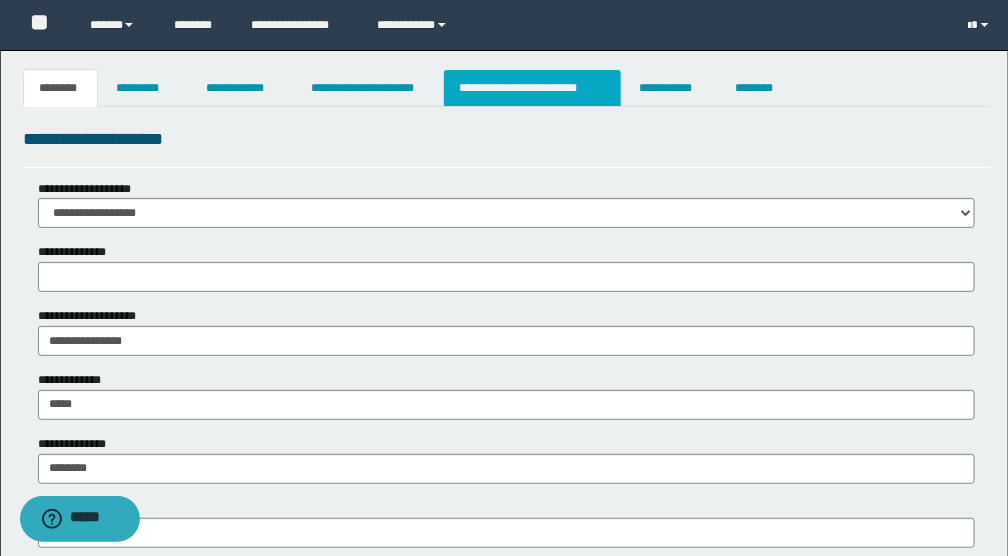 click on "**********" at bounding box center (532, 88) 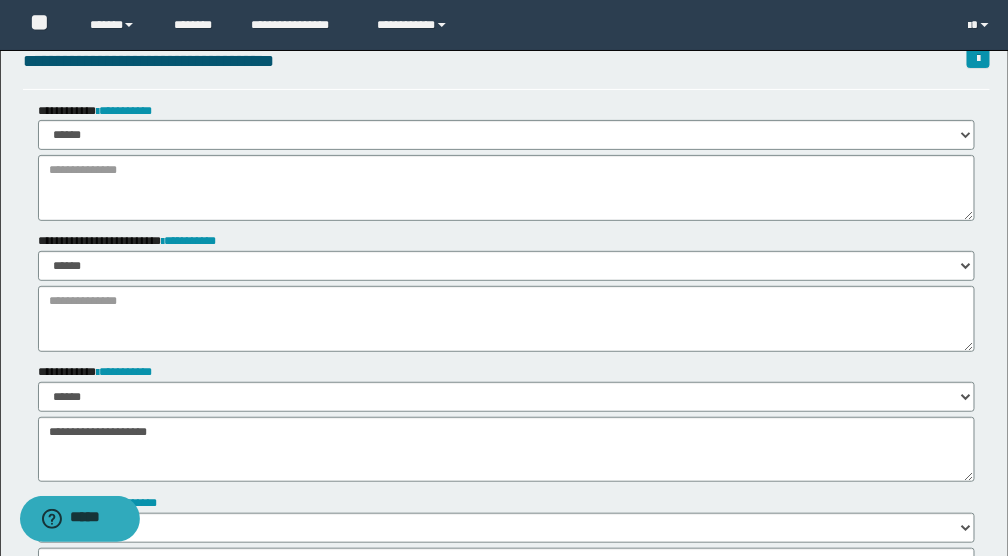 scroll, scrollTop: 0, scrollLeft: 0, axis: both 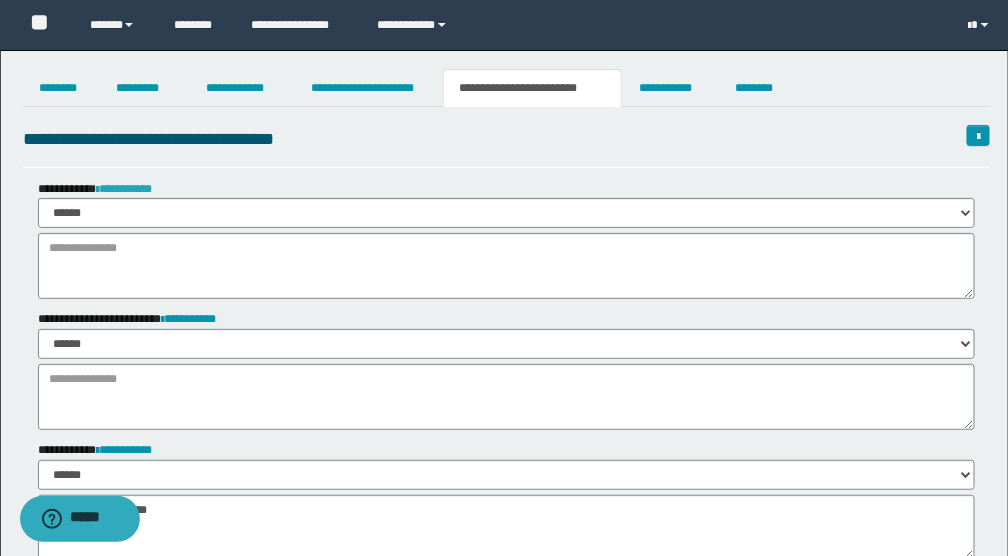 click on "**********" at bounding box center (124, 189) 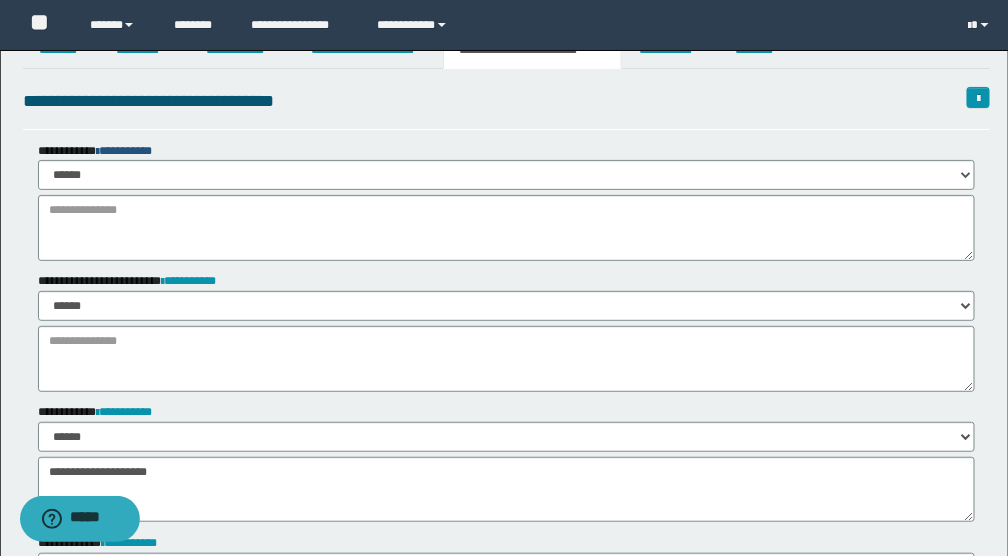 scroll, scrollTop: 0, scrollLeft: 0, axis: both 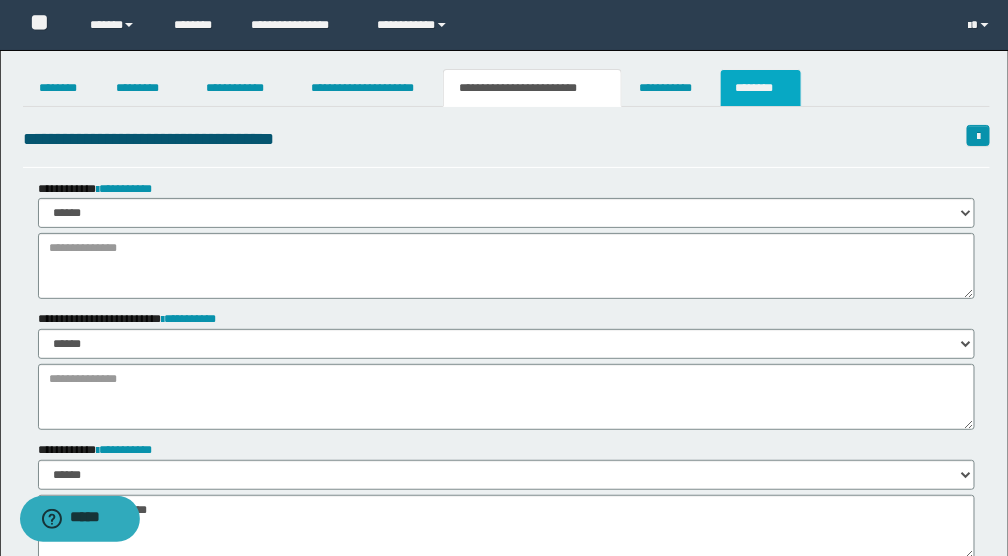 click on "********" at bounding box center [761, 88] 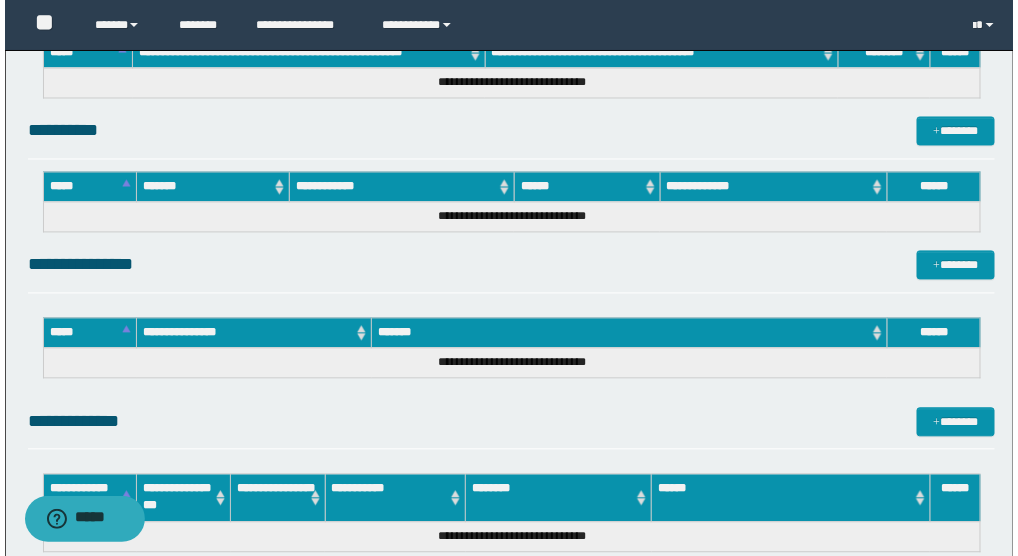 scroll, scrollTop: 1125, scrollLeft: 0, axis: vertical 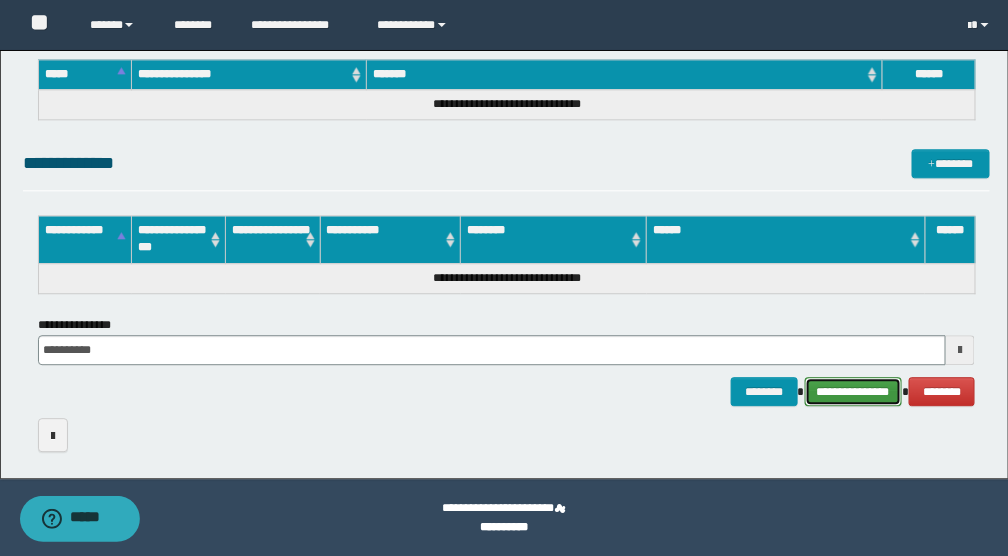 click on "**********" at bounding box center [853, 391] 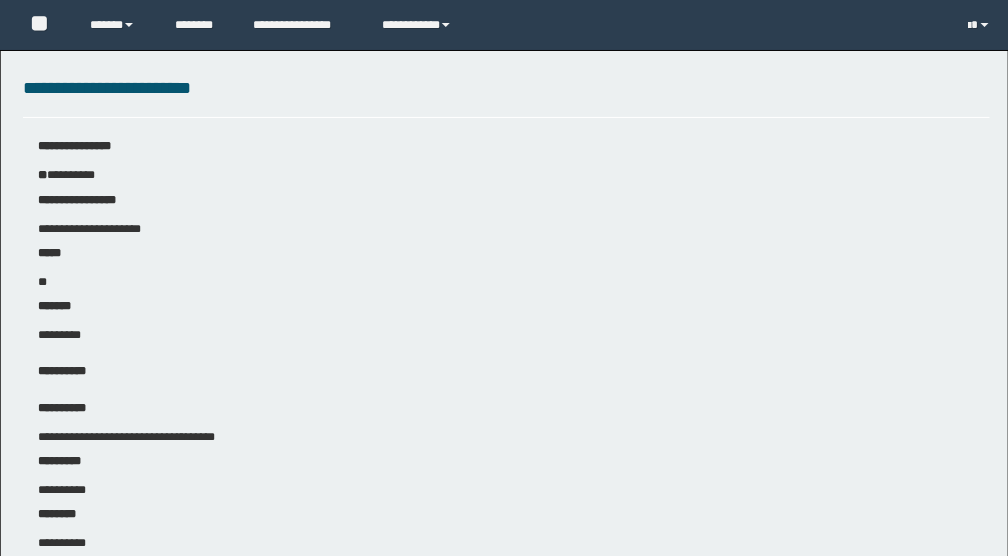 scroll, scrollTop: 0, scrollLeft: 0, axis: both 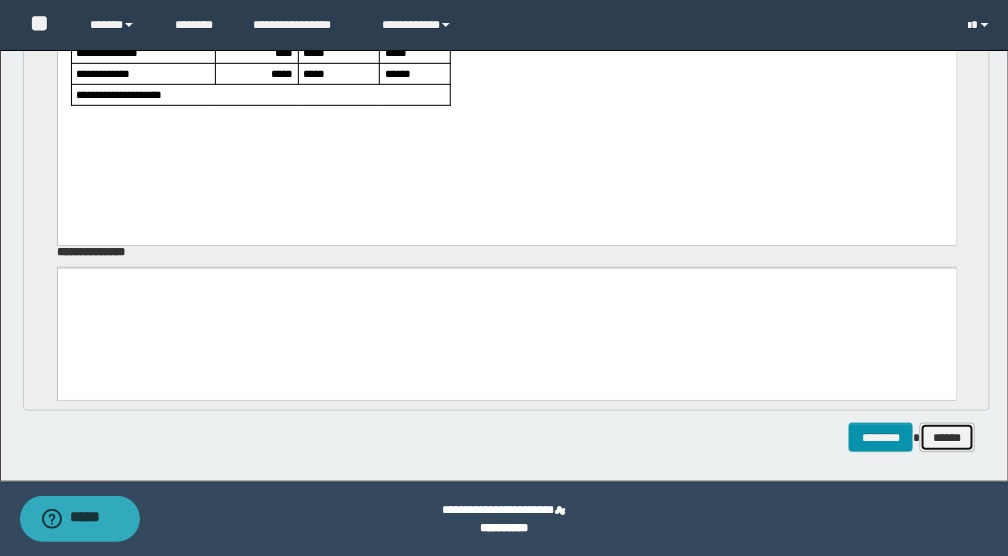 click on "******" at bounding box center (947, 437) 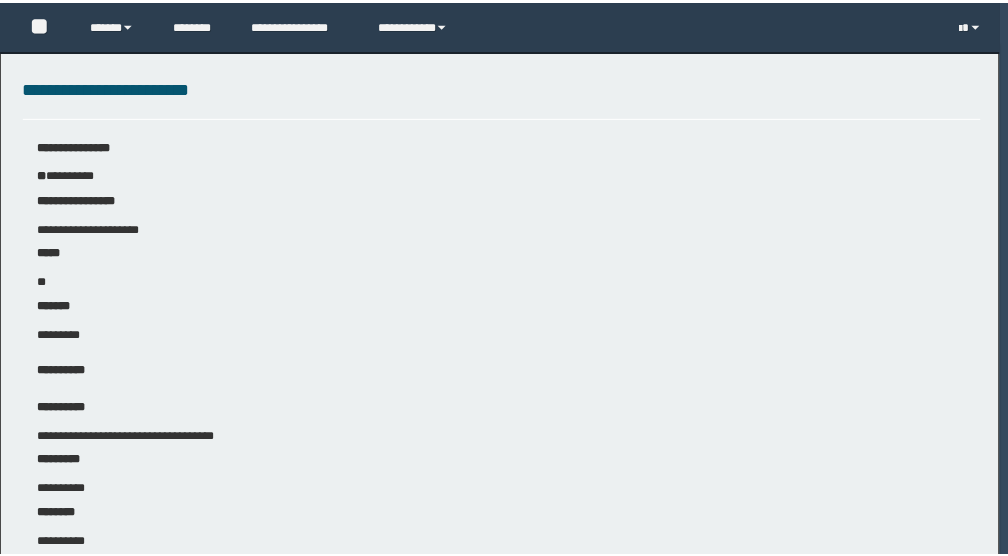 scroll, scrollTop: 0, scrollLeft: 0, axis: both 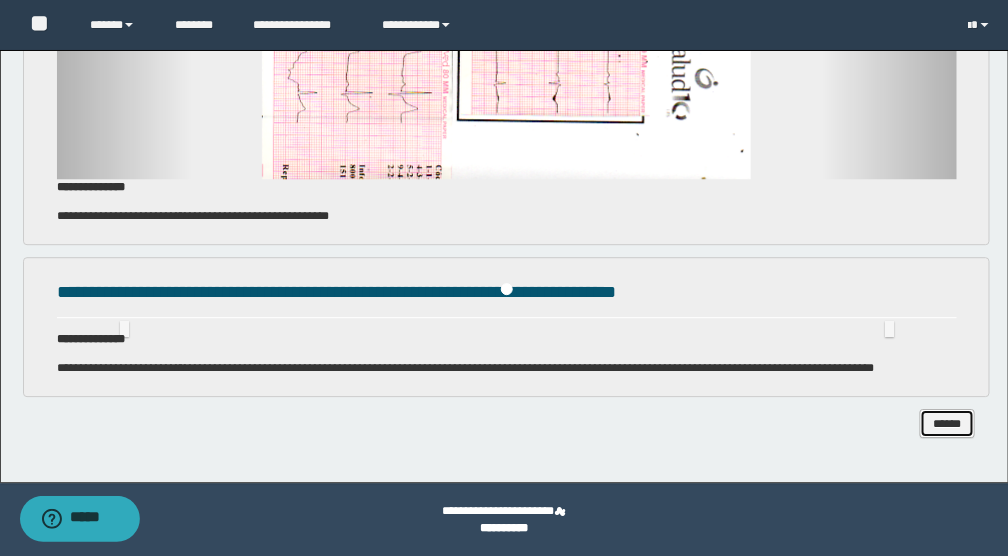 click on "******" at bounding box center (947, 423) 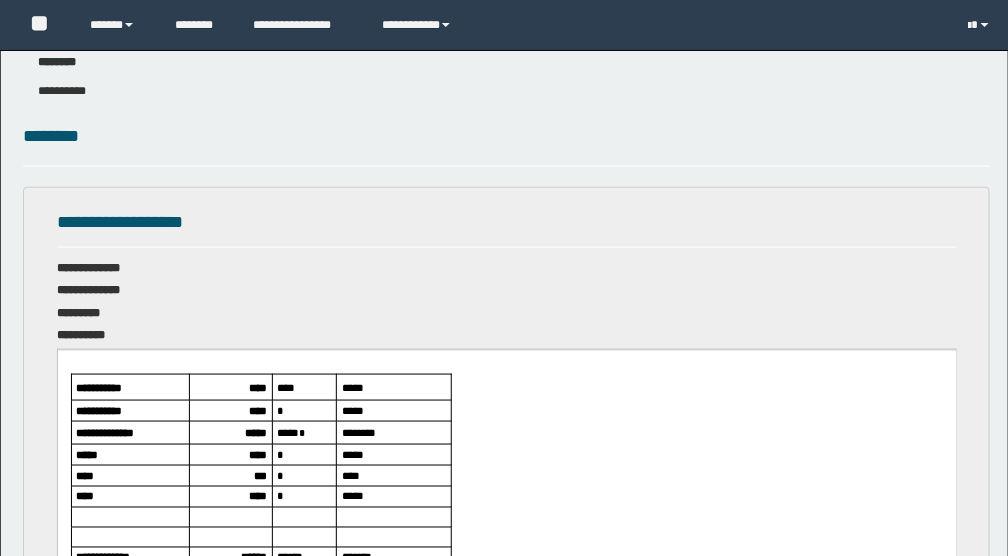 scroll, scrollTop: 600, scrollLeft: 0, axis: vertical 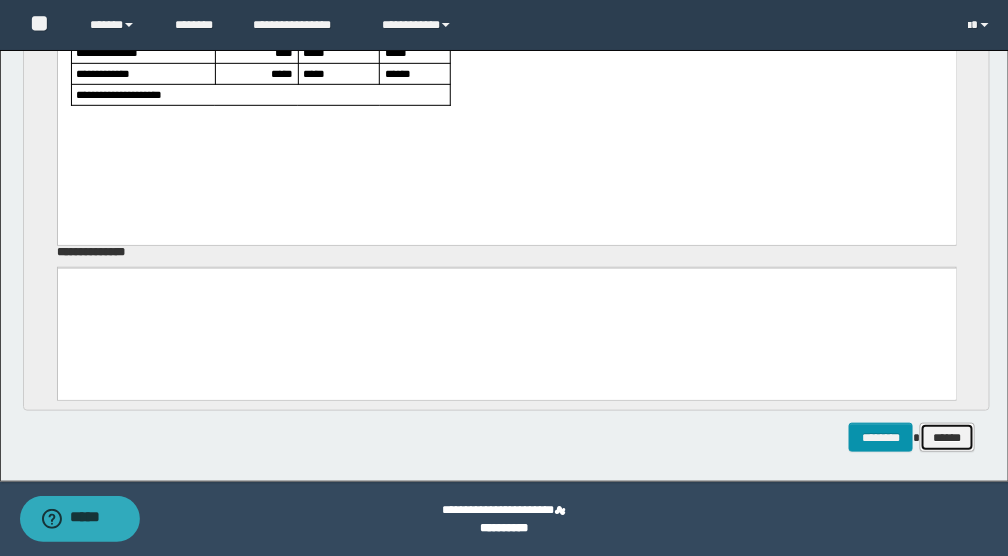 click on "******" at bounding box center (947, 437) 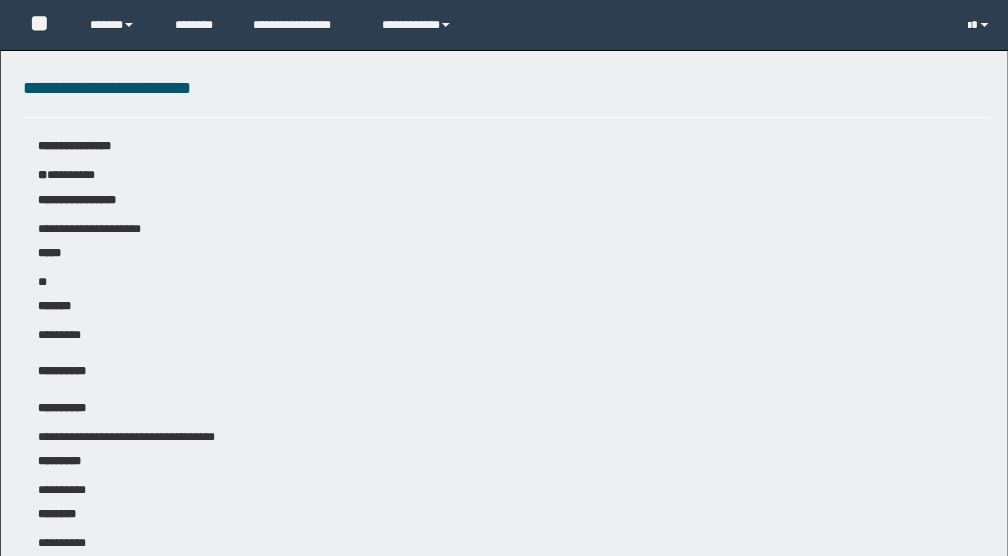 scroll, scrollTop: 0, scrollLeft: 0, axis: both 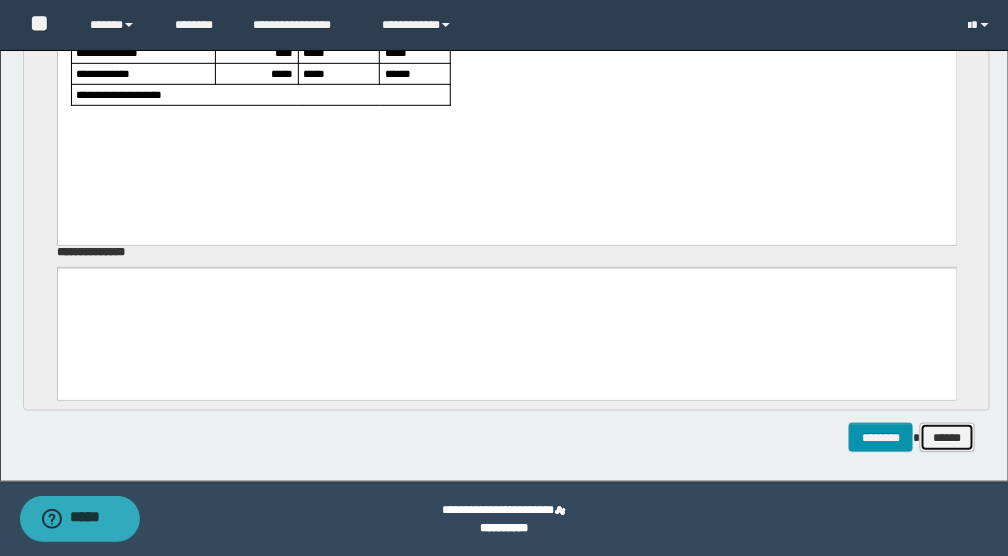 click on "******" at bounding box center [947, 437] 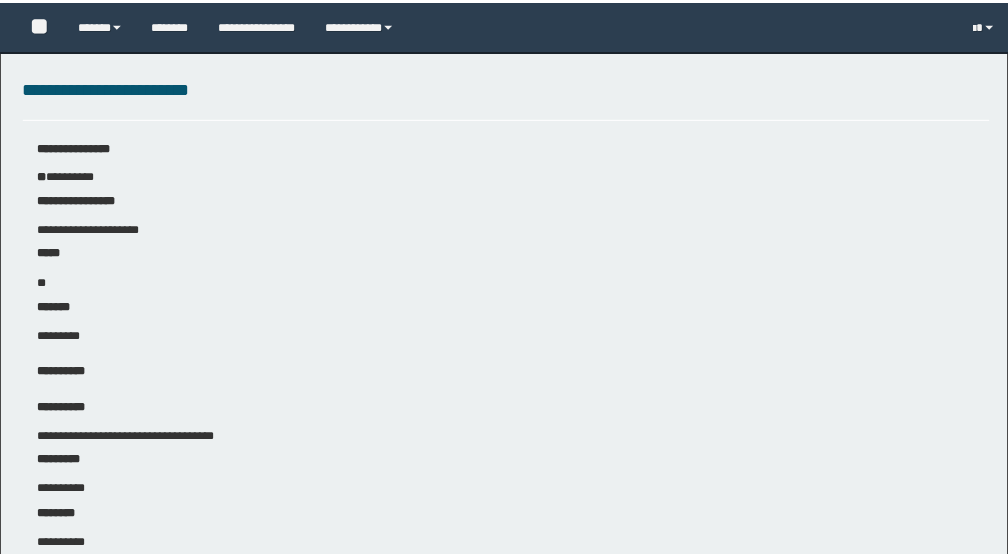 scroll, scrollTop: 0, scrollLeft: 0, axis: both 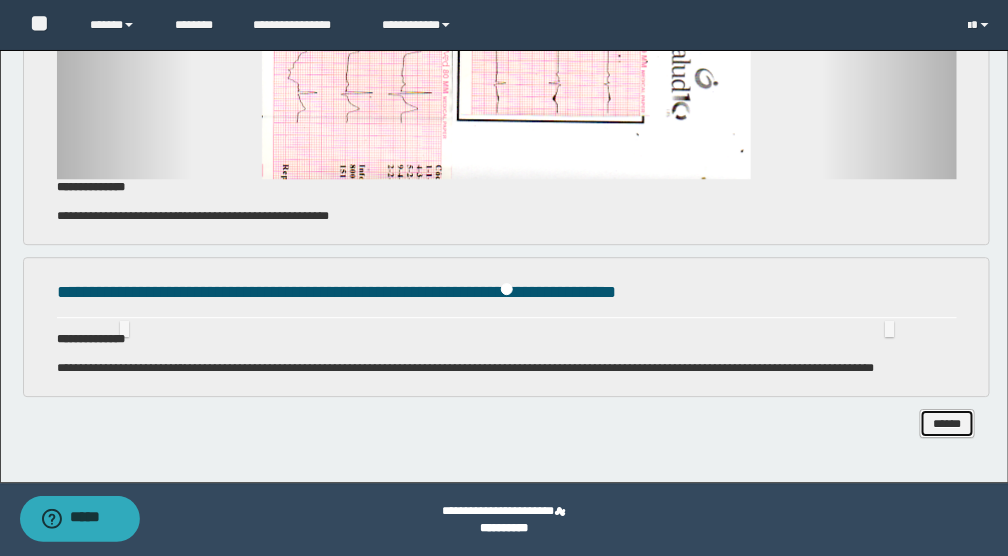 click on "******" at bounding box center (947, 423) 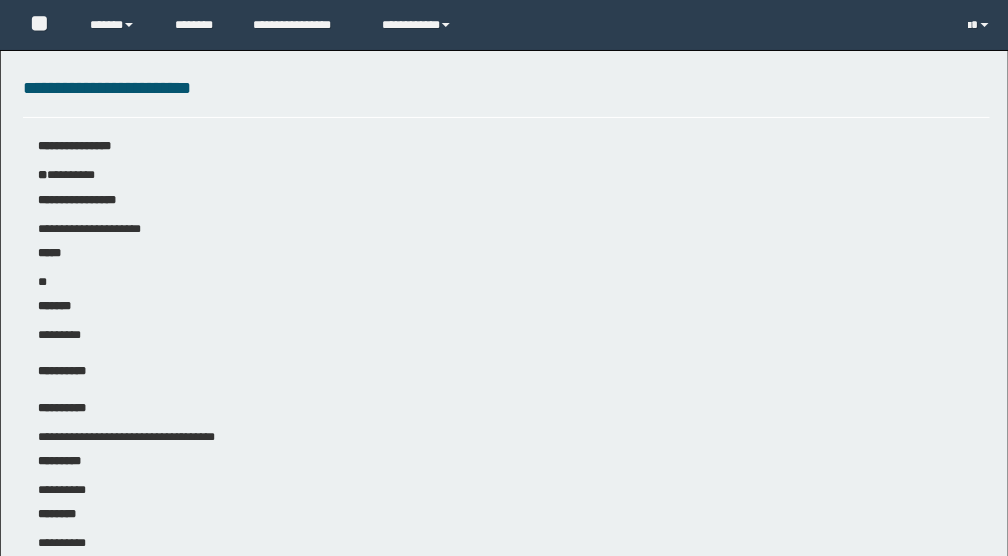 scroll, scrollTop: 219, scrollLeft: 0, axis: vertical 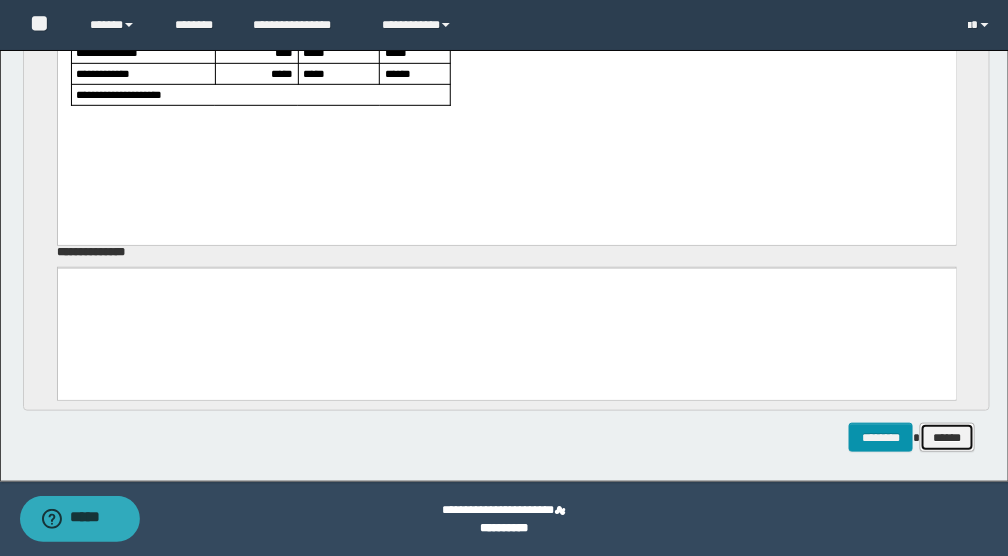 click on "******" at bounding box center (947, 437) 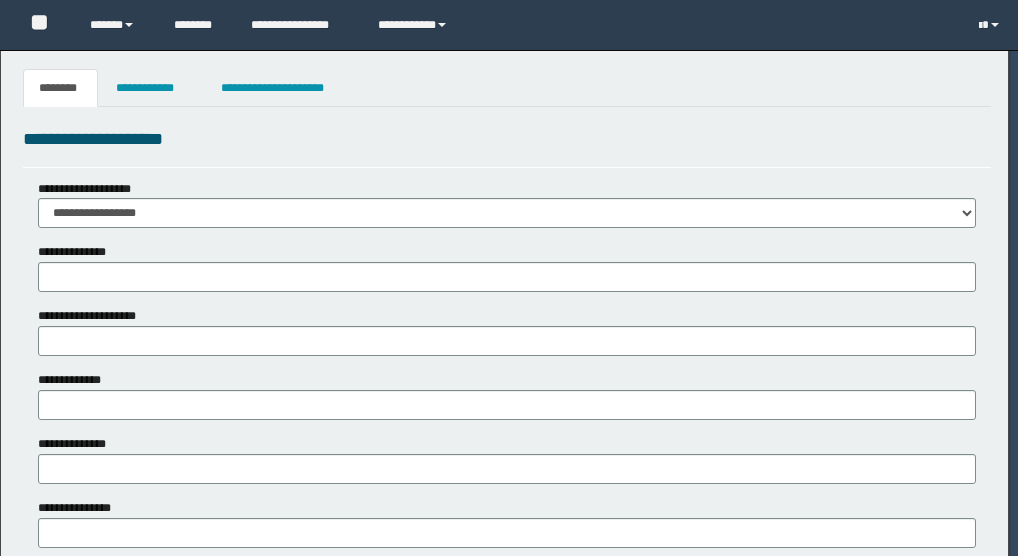 scroll, scrollTop: 0, scrollLeft: 0, axis: both 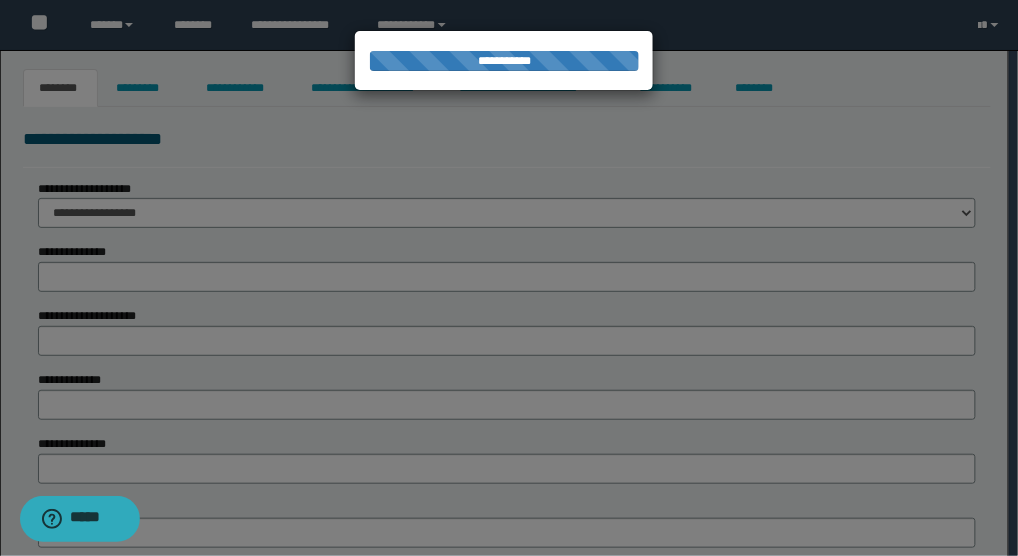 type on "**********" 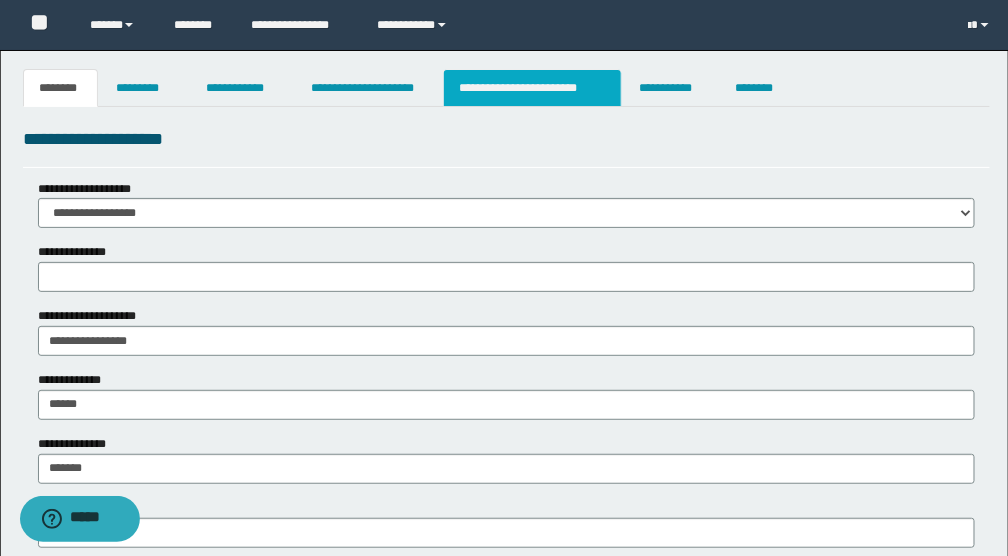 click on "**********" at bounding box center [532, 88] 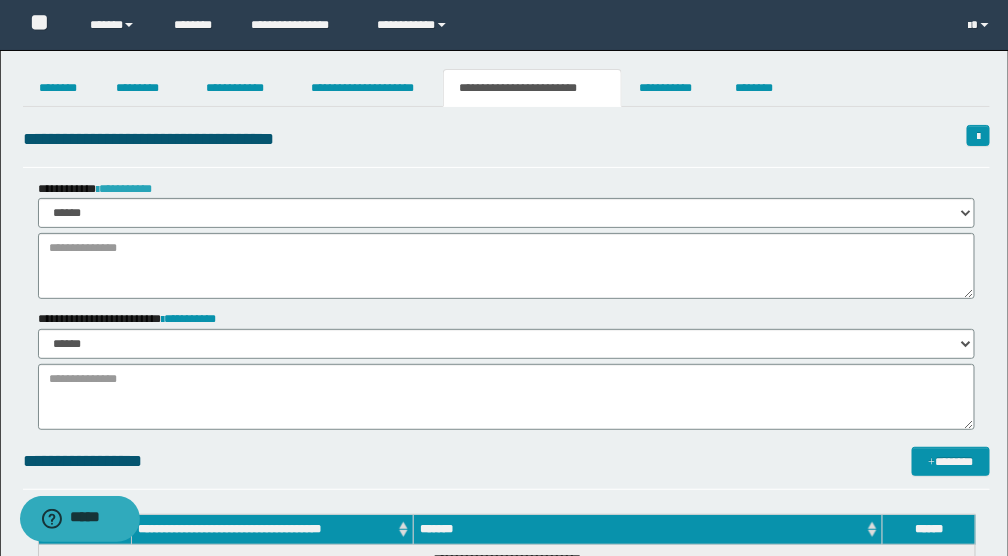 click on "**********" at bounding box center [124, 189] 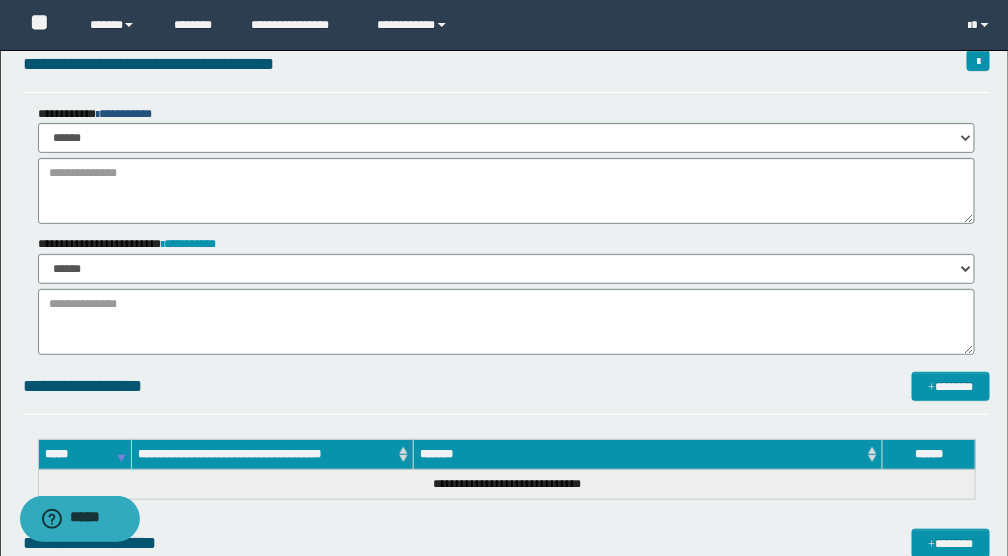 scroll, scrollTop: 133, scrollLeft: 0, axis: vertical 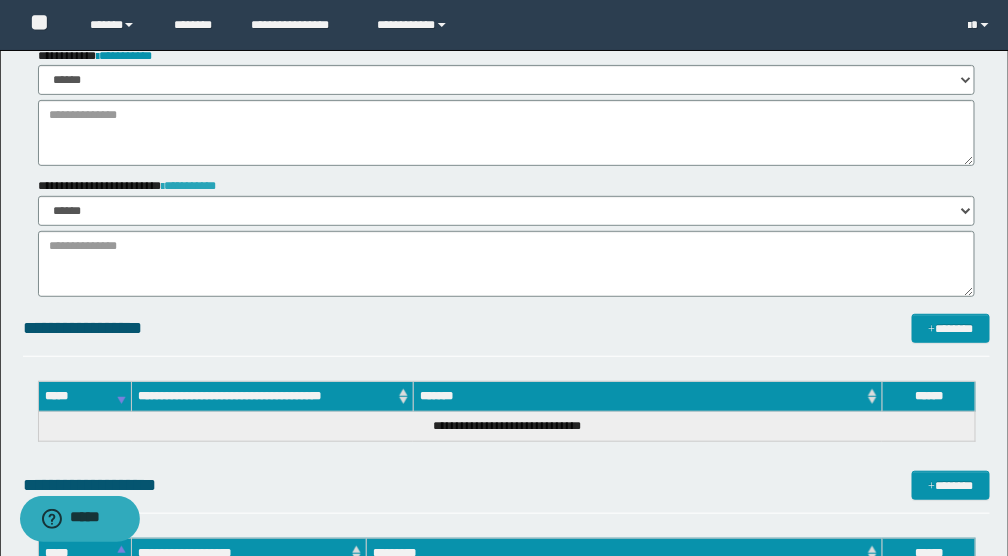 click on "**********" at bounding box center (189, 186) 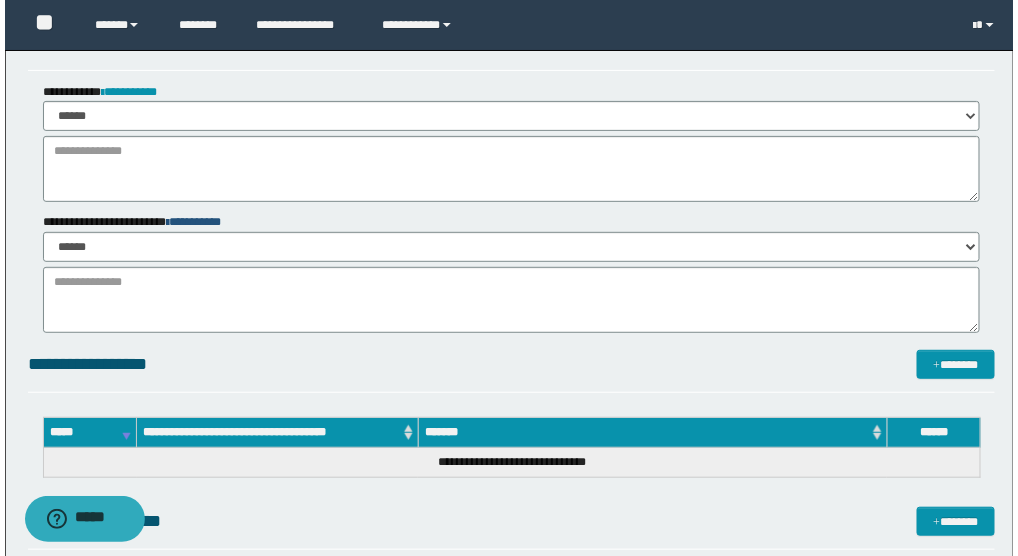 scroll, scrollTop: 0, scrollLeft: 0, axis: both 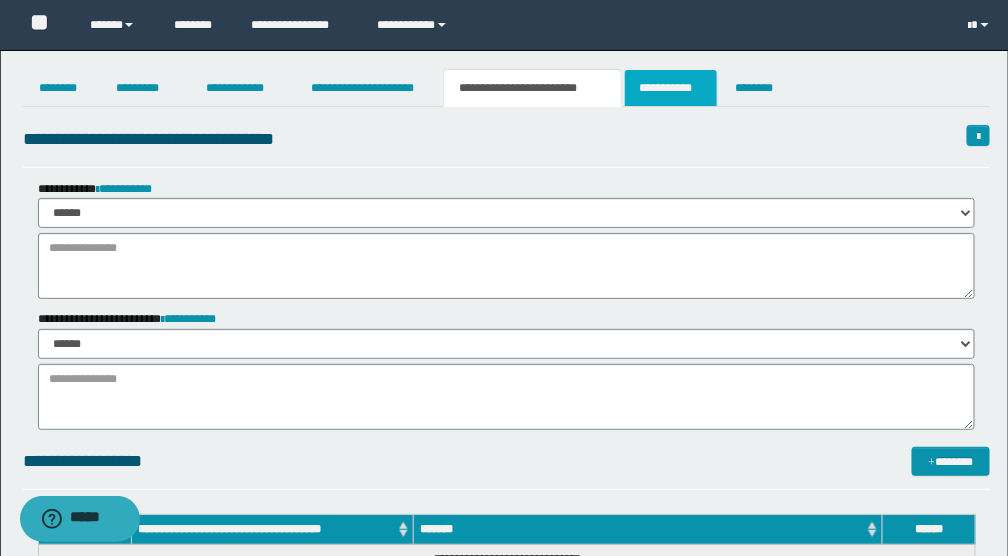 click on "**********" at bounding box center (671, 88) 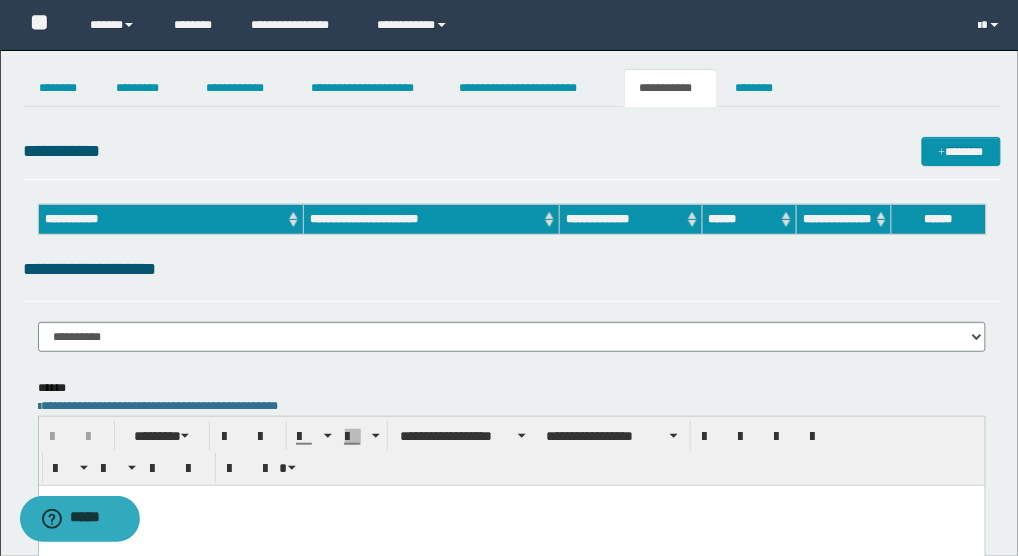 scroll, scrollTop: 0, scrollLeft: 0, axis: both 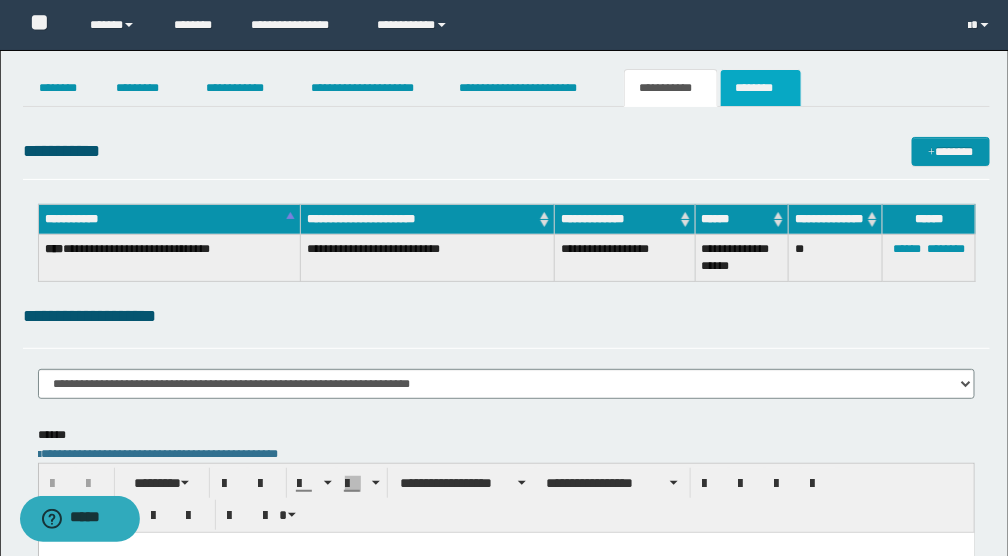 click on "********" at bounding box center (761, 88) 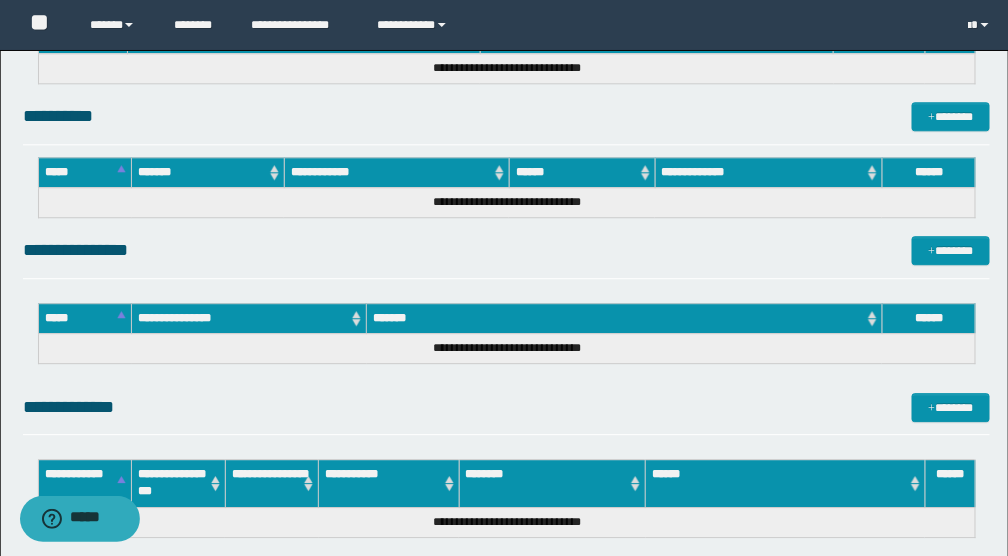 scroll, scrollTop: 1444, scrollLeft: 0, axis: vertical 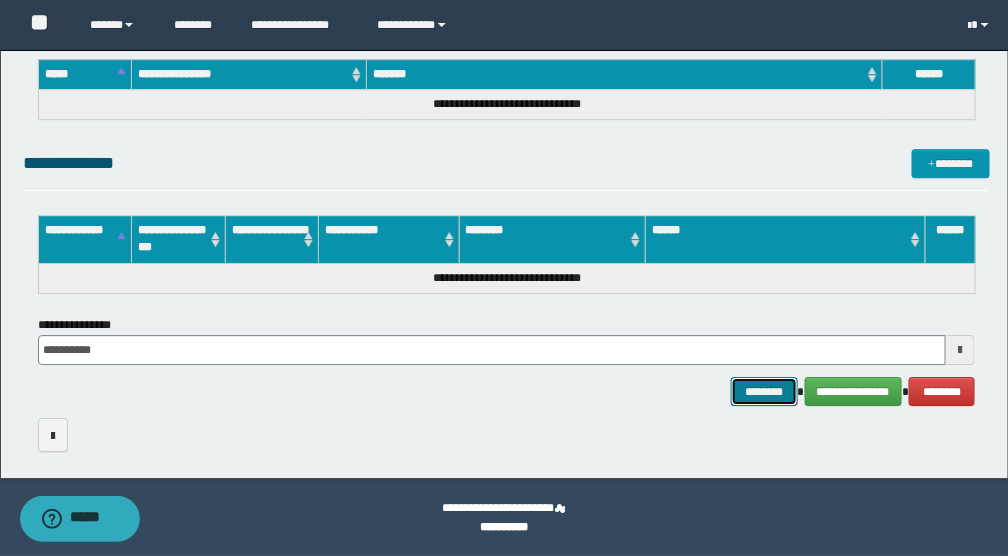 click on "********" at bounding box center [764, 391] 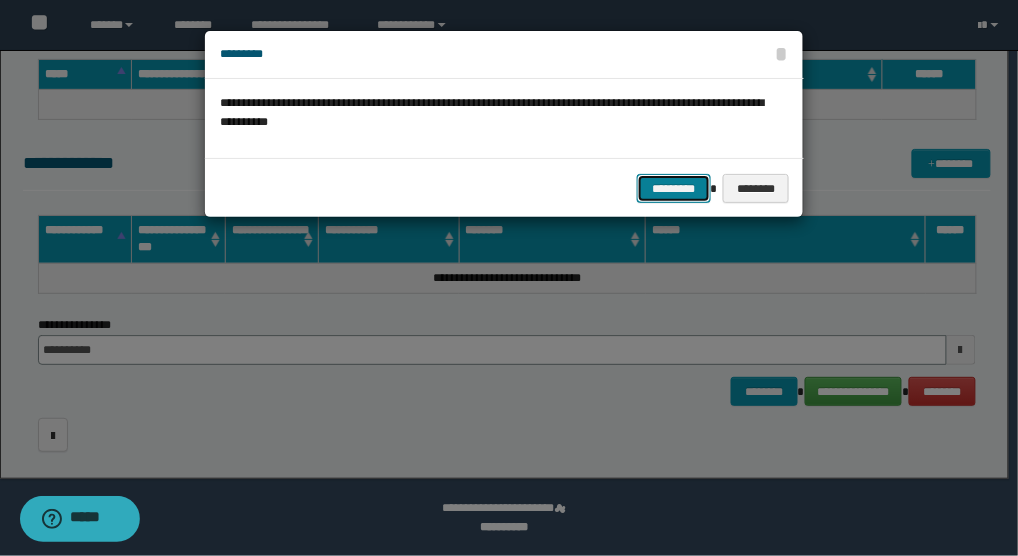 click on "*********" at bounding box center (674, 188) 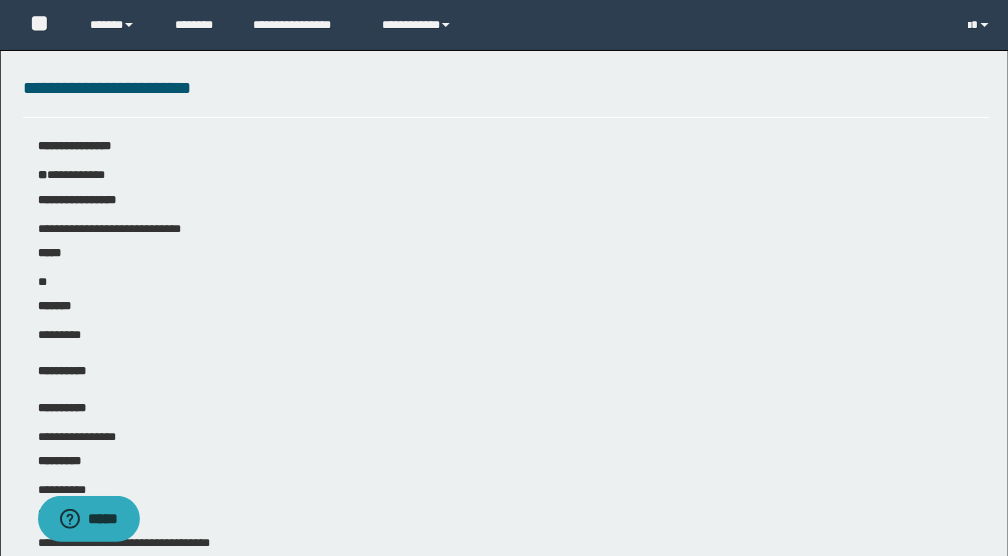 scroll, scrollTop: 0, scrollLeft: 0, axis: both 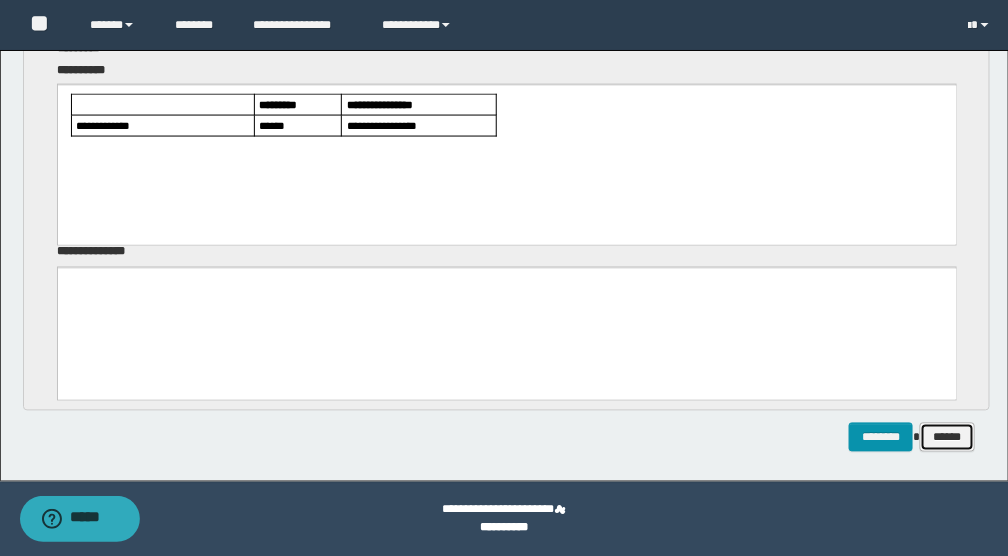 click on "******" at bounding box center (947, 437) 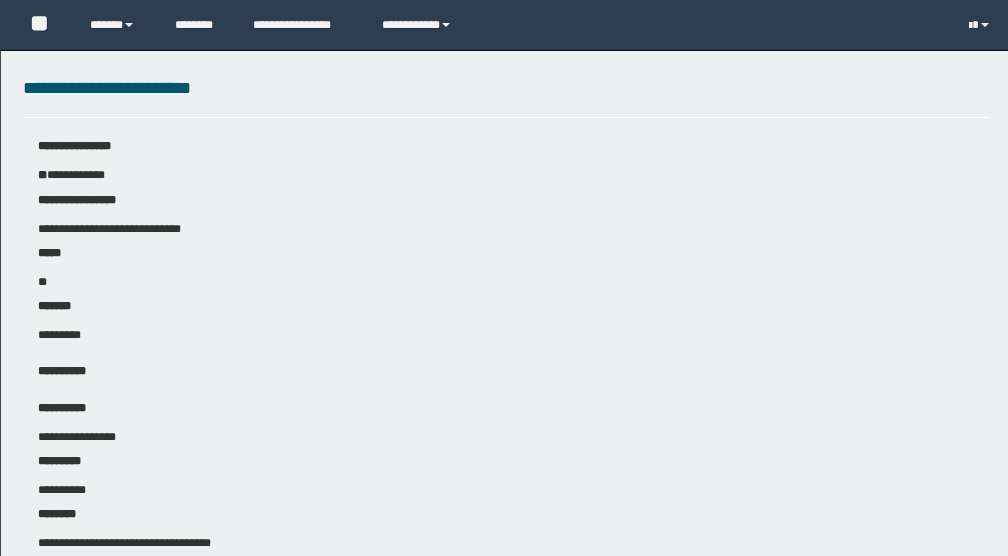 scroll, scrollTop: 0, scrollLeft: 0, axis: both 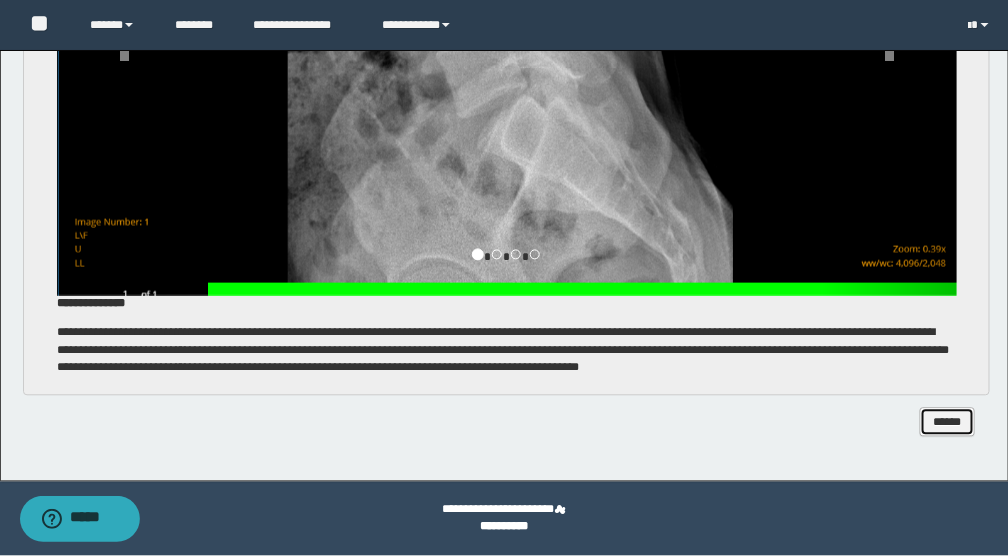 click on "******" at bounding box center (947, 422) 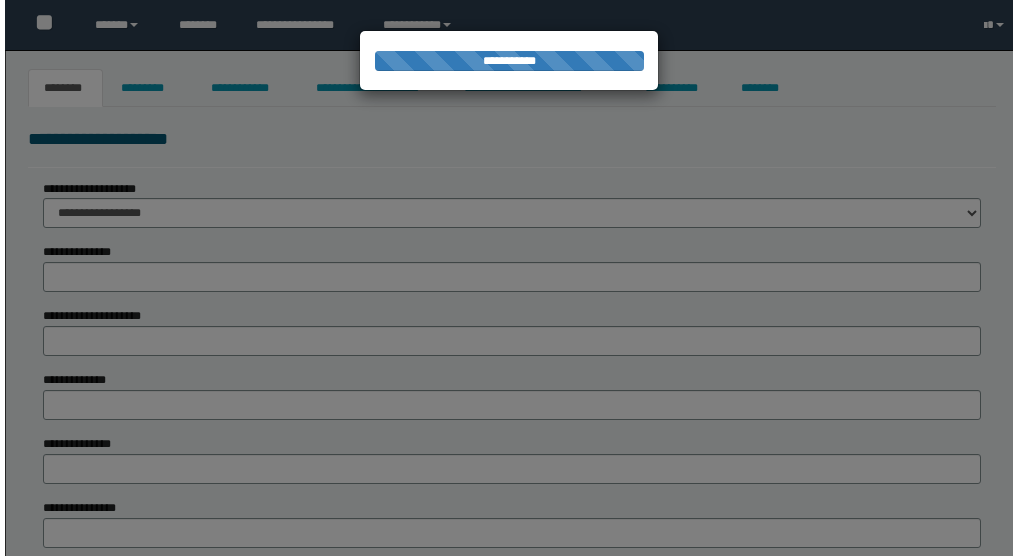scroll, scrollTop: 0, scrollLeft: 0, axis: both 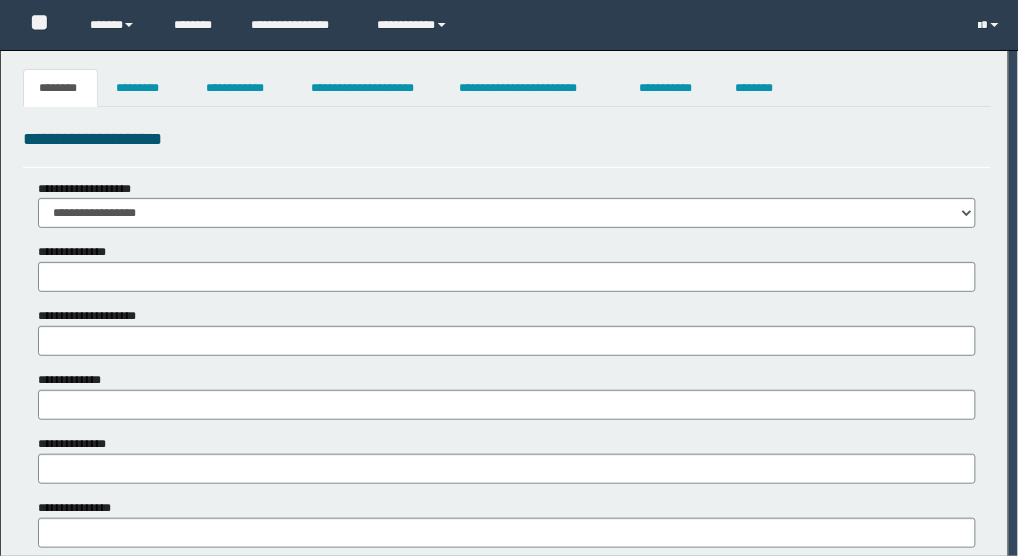 type on "**********" 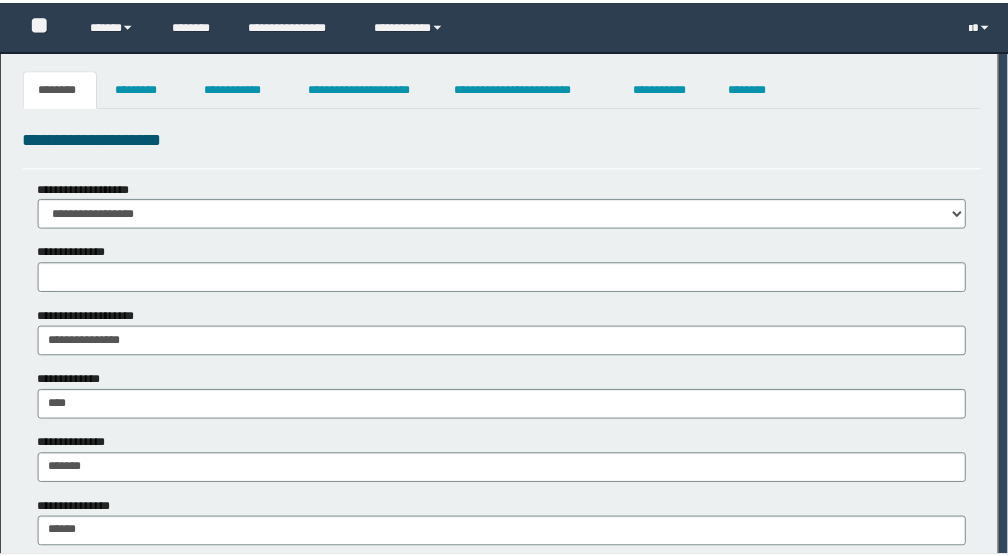 scroll, scrollTop: 0, scrollLeft: 0, axis: both 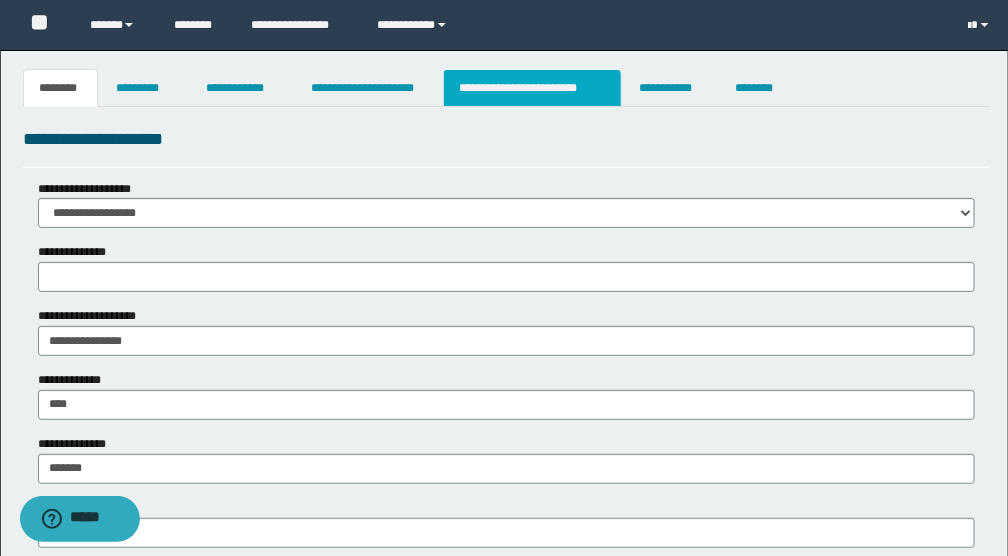 click on "**********" at bounding box center [532, 88] 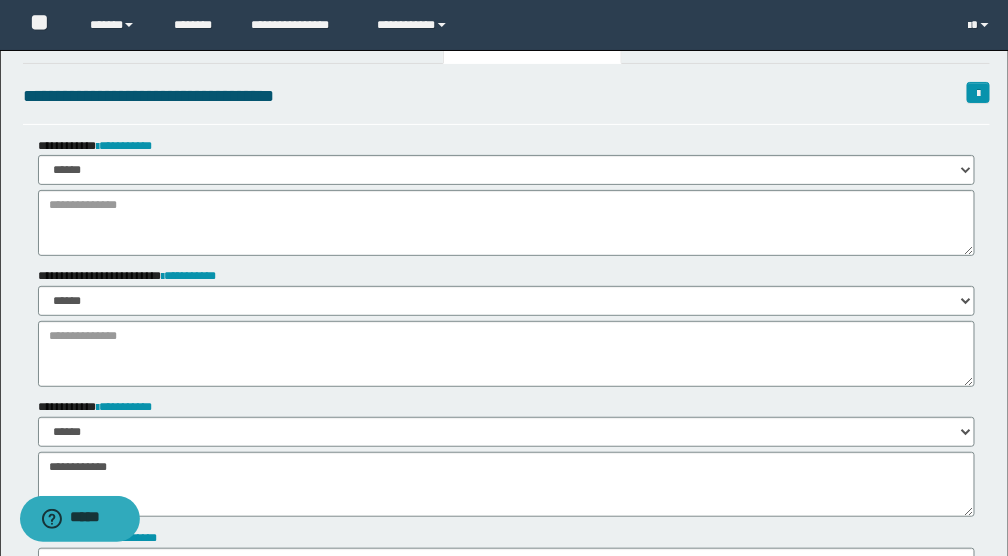 scroll, scrollTop: 66, scrollLeft: 0, axis: vertical 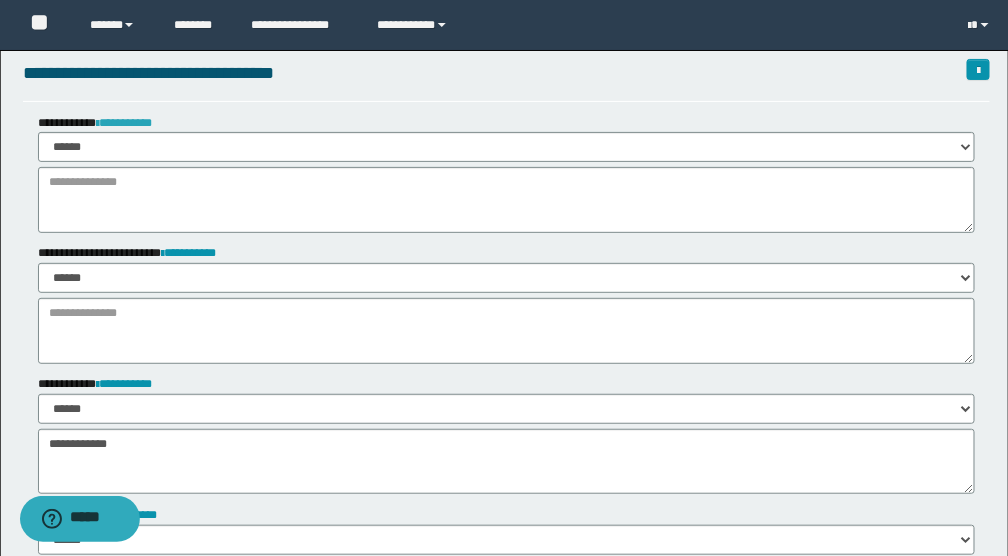 click on "**********" at bounding box center (124, 123) 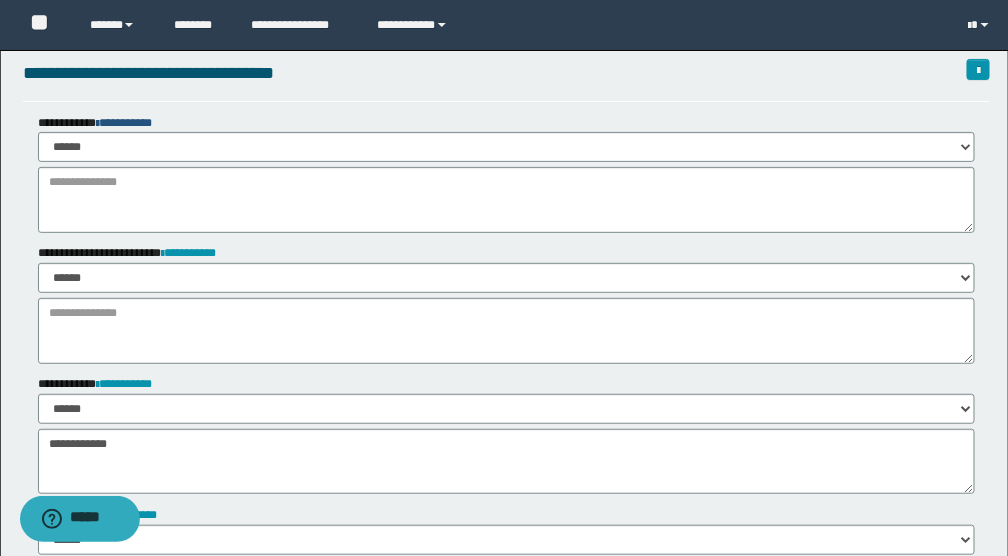 scroll, scrollTop: 0, scrollLeft: 0, axis: both 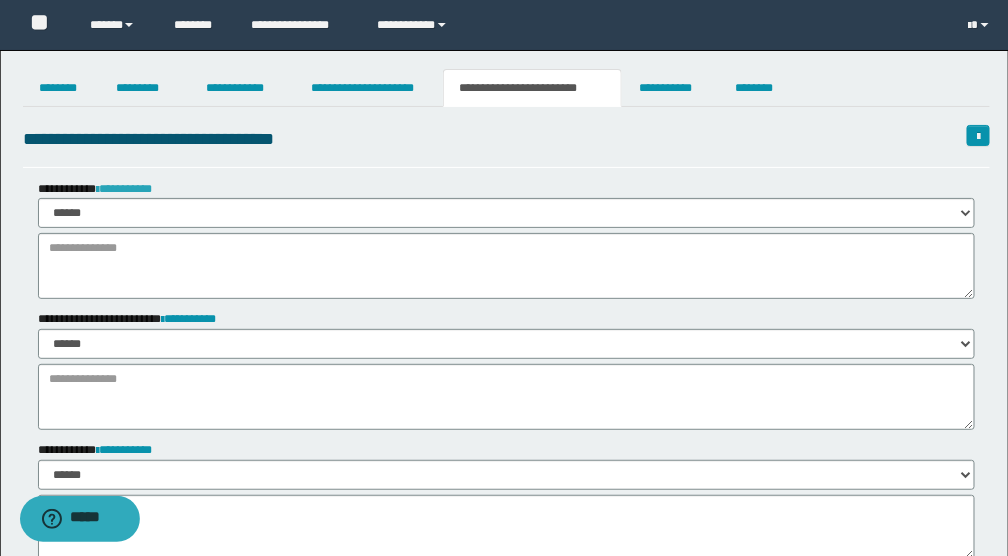 click on "**********" at bounding box center (124, 189) 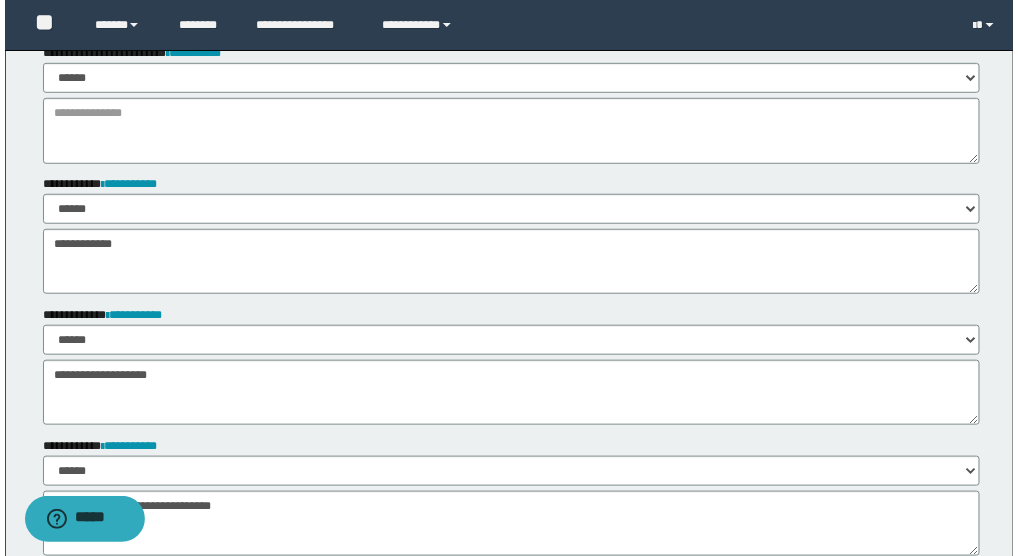 scroll, scrollTop: 0, scrollLeft: 0, axis: both 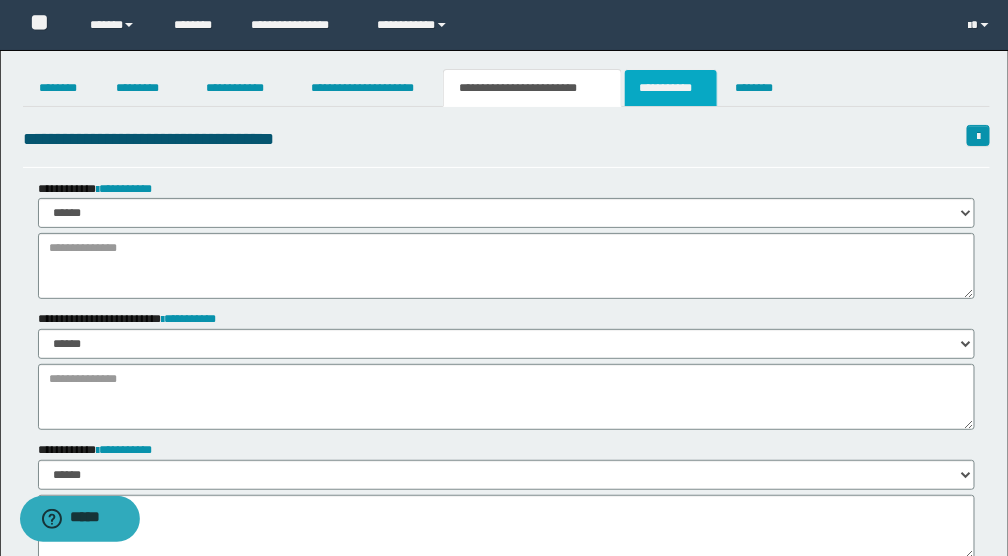 click on "**********" at bounding box center (671, 88) 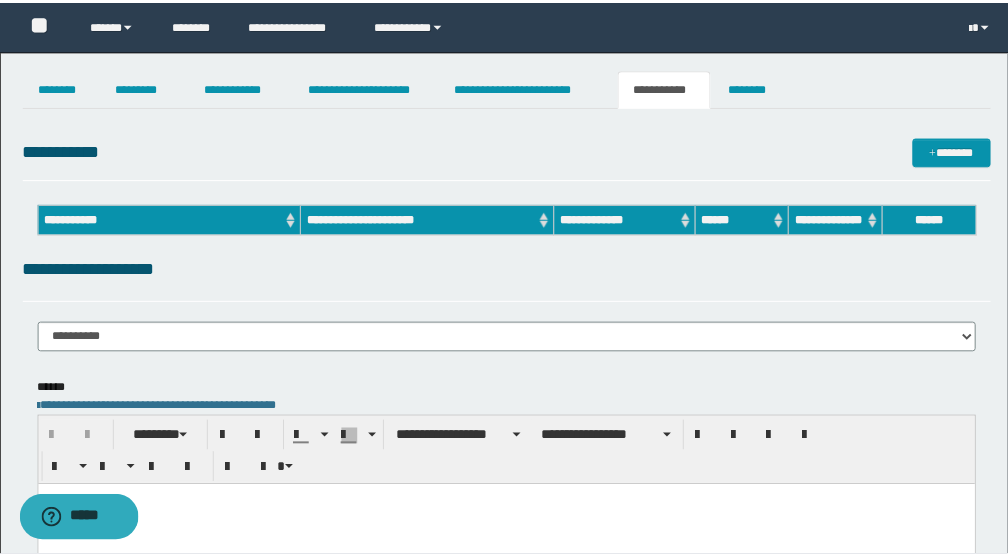 scroll, scrollTop: 0, scrollLeft: 0, axis: both 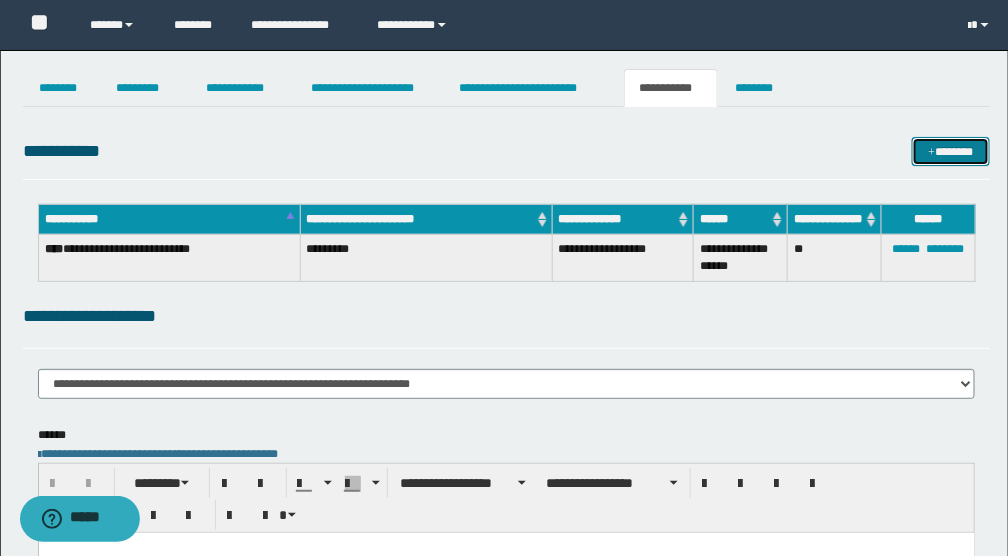 click on "*******" at bounding box center (951, 151) 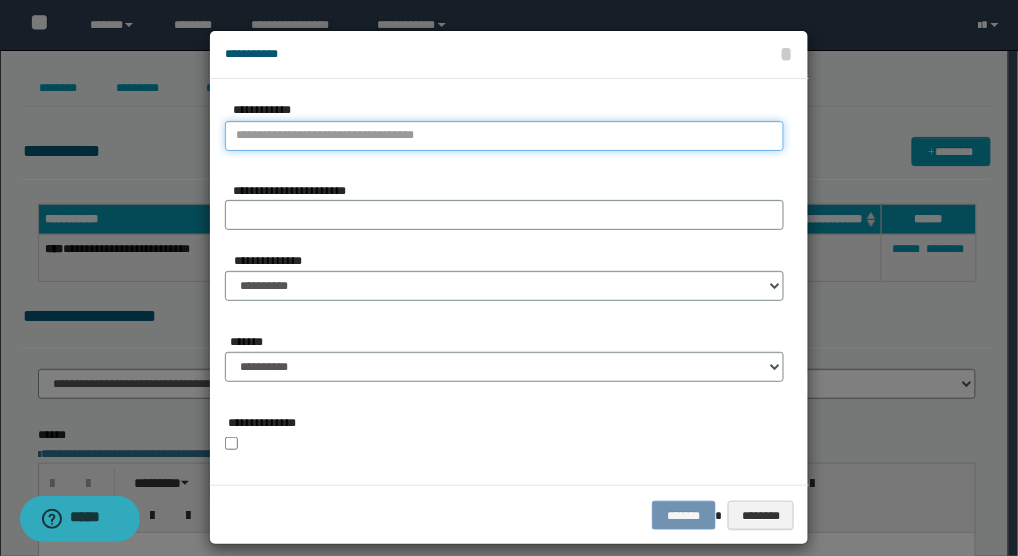 click on "**********" at bounding box center (504, 136) 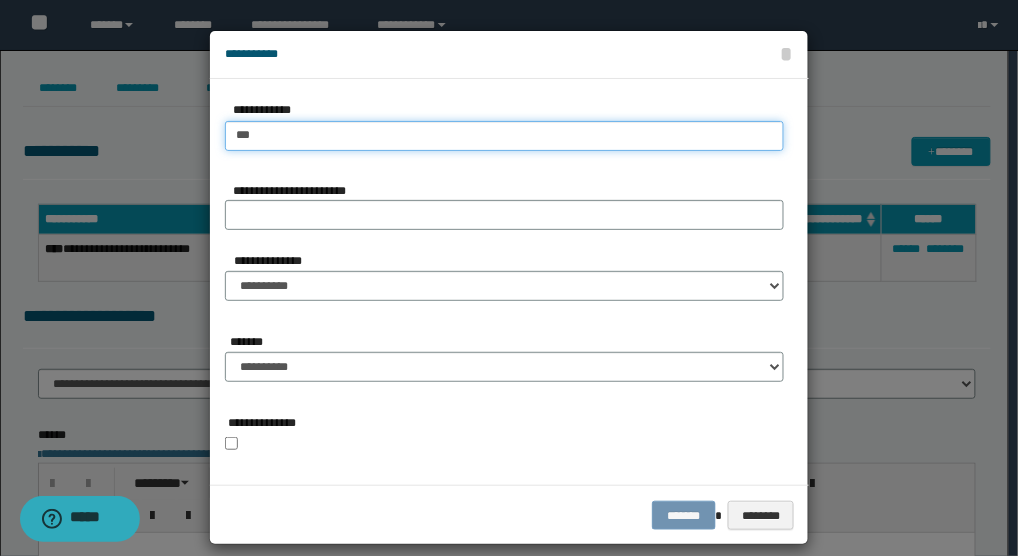 type on "****" 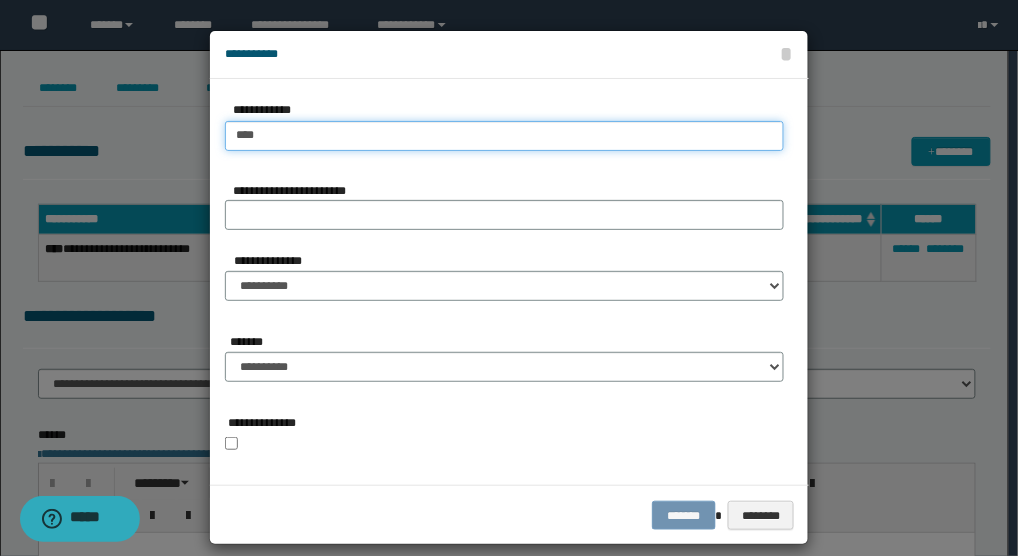 type on "****" 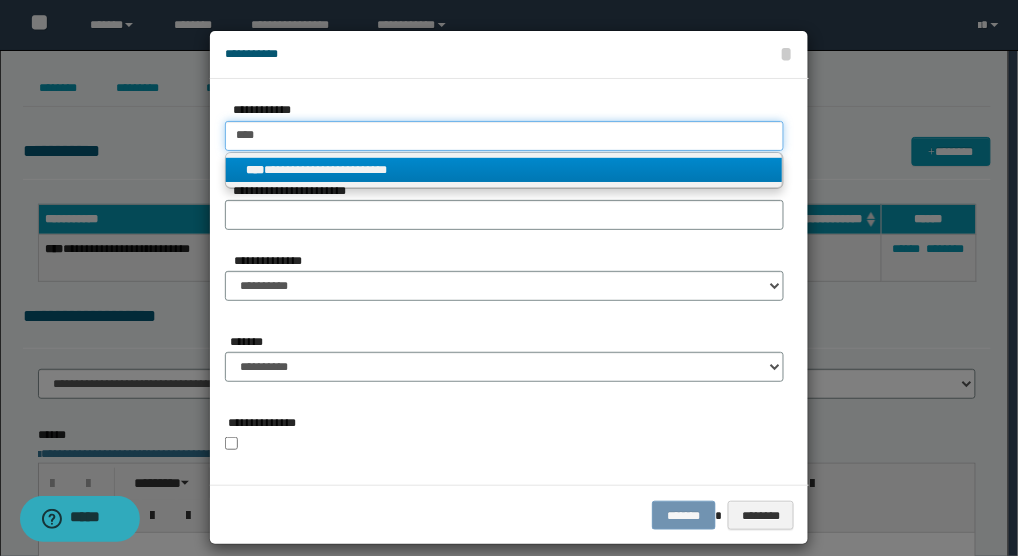 type on "****" 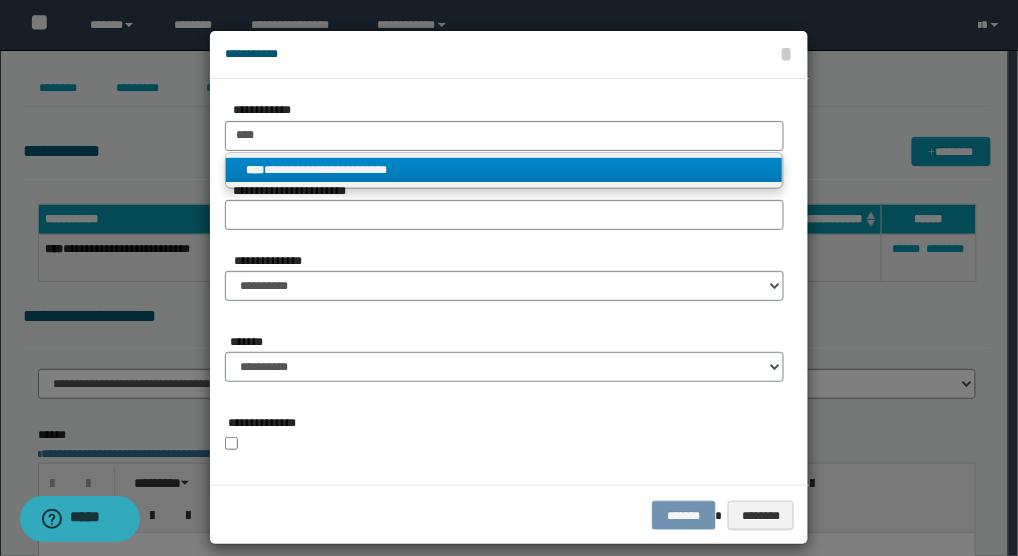 click on "**********" at bounding box center [504, 170] 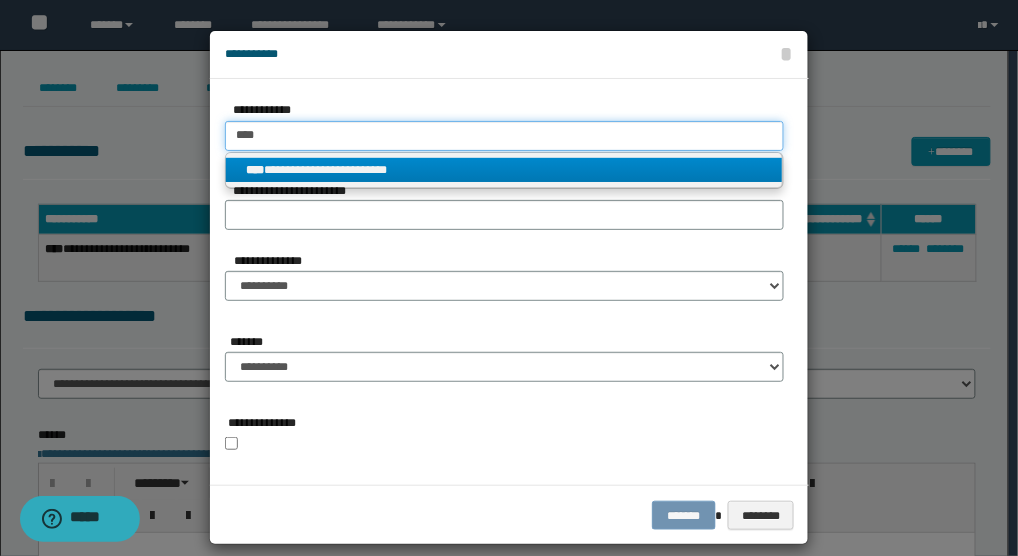 type 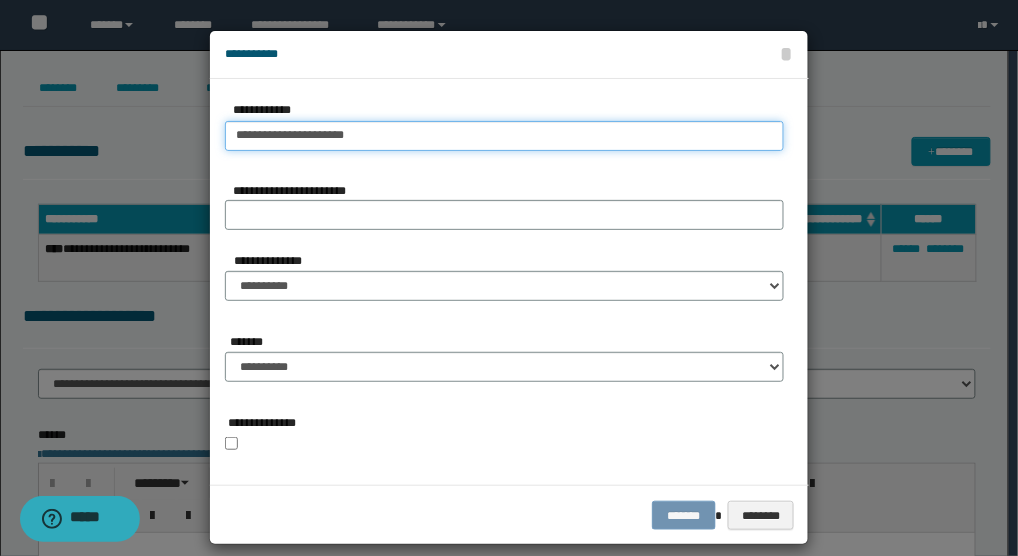drag, startPoint x: 357, startPoint y: 138, endPoint x: 224, endPoint y: 167, distance: 136.12494 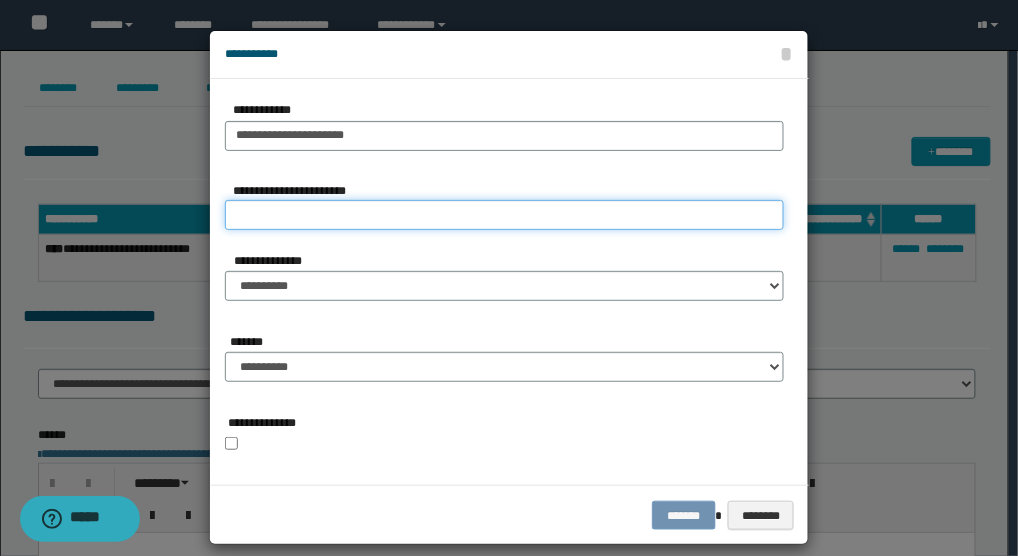 click on "**********" at bounding box center [504, 215] 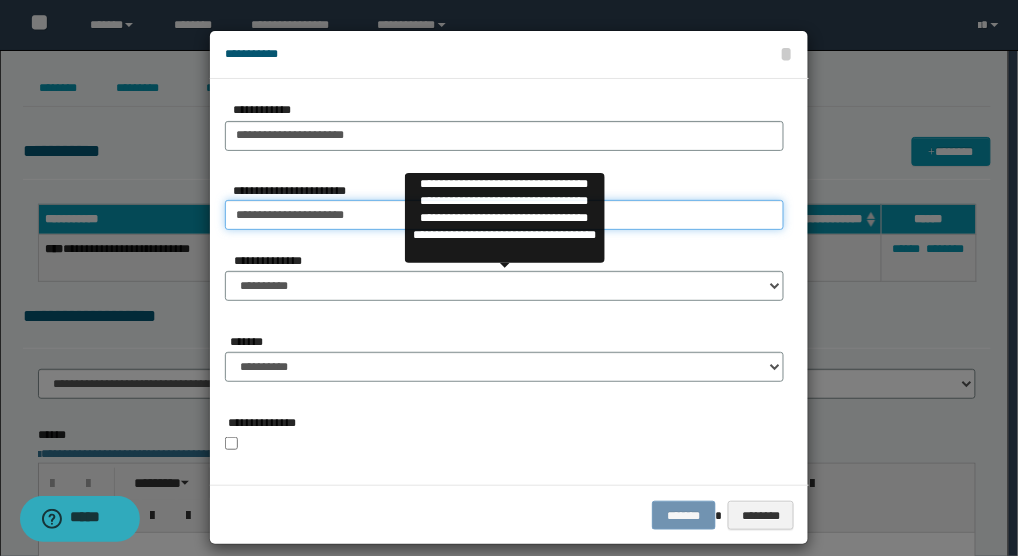 type on "**********" 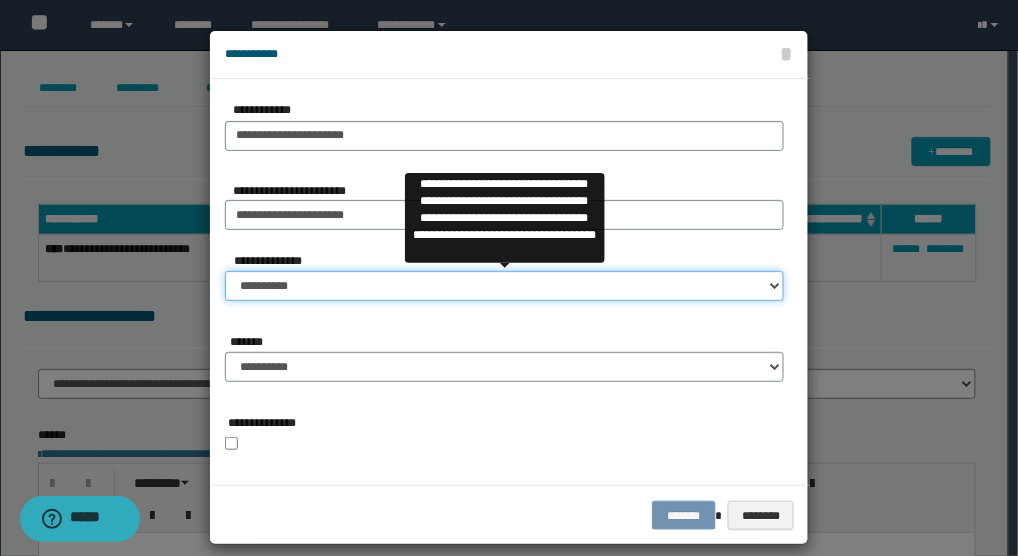 click on "**********" at bounding box center [504, 286] 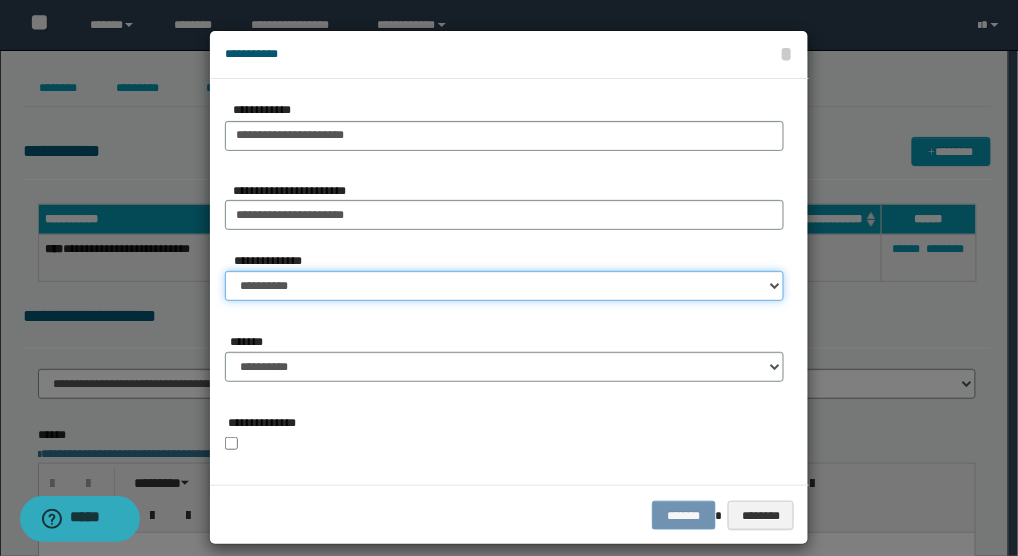 select on "**" 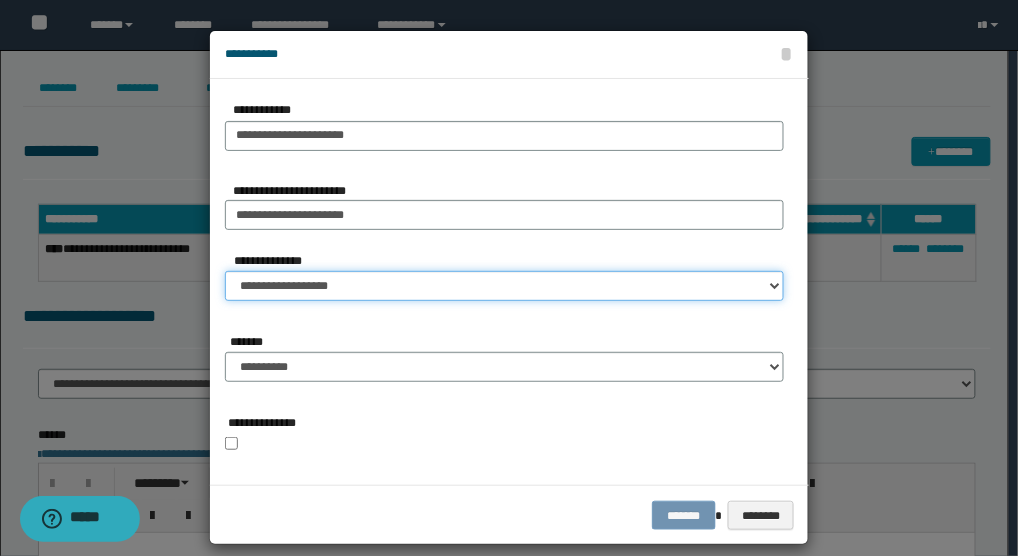 click on "**********" at bounding box center [504, 286] 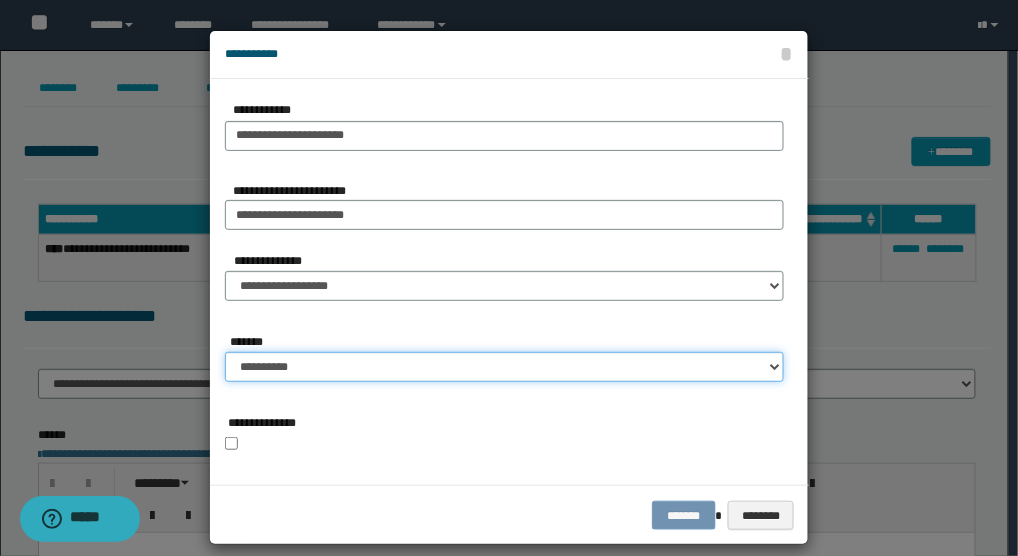 click on "**********" at bounding box center [504, 367] 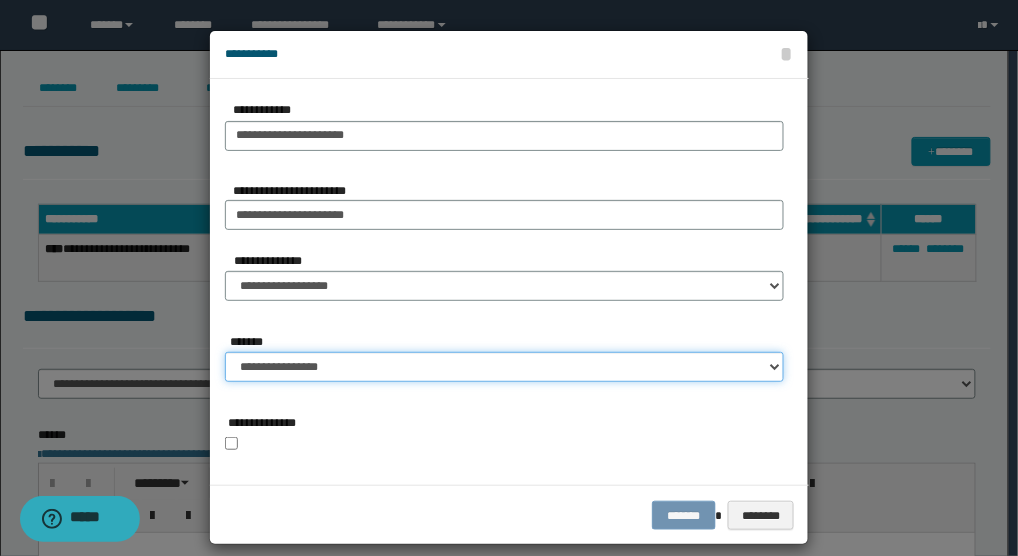 click on "**********" at bounding box center (504, 367) 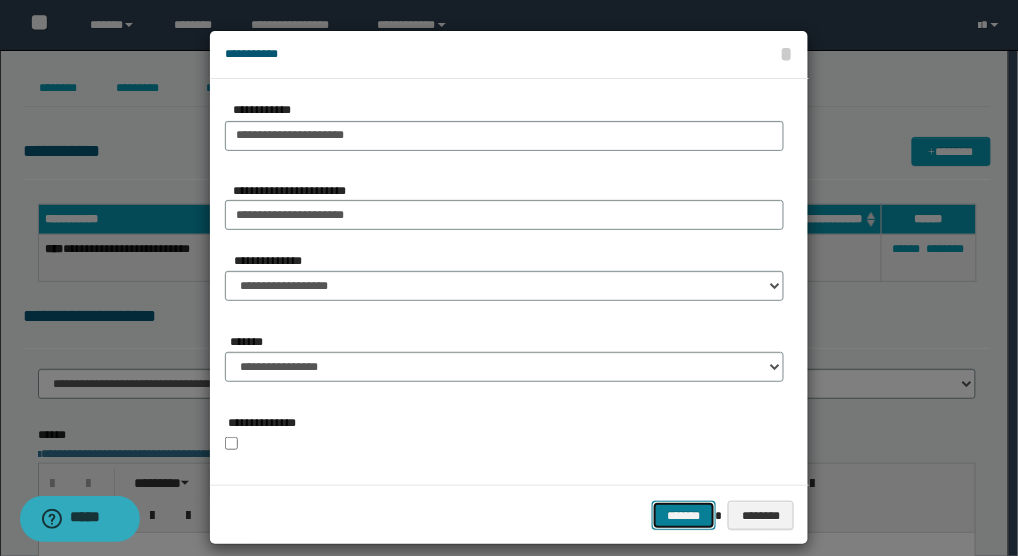 click on "*******" at bounding box center [684, 515] 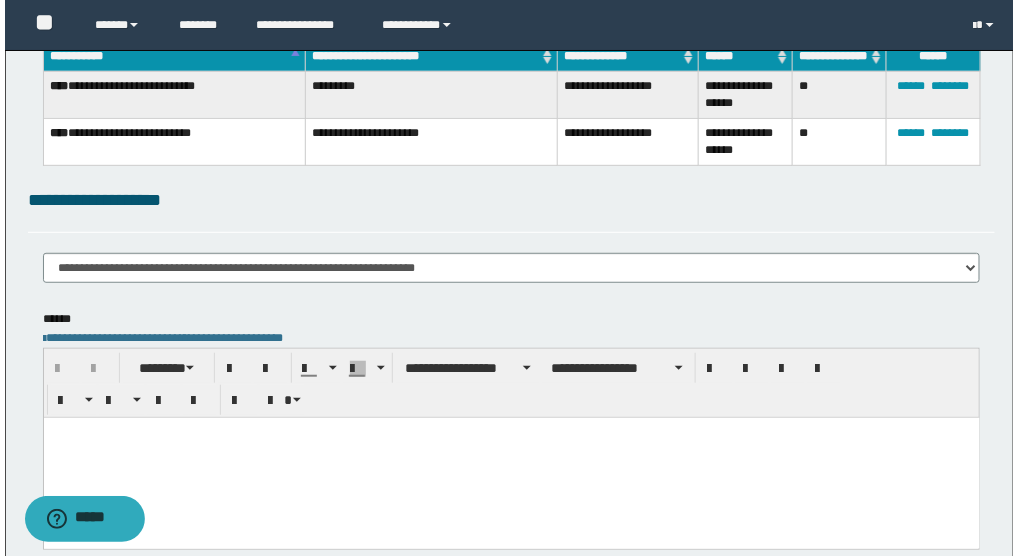 scroll, scrollTop: 0, scrollLeft: 0, axis: both 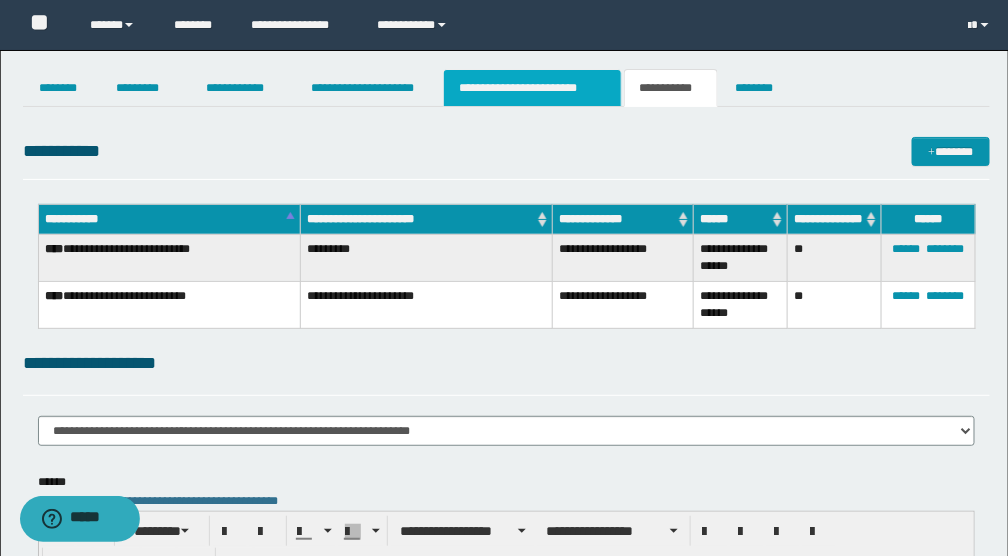click on "**********" at bounding box center (532, 88) 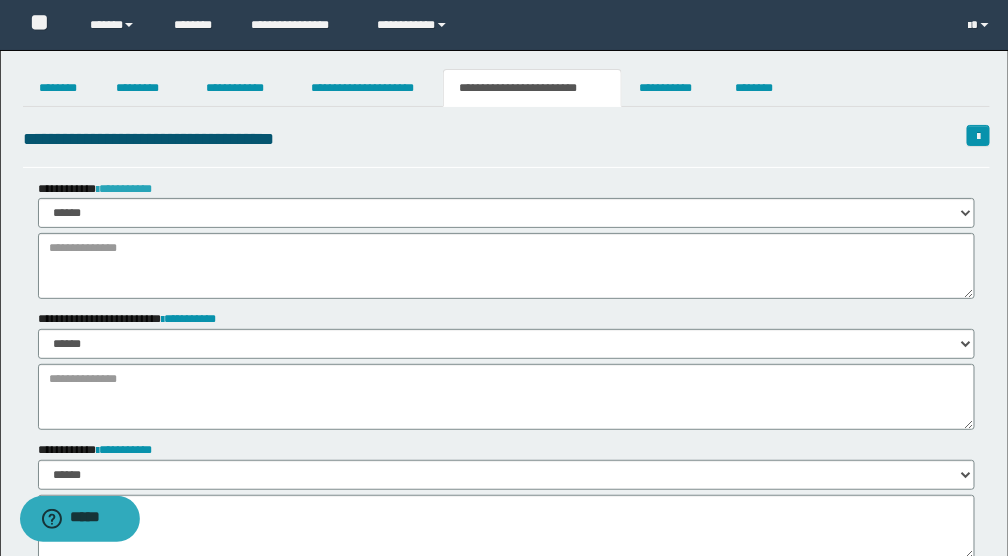 click on "**********" at bounding box center (124, 189) 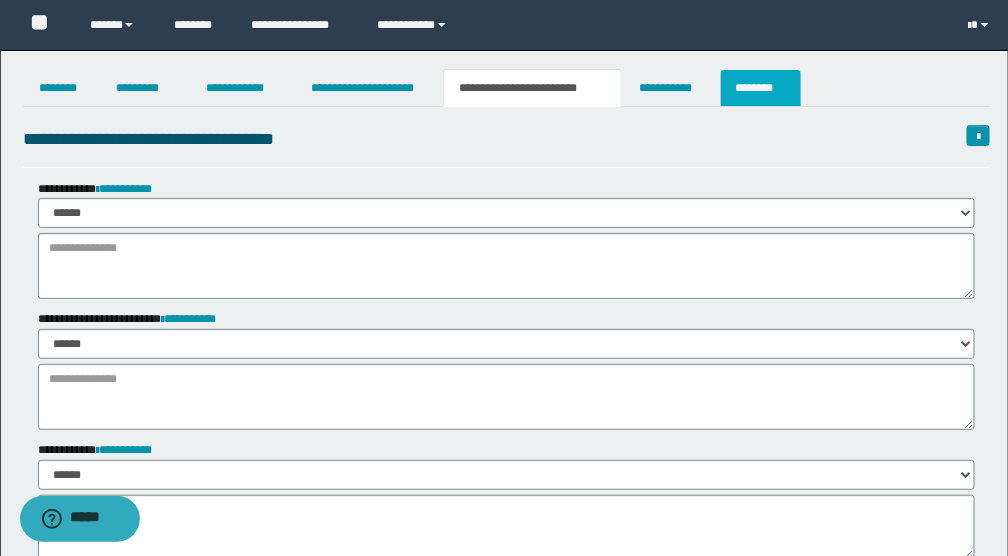 click on "********" at bounding box center [761, 88] 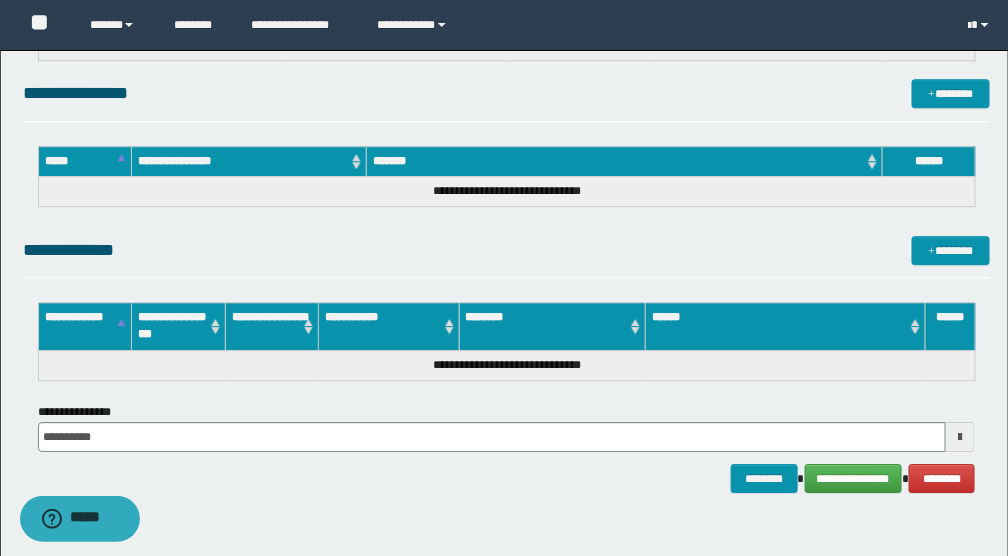 scroll, scrollTop: 1444, scrollLeft: 0, axis: vertical 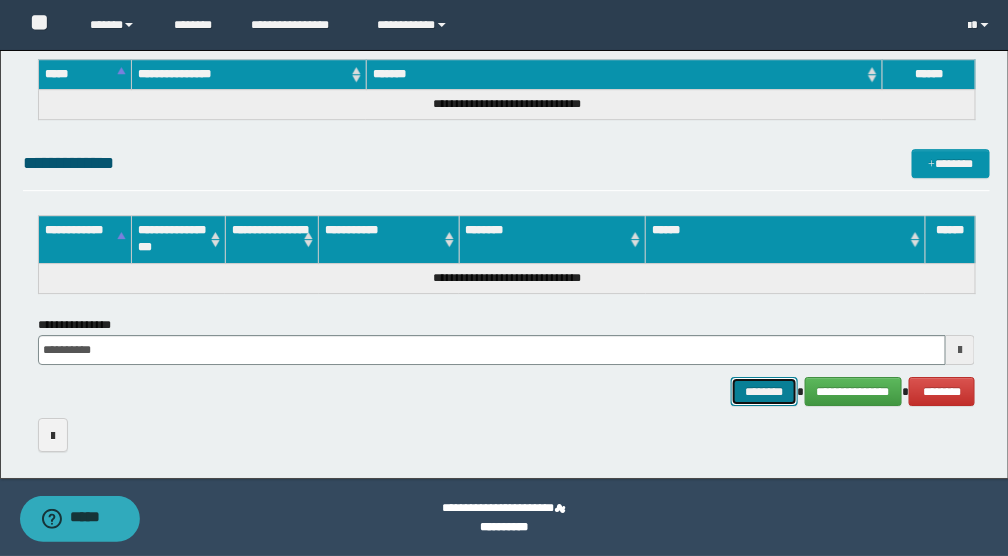 click on "********" at bounding box center [764, 391] 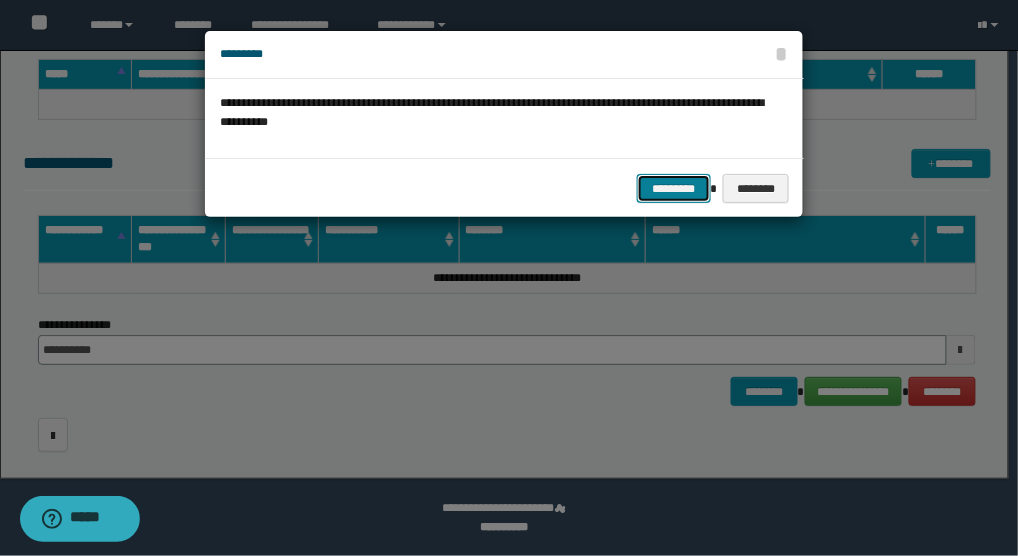 click on "*********" at bounding box center (674, 188) 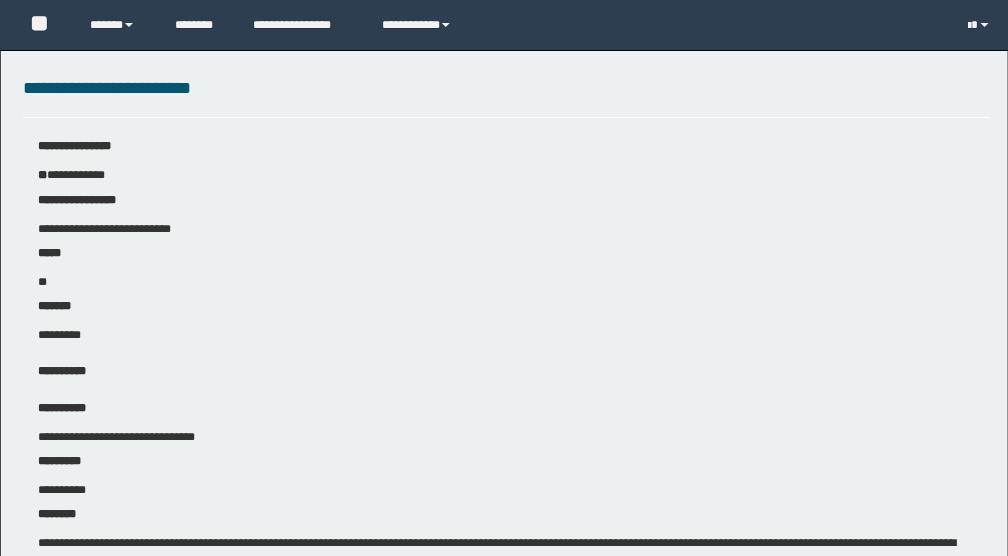 scroll, scrollTop: 0, scrollLeft: 0, axis: both 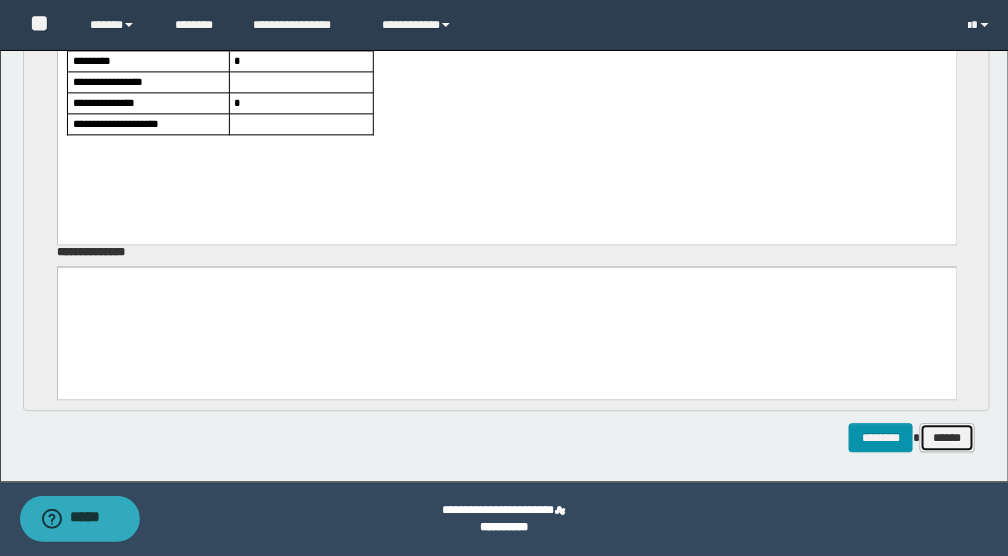 click on "******" at bounding box center [947, 437] 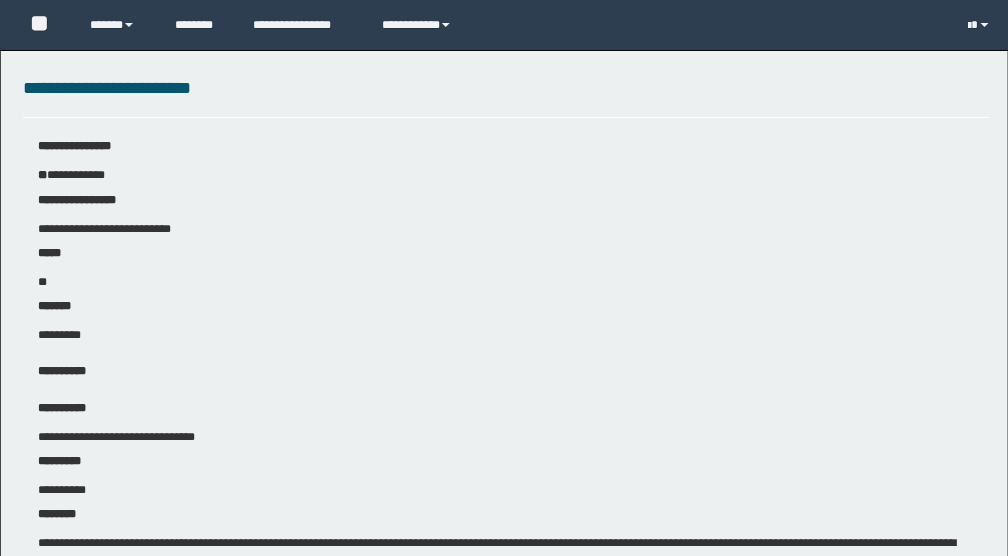 scroll, scrollTop: 0, scrollLeft: 0, axis: both 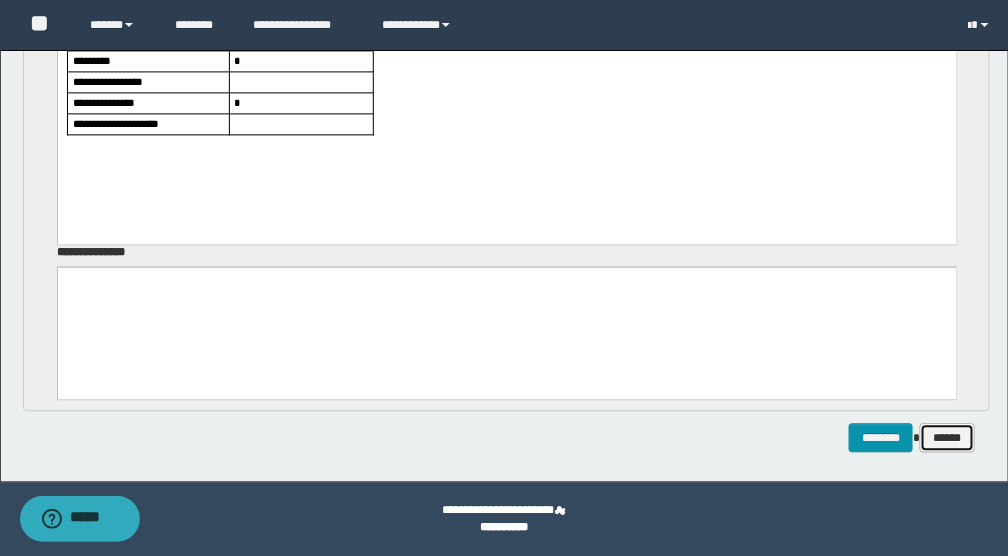 click on "******" at bounding box center [947, 437] 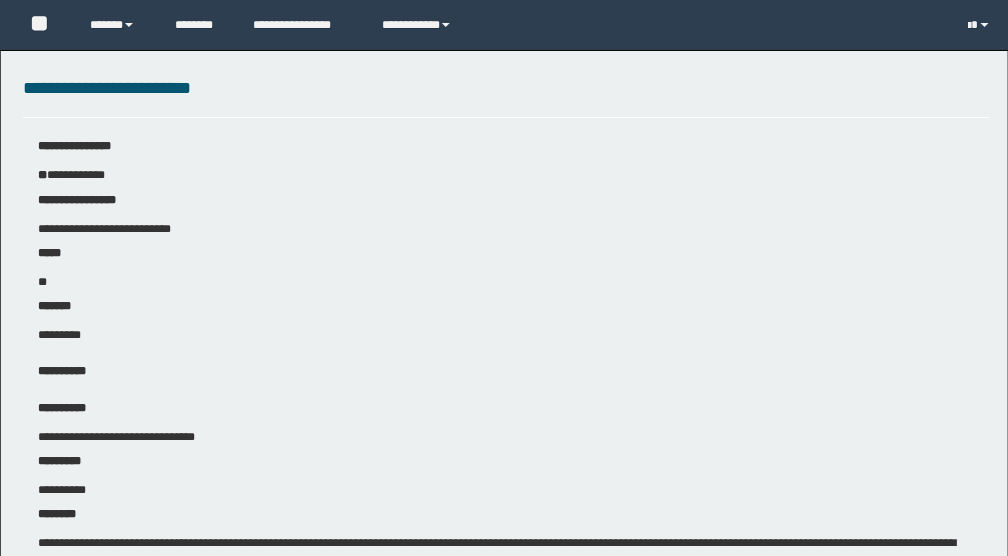 scroll, scrollTop: 0, scrollLeft: 0, axis: both 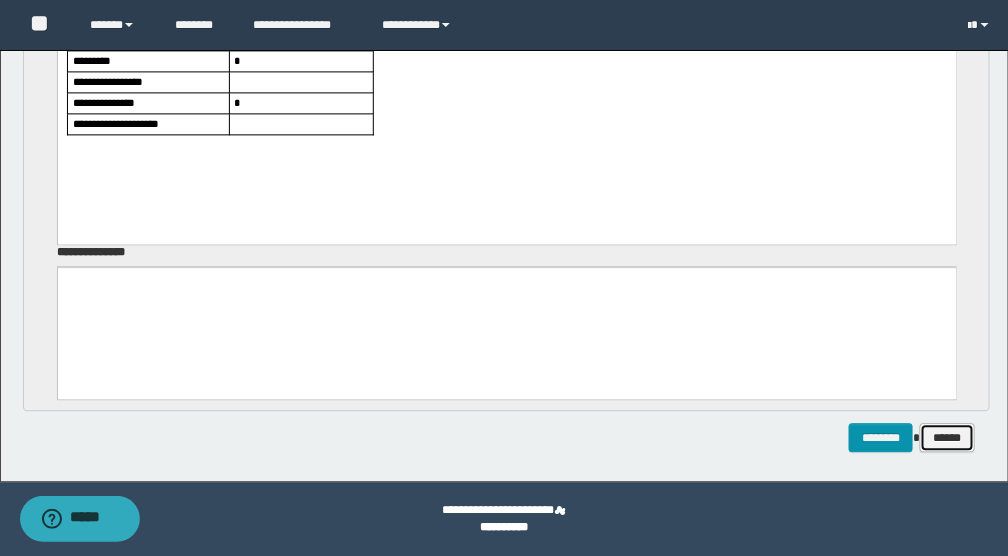 click on "******" at bounding box center [947, 437] 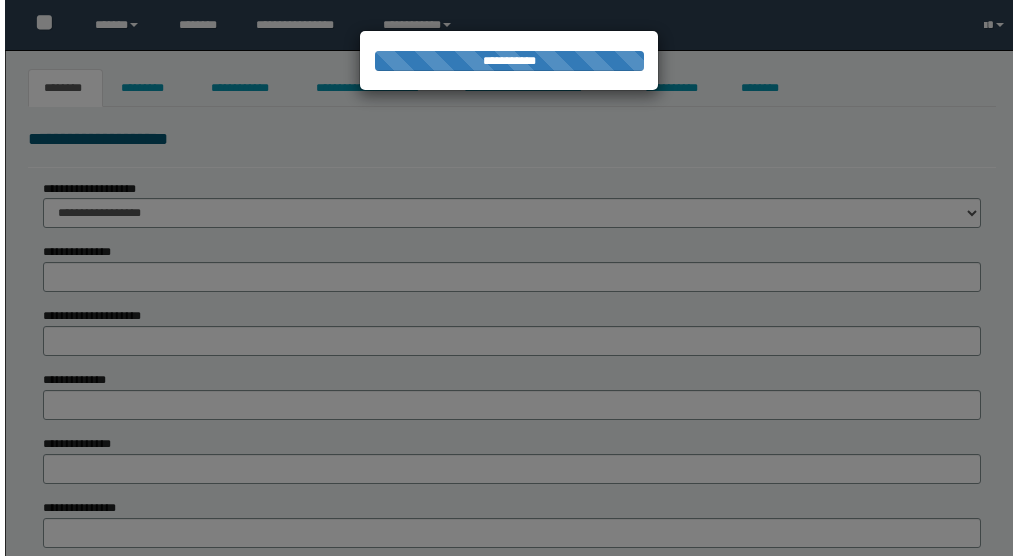 scroll, scrollTop: 0, scrollLeft: 0, axis: both 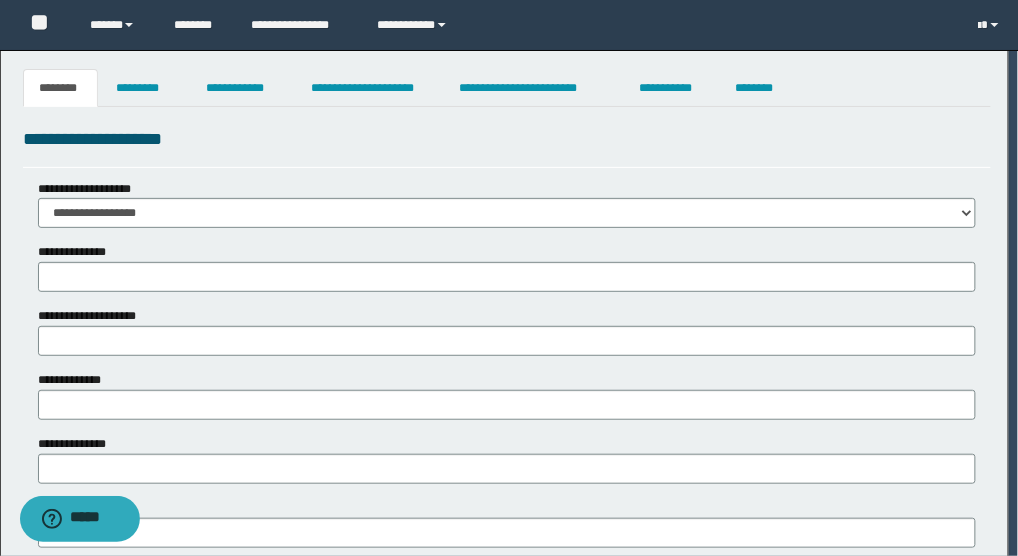 type on "**********" 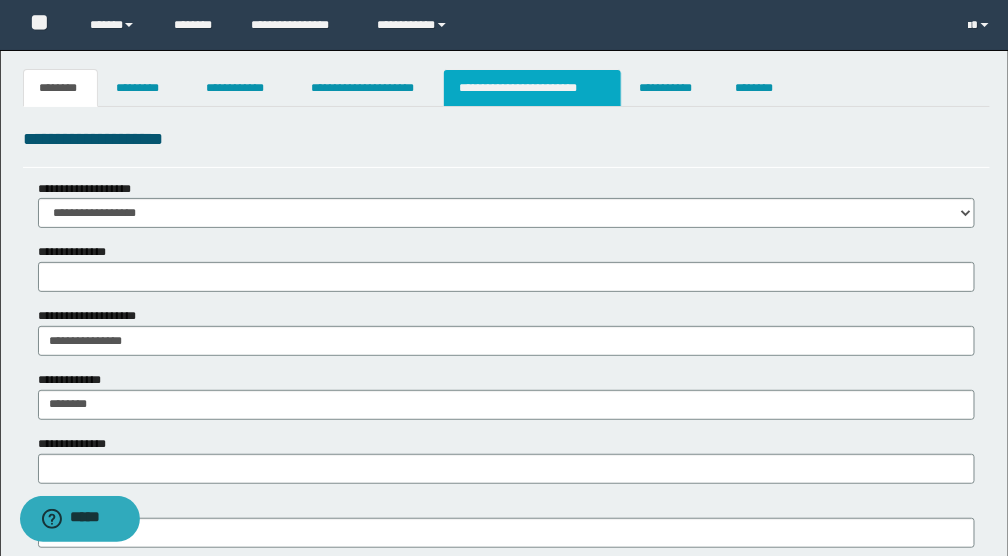 click on "**********" at bounding box center (532, 88) 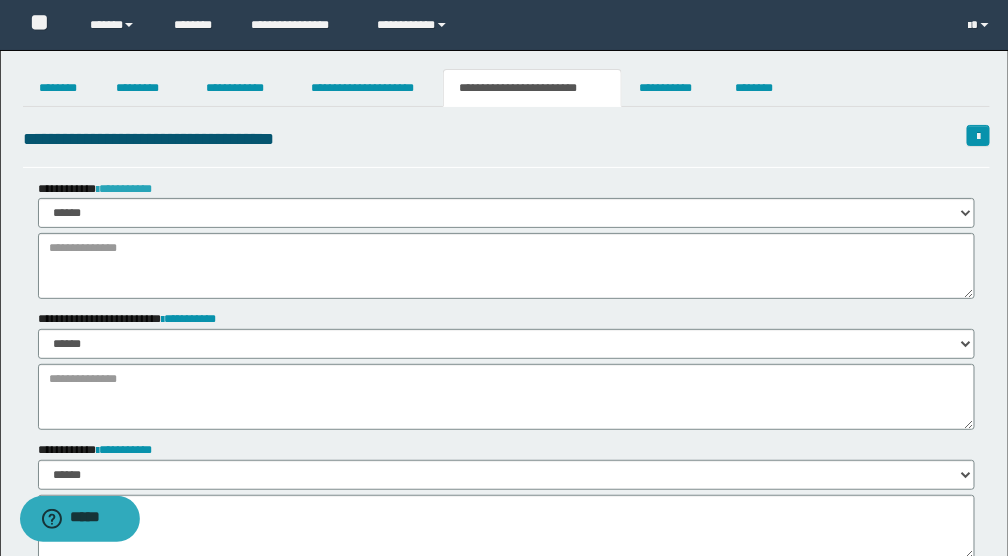 click on "**********" at bounding box center (124, 189) 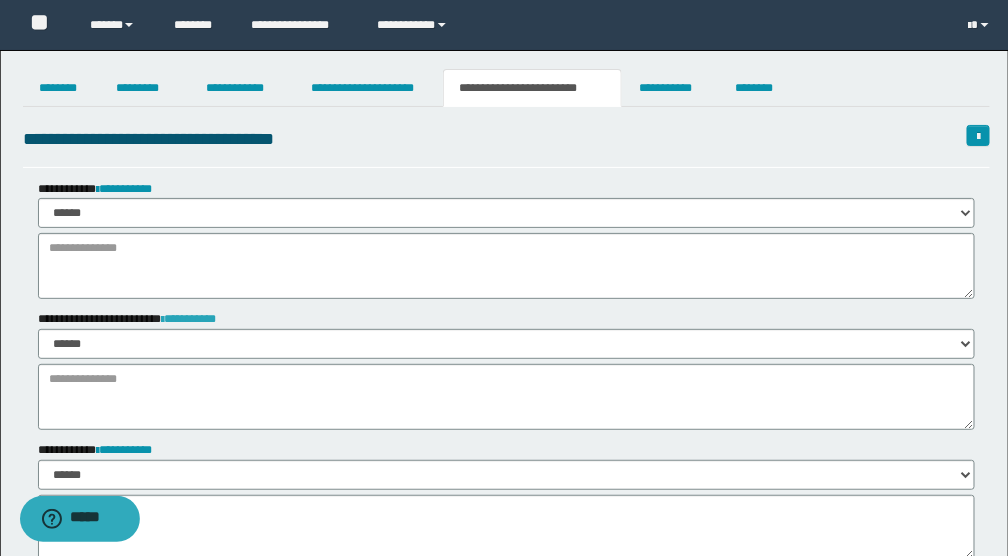 click on "**********" at bounding box center (189, 319) 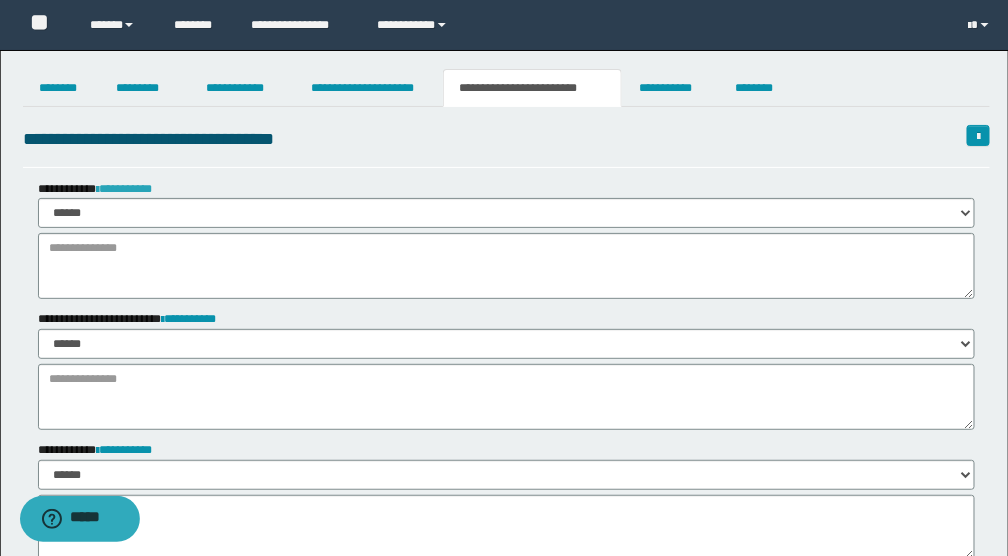 click on "**********" at bounding box center (124, 189) 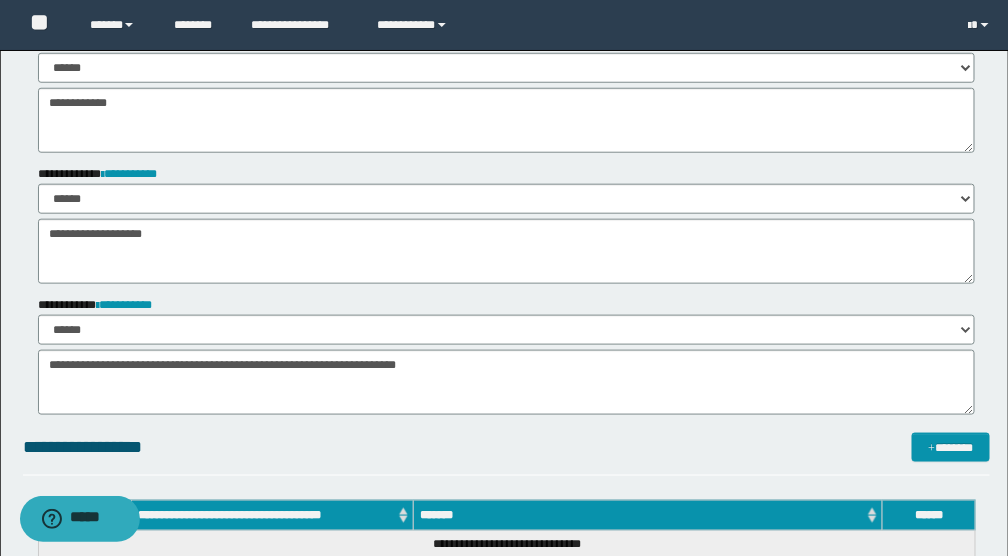 scroll, scrollTop: 533, scrollLeft: 0, axis: vertical 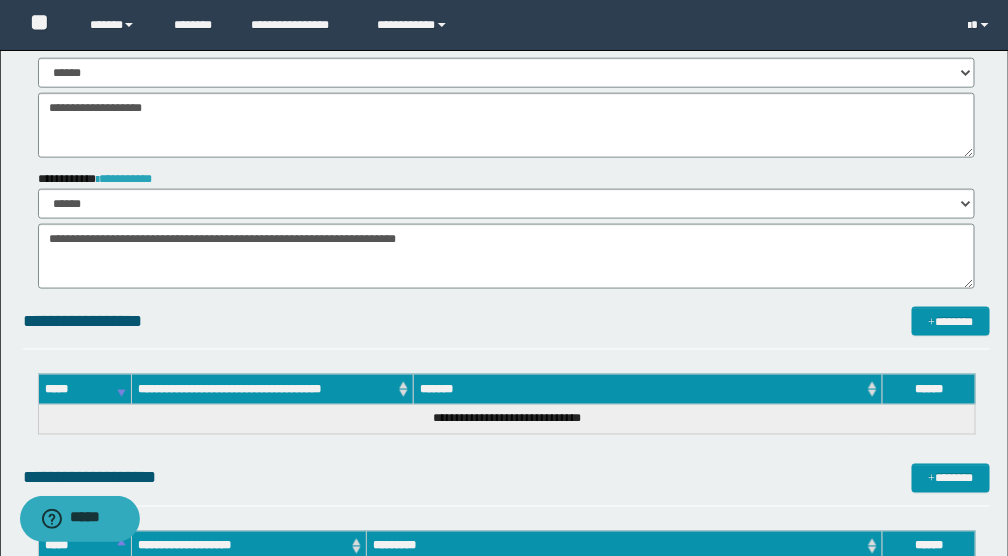 click on "**********" at bounding box center [124, 179] 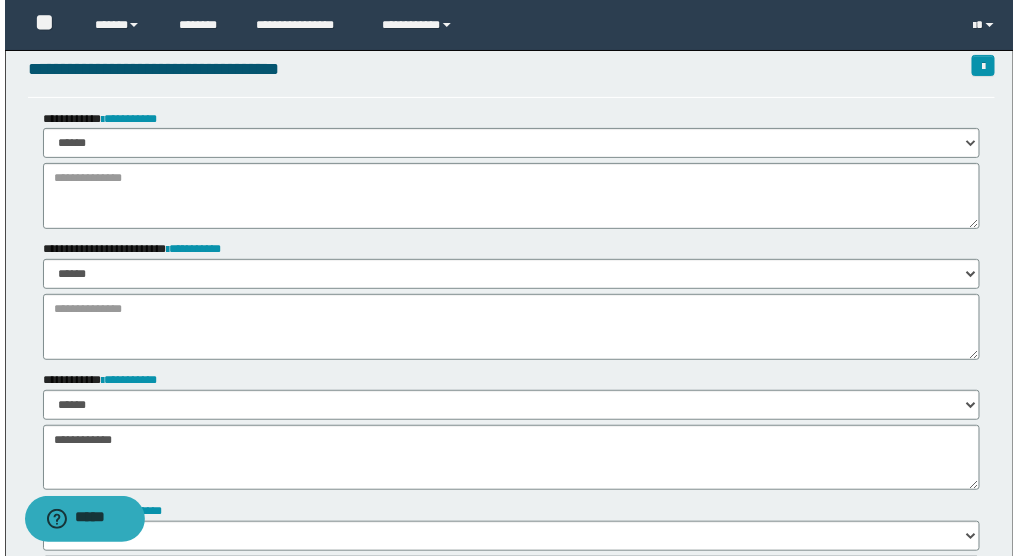scroll, scrollTop: 0, scrollLeft: 0, axis: both 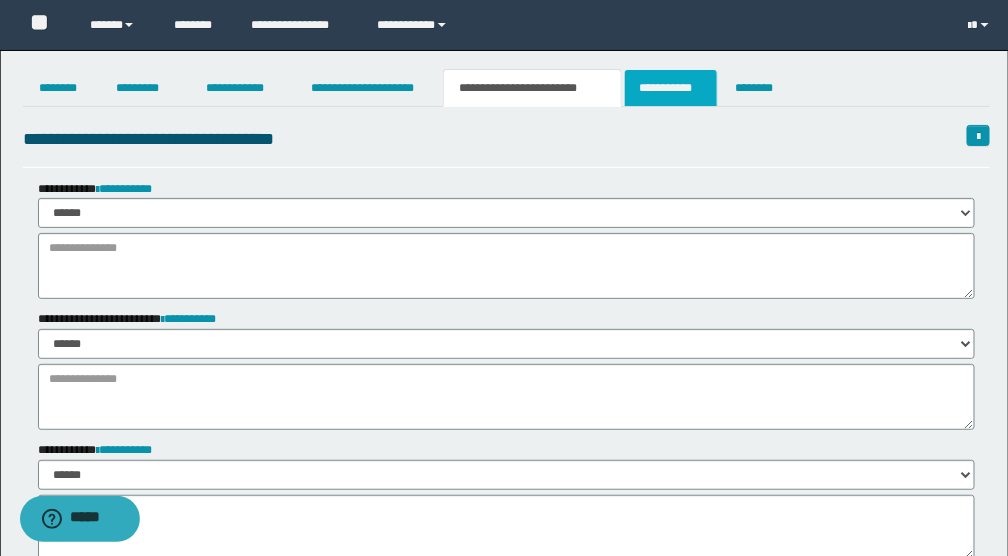 click on "**********" at bounding box center [671, 88] 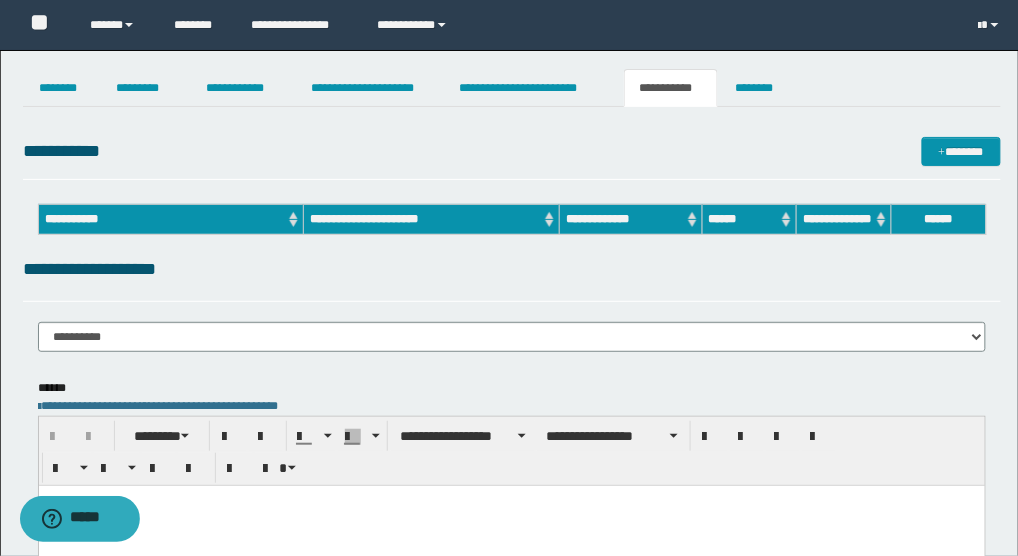 scroll, scrollTop: 0, scrollLeft: 0, axis: both 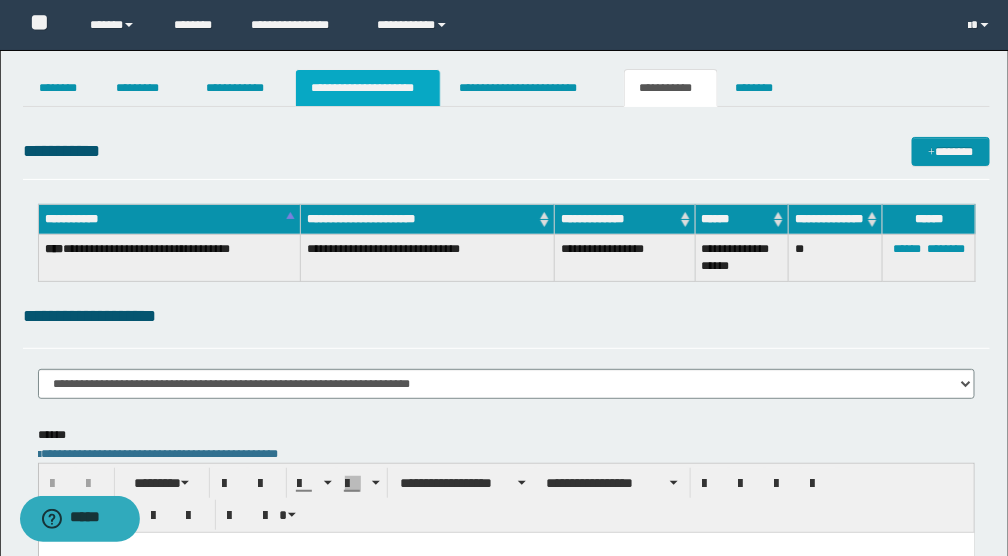 click on "**********" at bounding box center [368, 88] 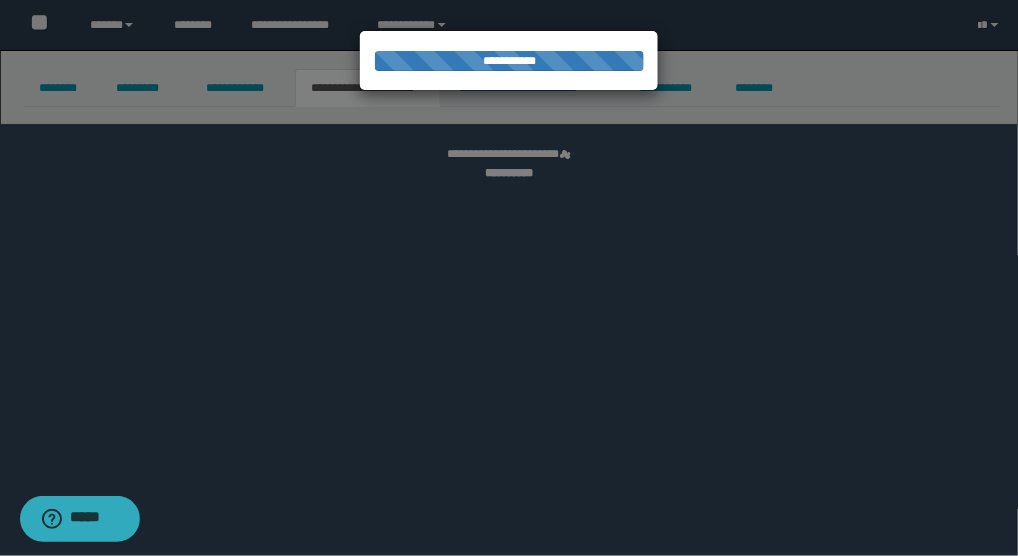 select on "*" 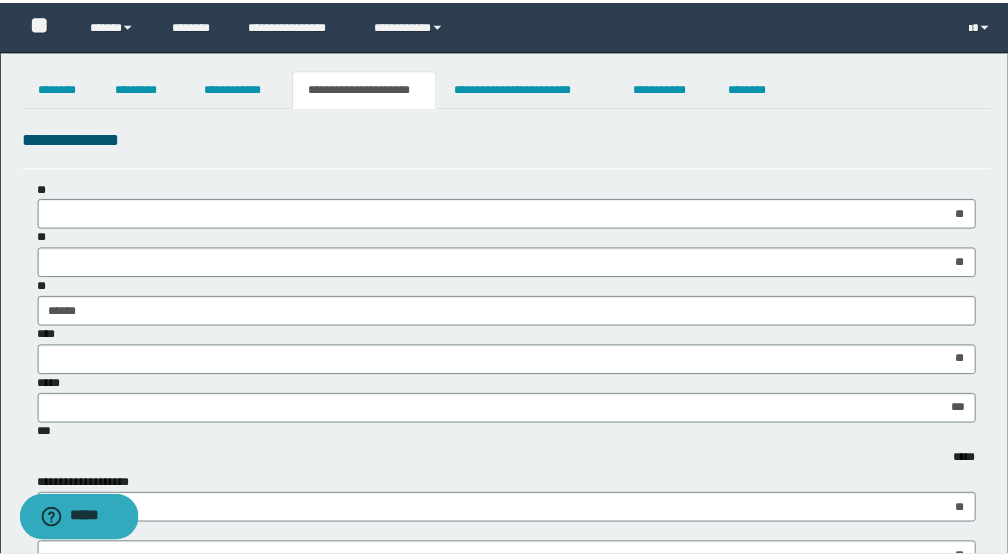 scroll, scrollTop: 0, scrollLeft: 0, axis: both 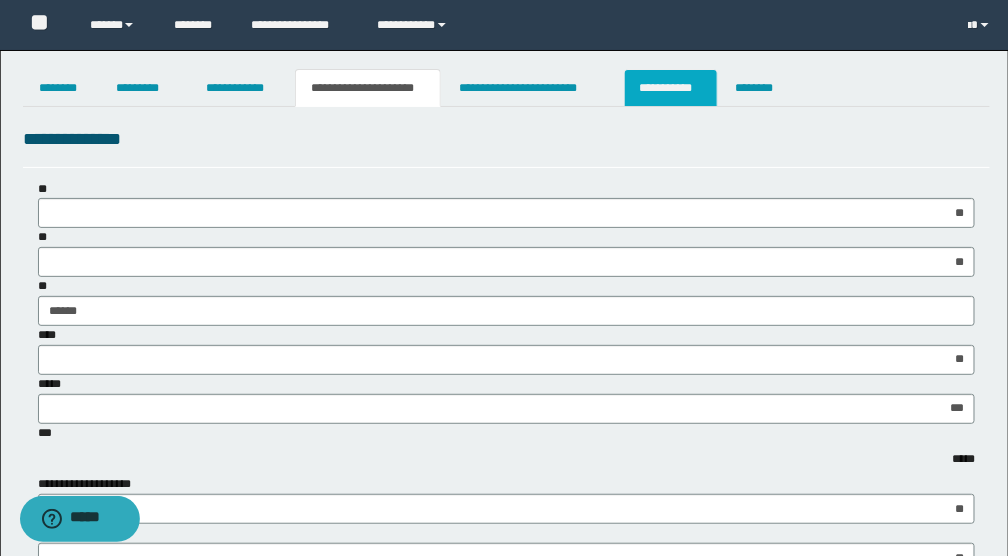 click on "**********" at bounding box center [671, 88] 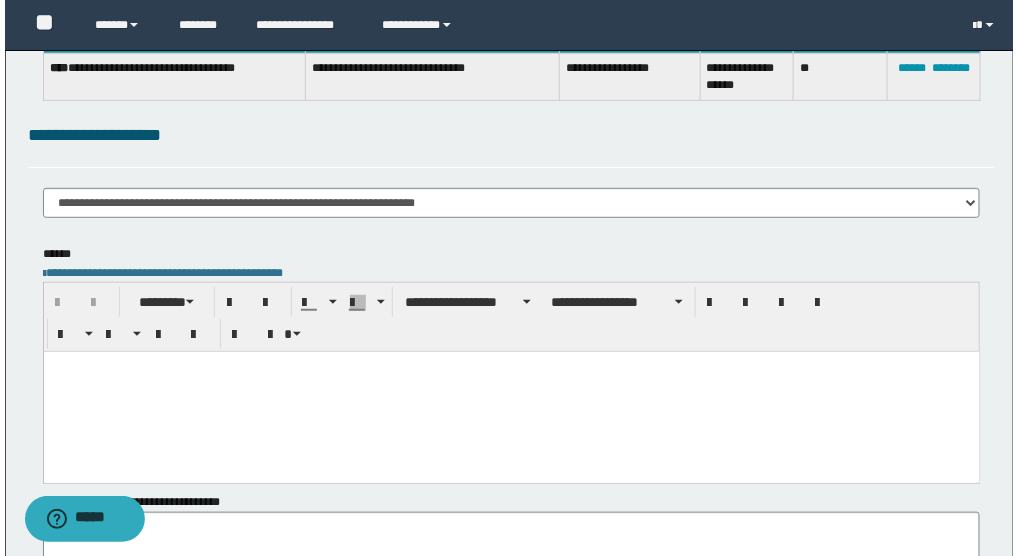 scroll, scrollTop: 0, scrollLeft: 0, axis: both 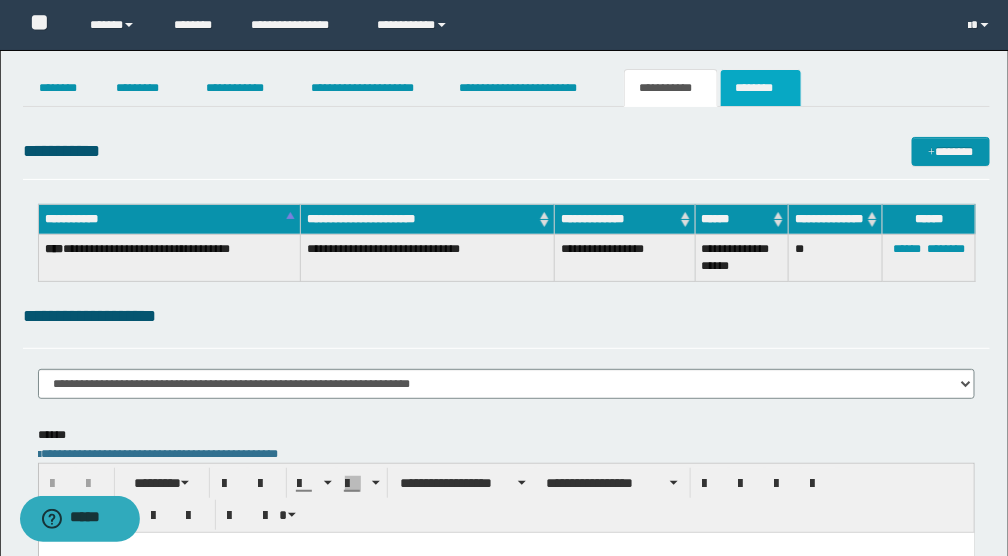 click on "********" at bounding box center (761, 88) 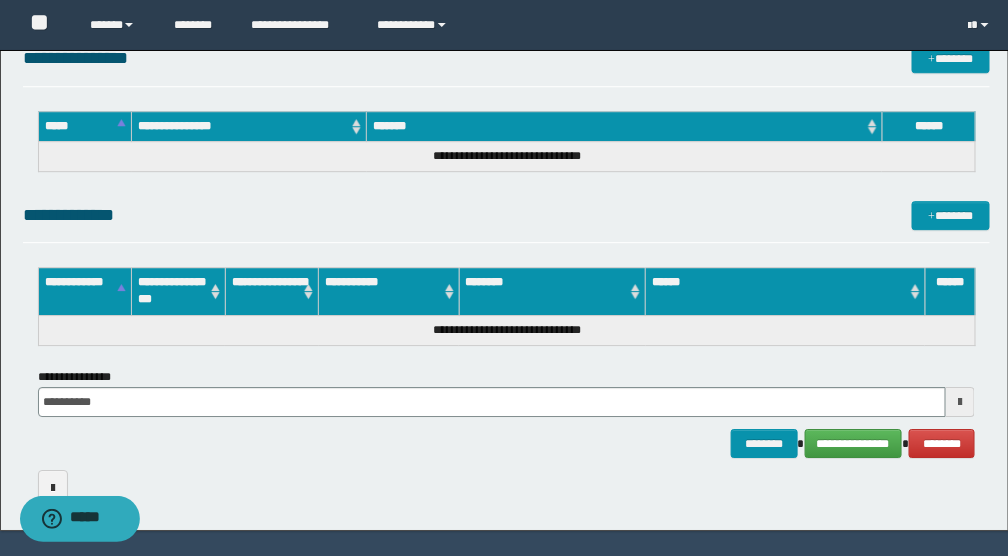 scroll, scrollTop: 1444, scrollLeft: 0, axis: vertical 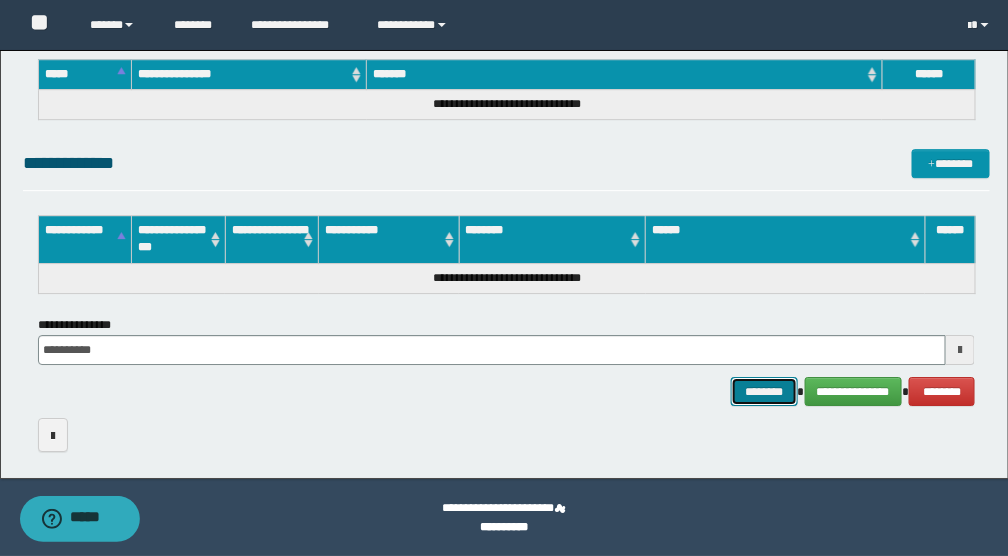 click on "********" at bounding box center [764, 391] 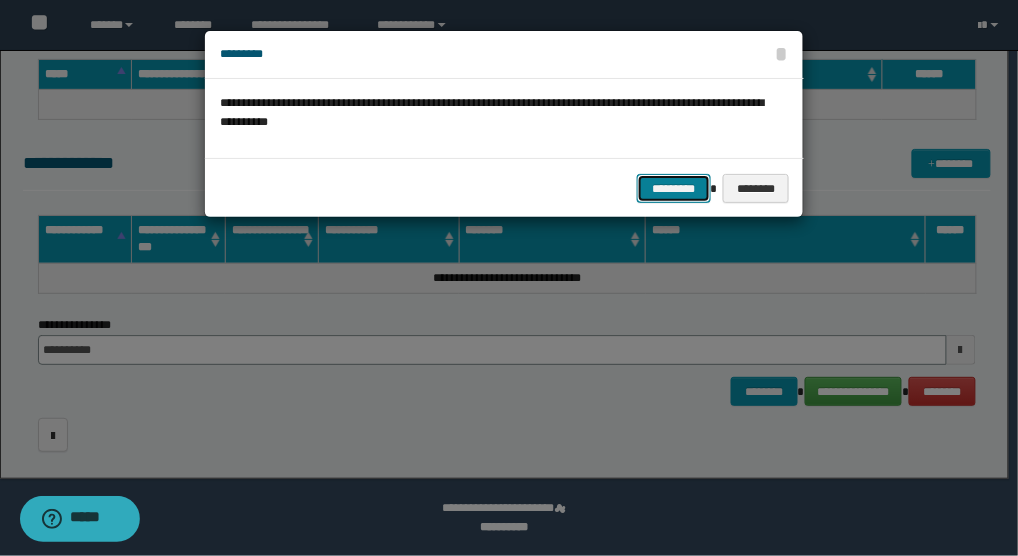 click on "*********" at bounding box center (674, 188) 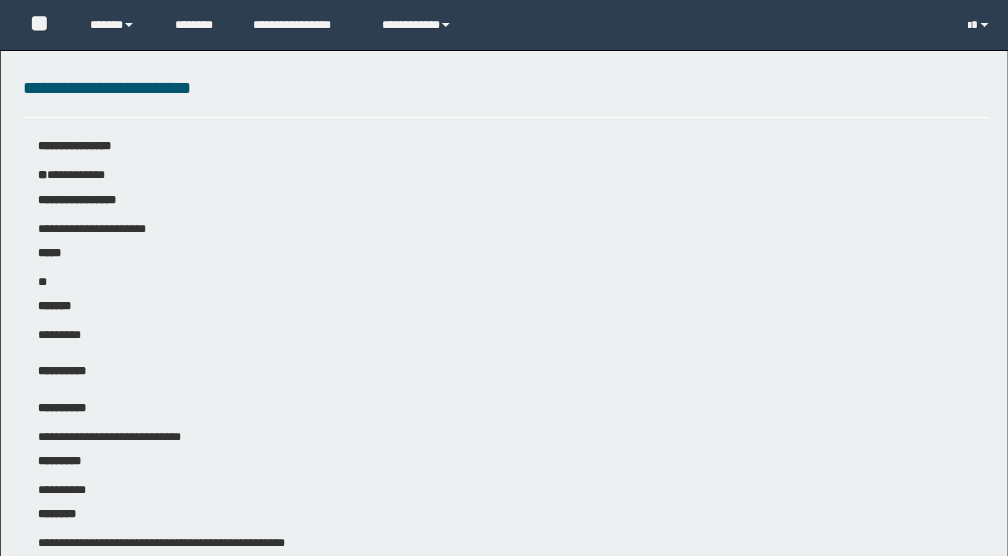 scroll, scrollTop: 0, scrollLeft: 0, axis: both 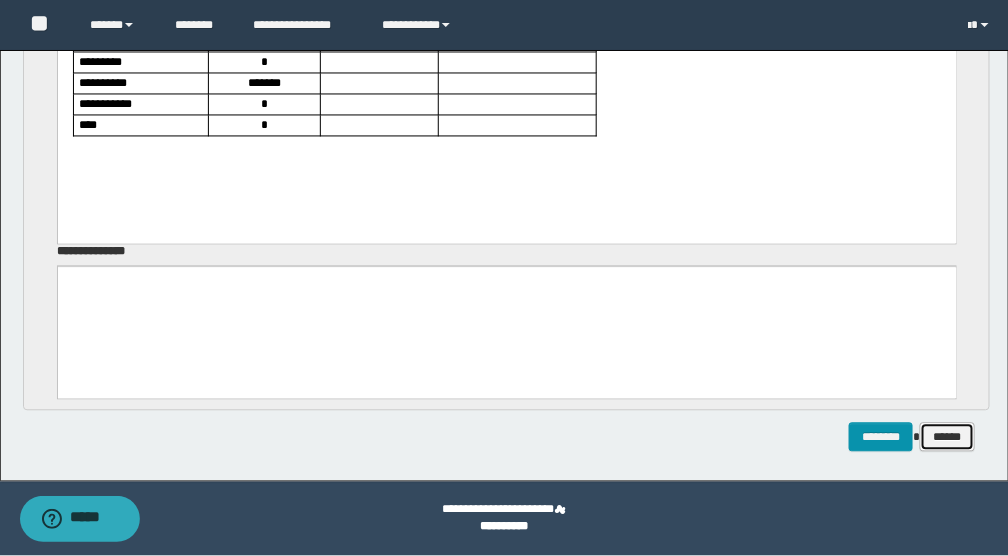 click on "******" at bounding box center [947, 437] 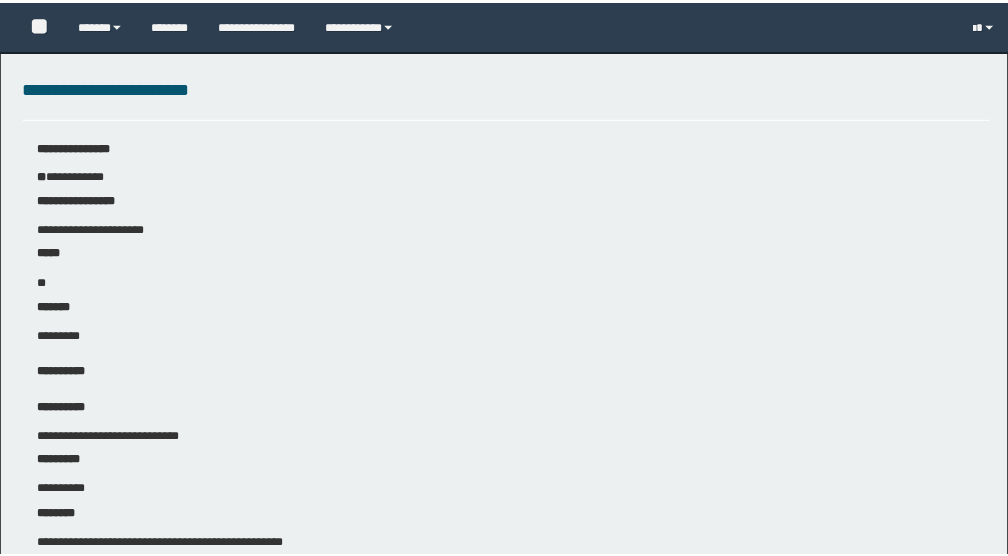 scroll, scrollTop: 0, scrollLeft: 0, axis: both 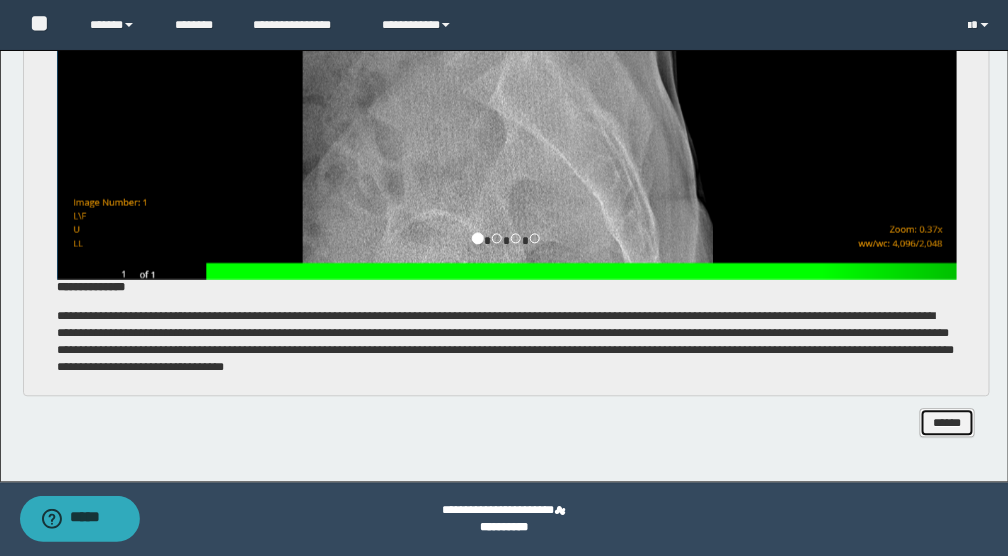 click on "******" at bounding box center [947, 423] 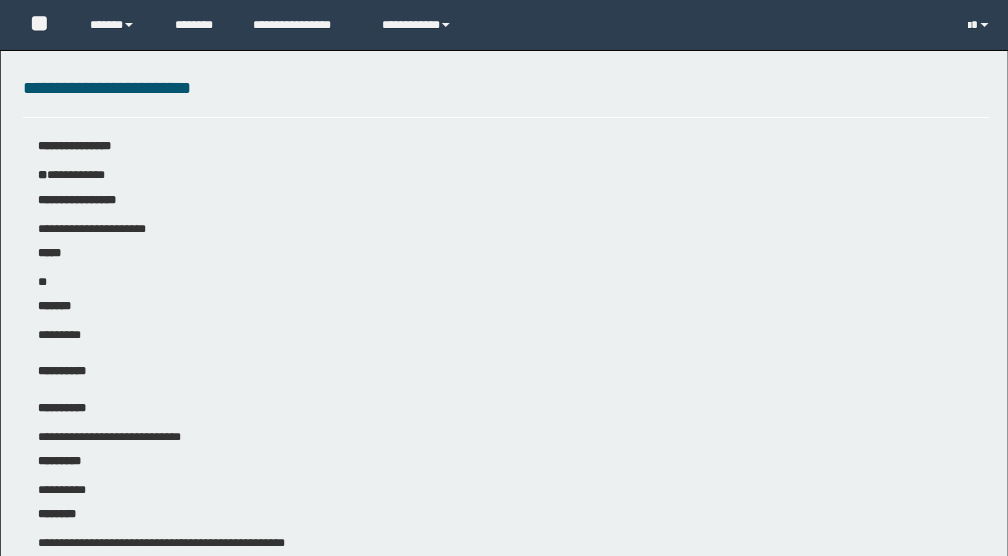 scroll, scrollTop: 0, scrollLeft: 0, axis: both 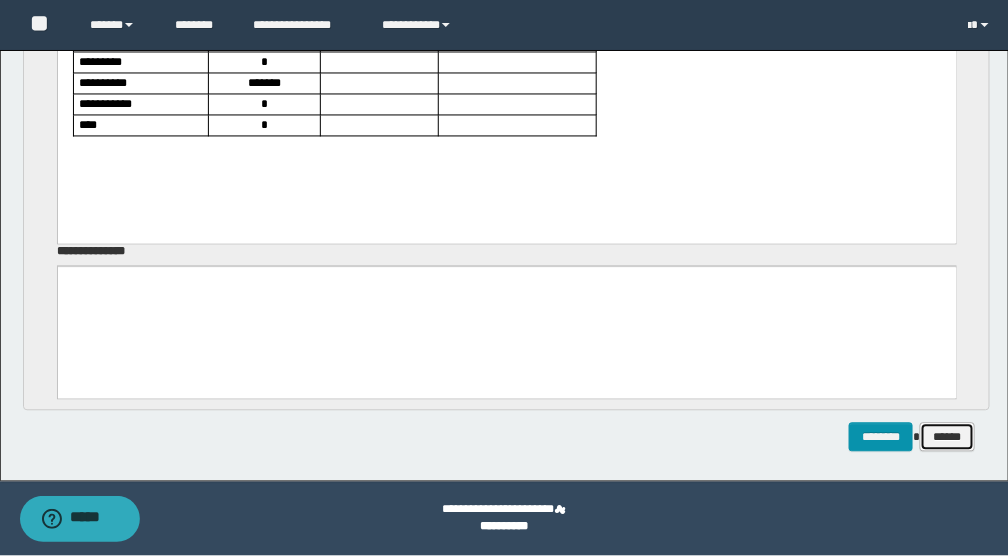 click on "******" at bounding box center [947, 437] 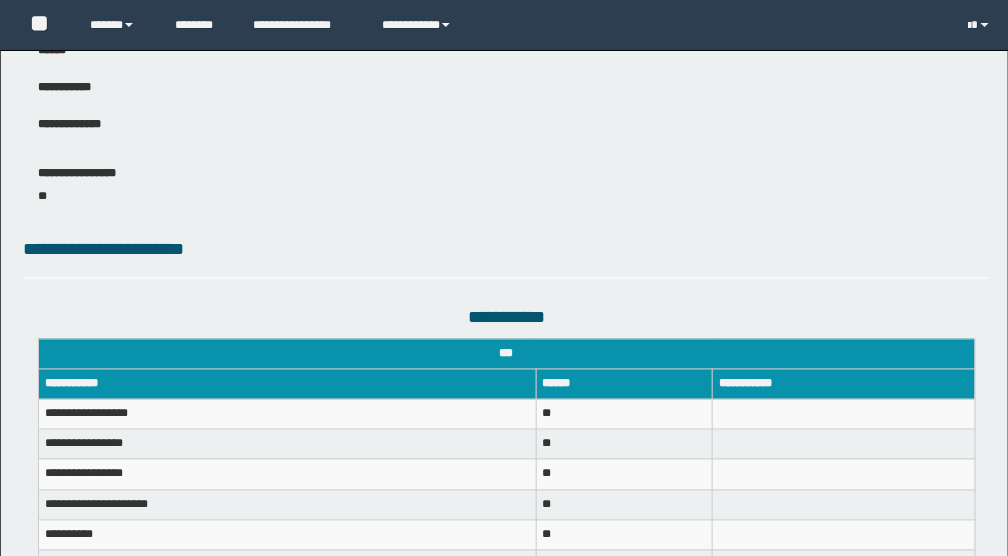 scroll, scrollTop: 733, scrollLeft: 0, axis: vertical 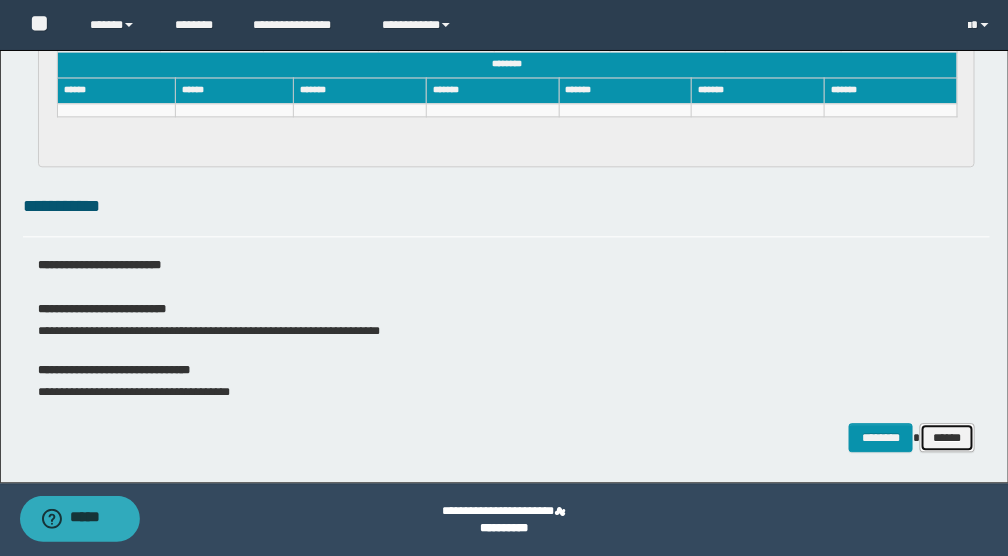 click on "******" at bounding box center (947, 437) 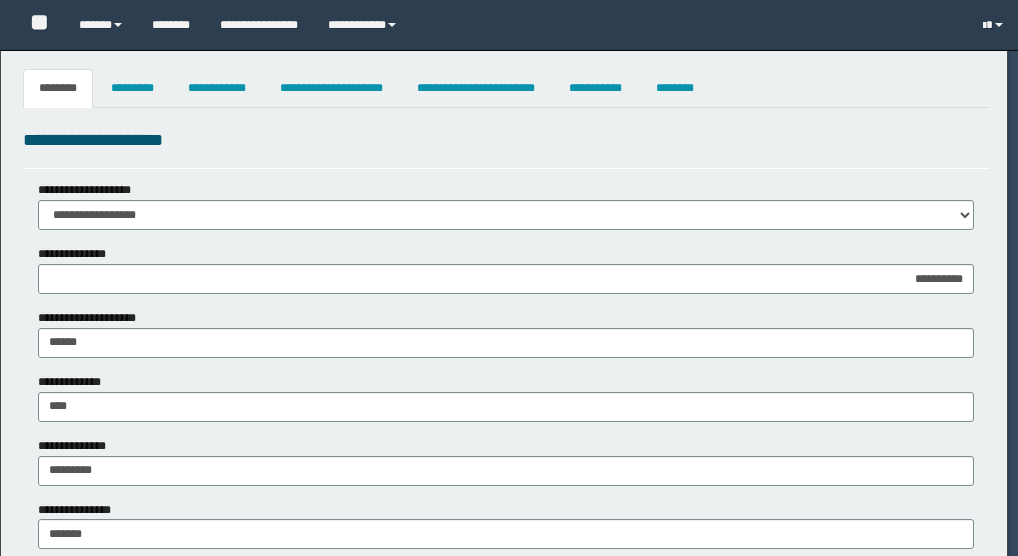 select on "*" 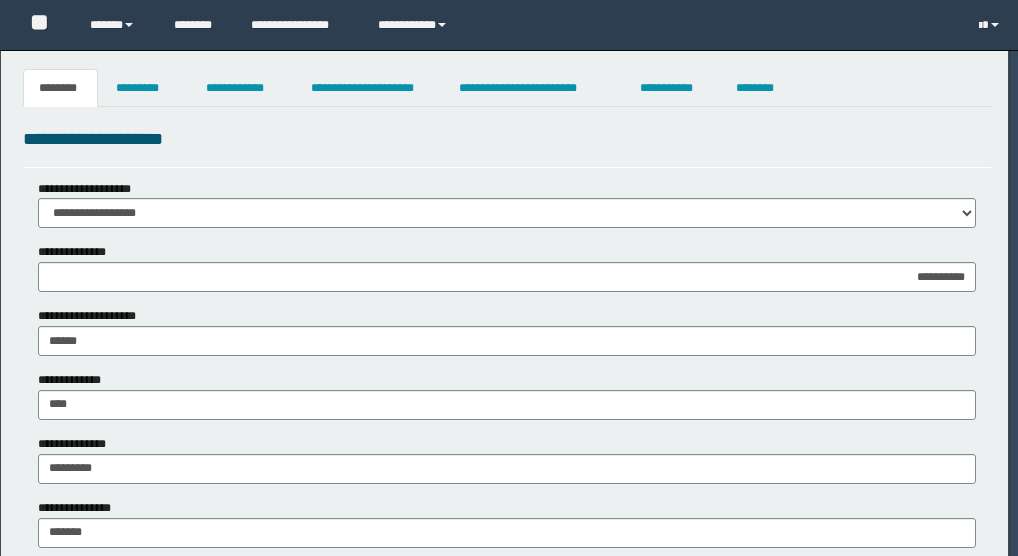 scroll, scrollTop: 0, scrollLeft: 0, axis: both 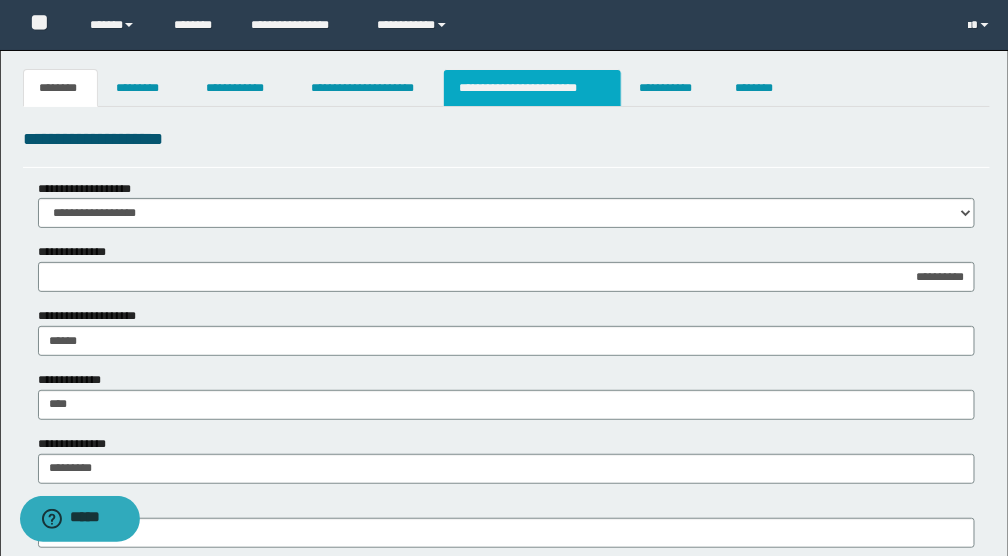 click on "**********" at bounding box center [532, 88] 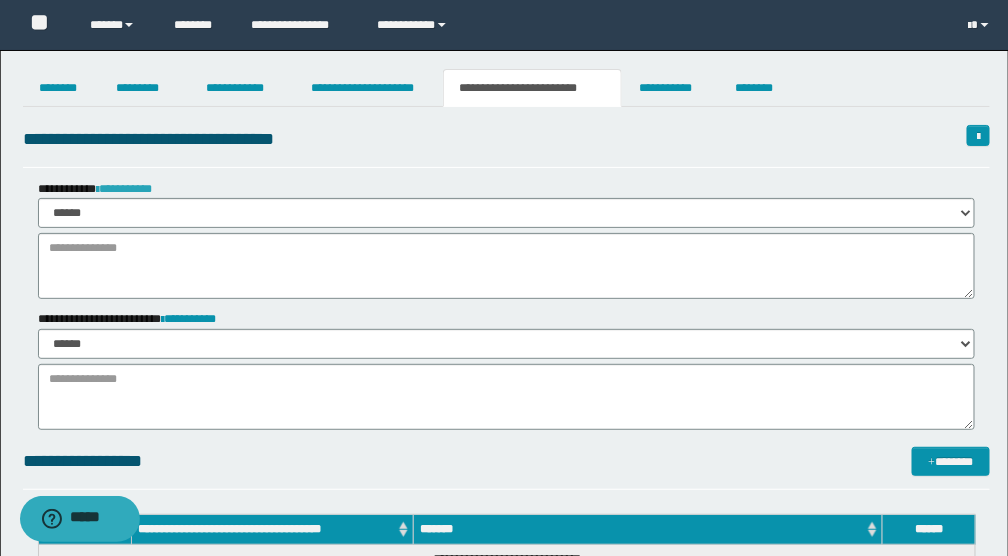 click on "**********" at bounding box center (124, 189) 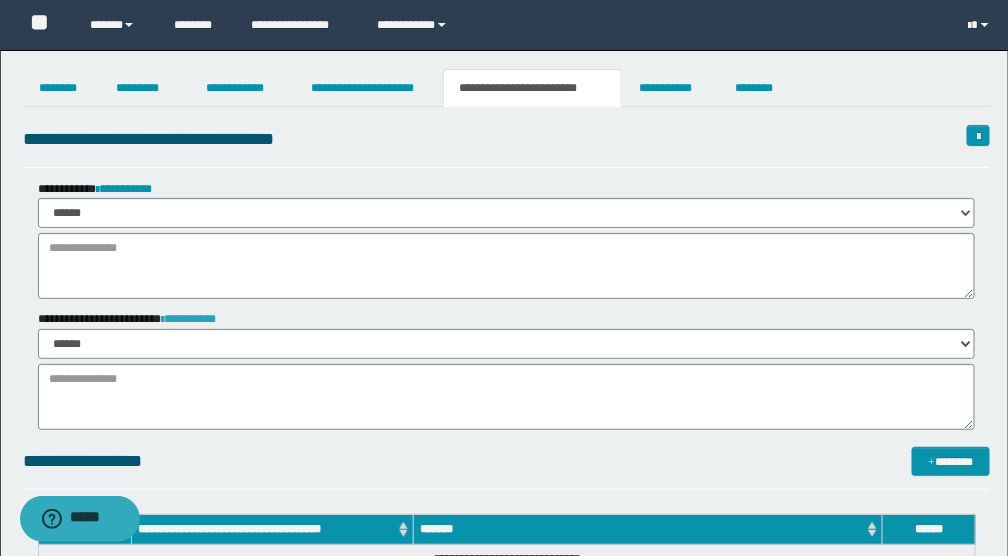 click on "**********" at bounding box center [189, 319] 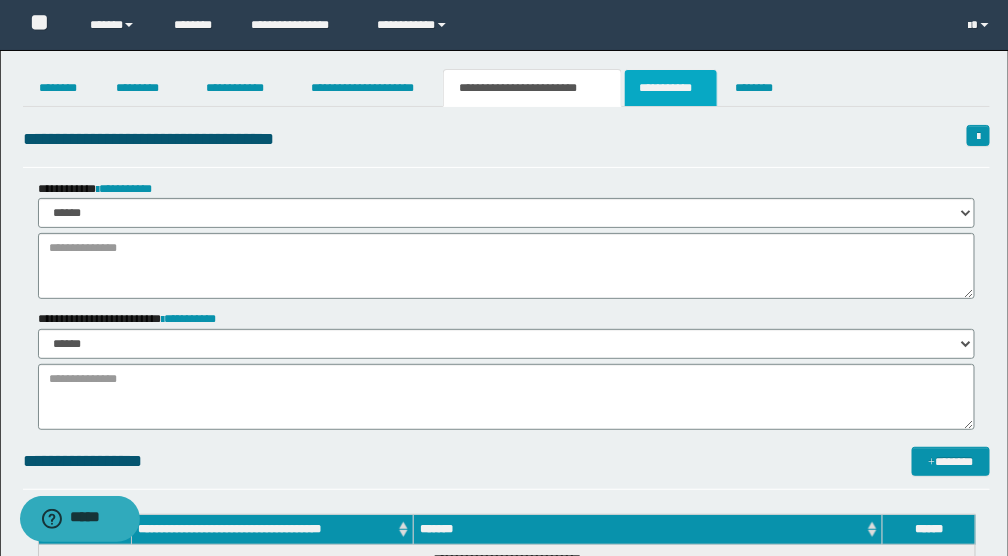 click on "**********" at bounding box center [671, 88] 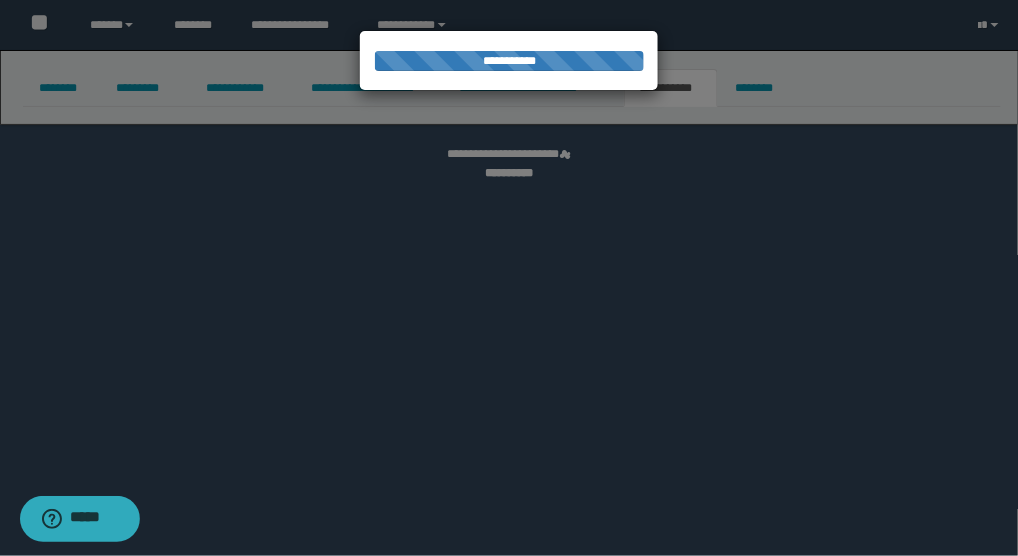 select on "****" 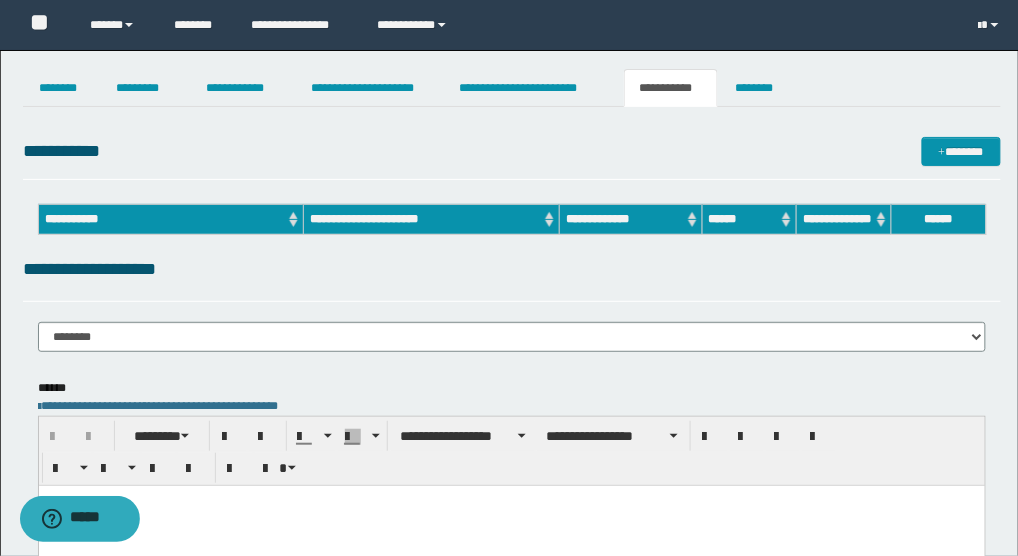 scroll, scrollTop: 0, scrollLeft: 0, axis: both 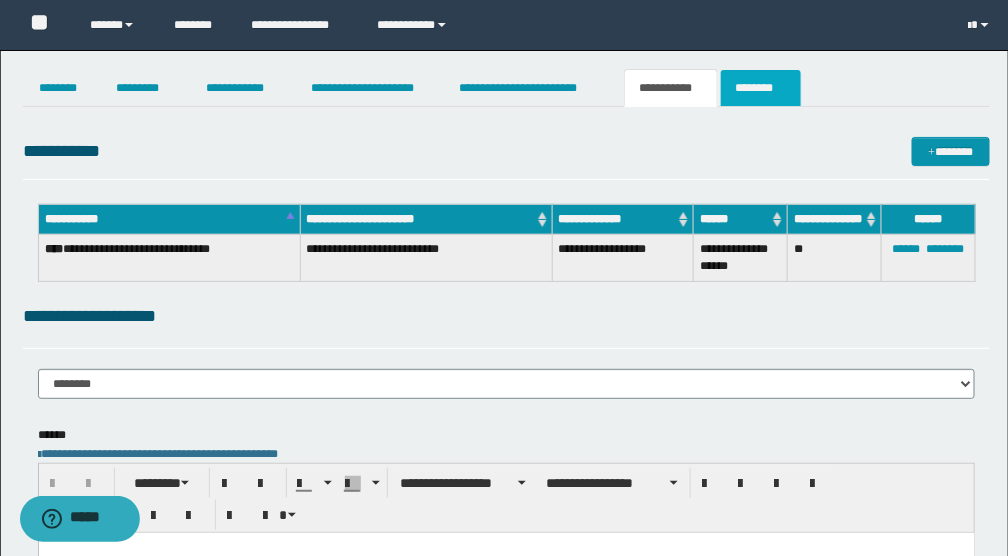 click on "********" at bounding box center (761, 88) 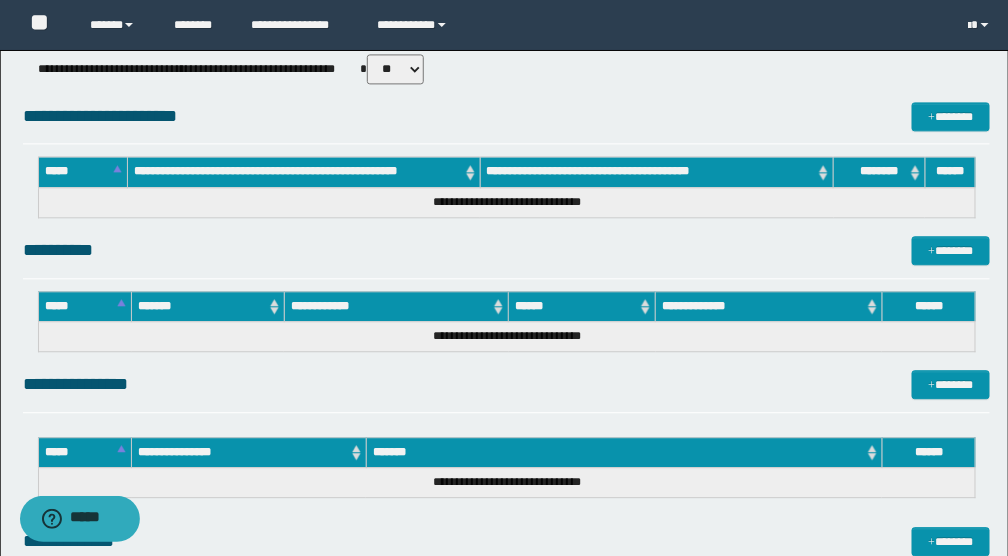 scroll, scrollTop: 1444, scrollLeft: 0, axis: vertical 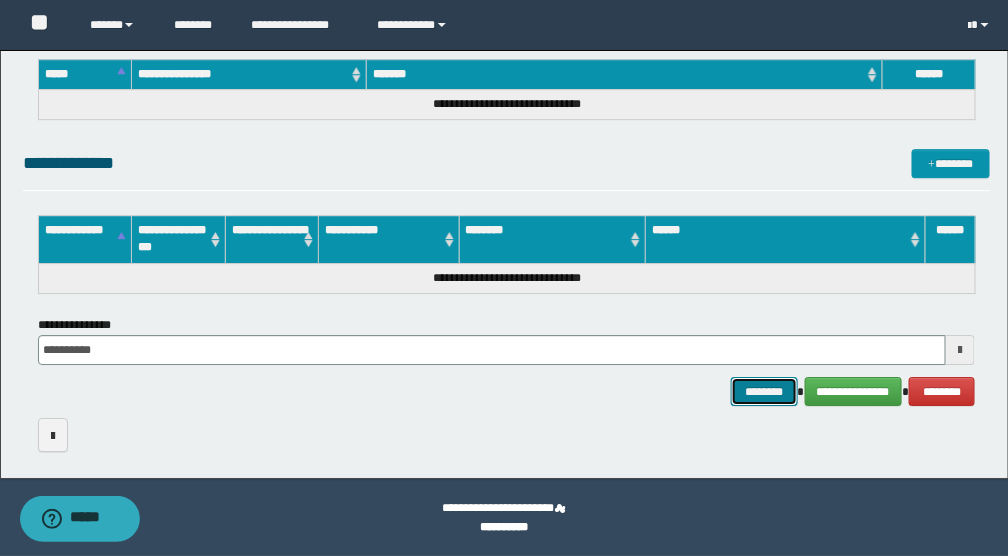 click on "********" at bounding box center (764, 391) 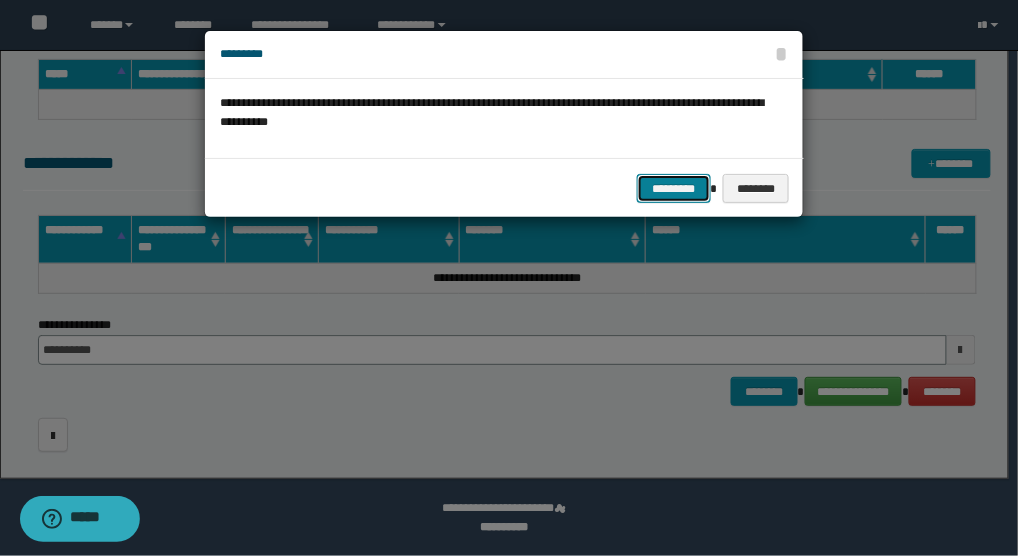 click on "*********" at bounding box center [674, 188] 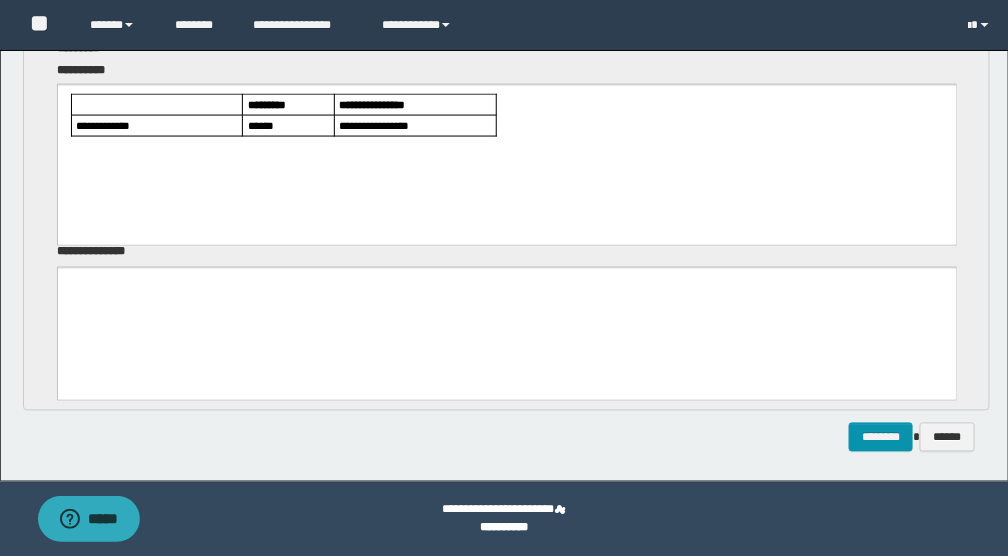 scroll, scrollTop: 0, scrollLeft: 0, axis: both 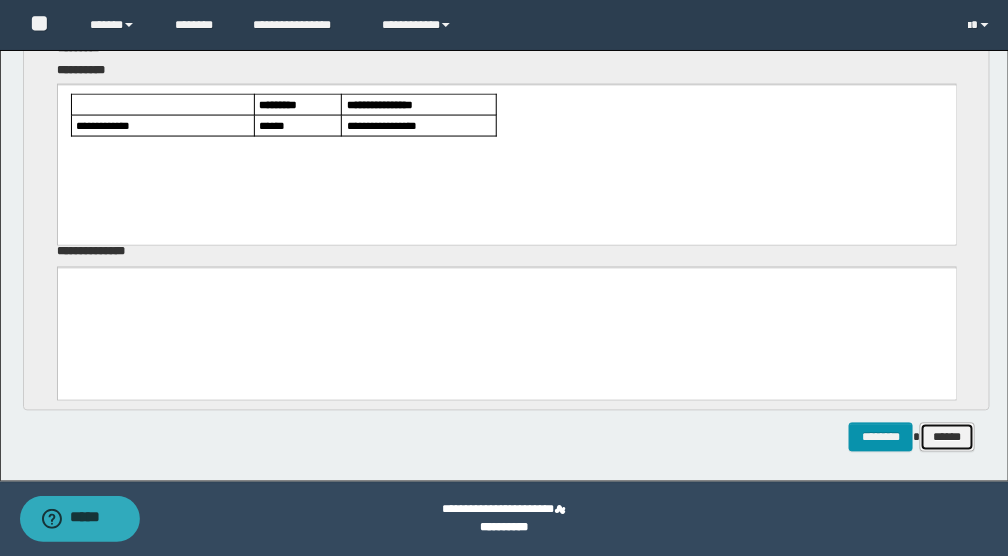 click on "******" at bounding box center [947, 437] 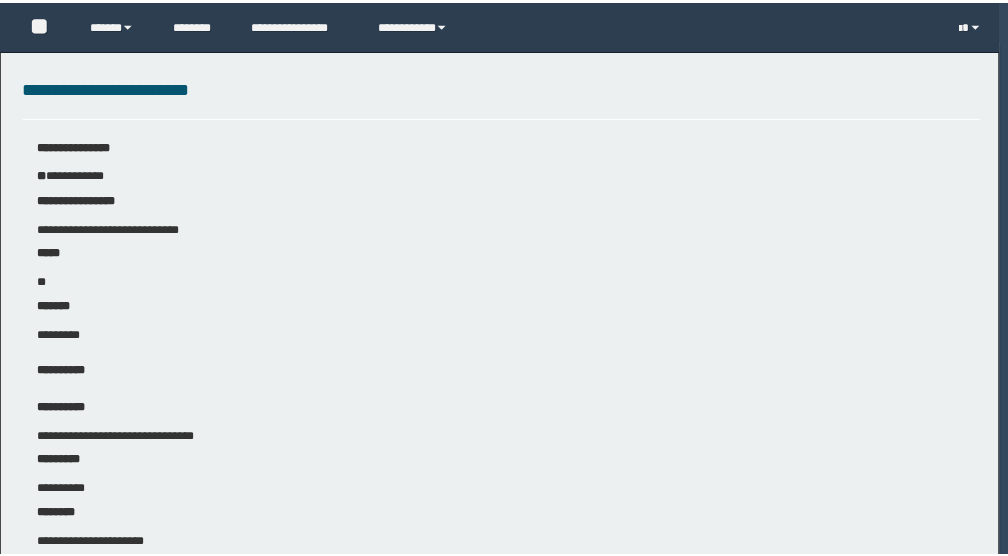 scroll, scrollTop: 230, scrollLeft: 0, axis: vertical 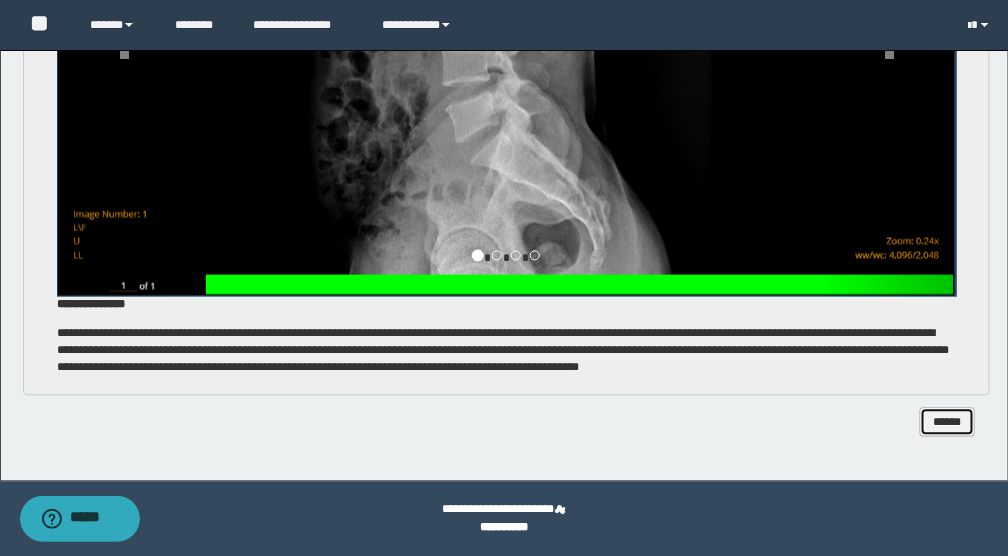 click on "******" at bounding box center [947, 422] 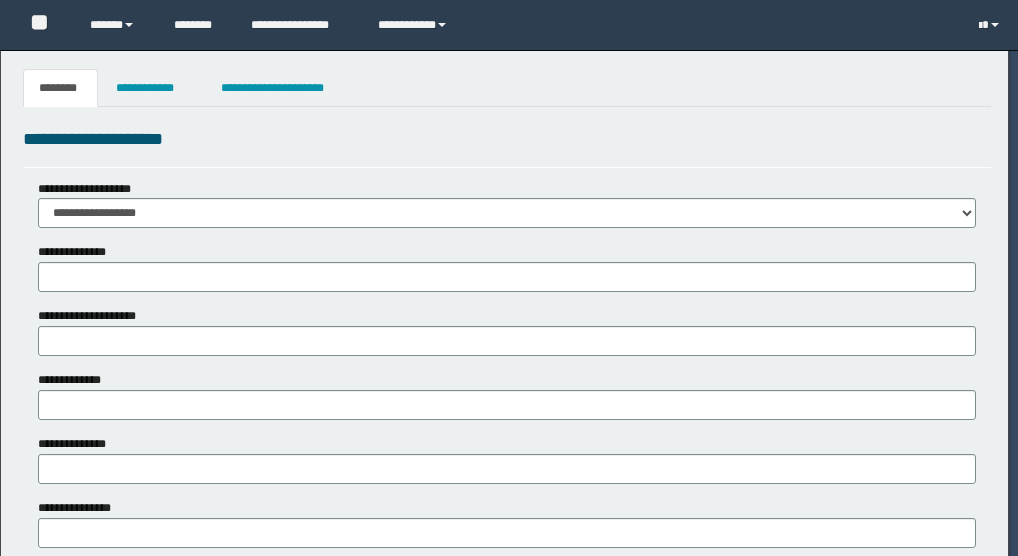 scroll, scrollTop: 0, scrollLeft: 0, axis: both 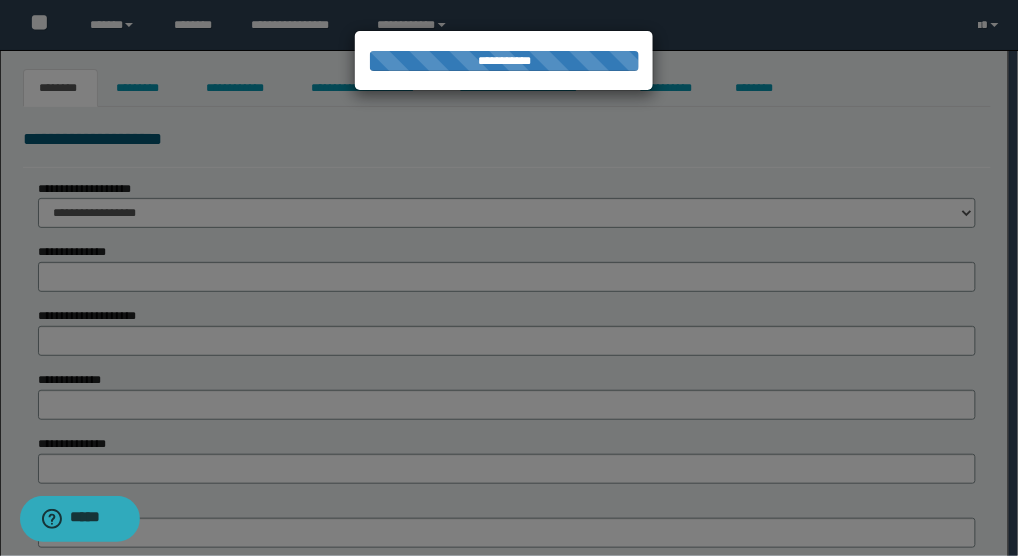 type on "**********" 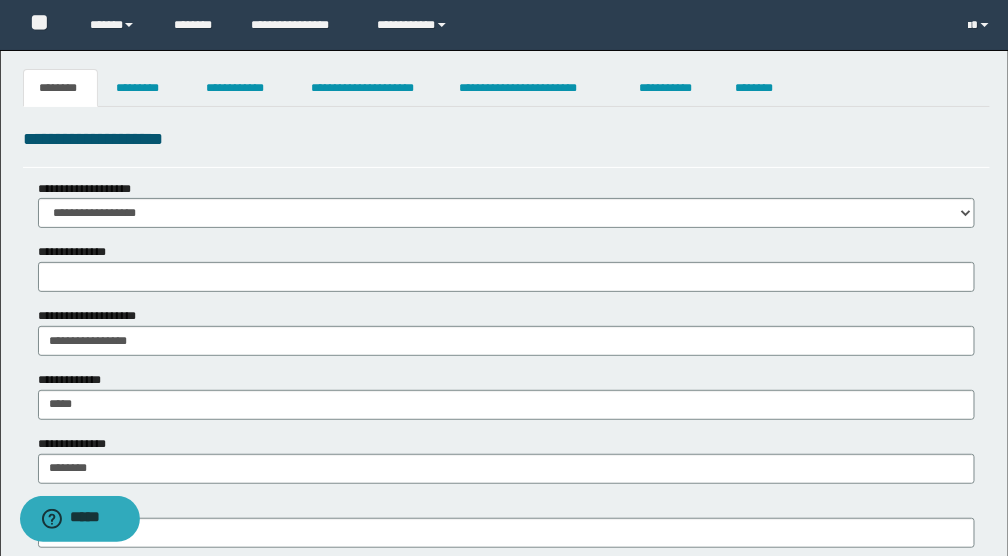 click on "**********" at bounding box center (504, 1284) 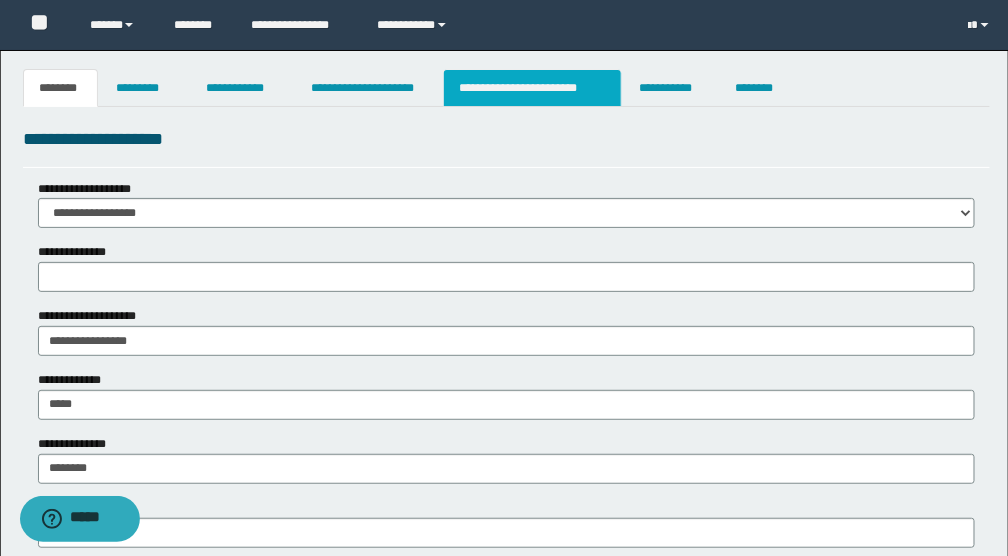 click on "**********" at bounding box center [532, 88] 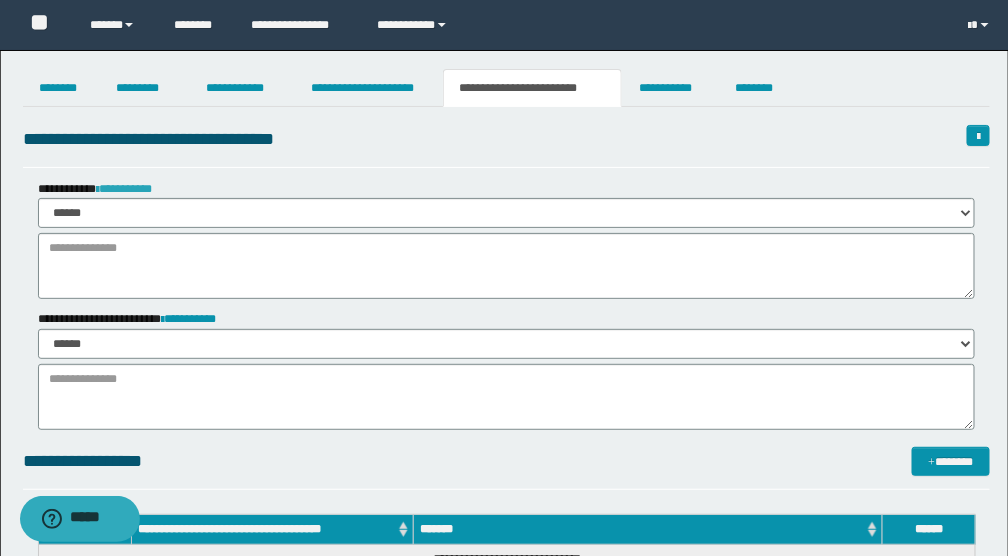 click on "**********" at bounding box center (124, 189) 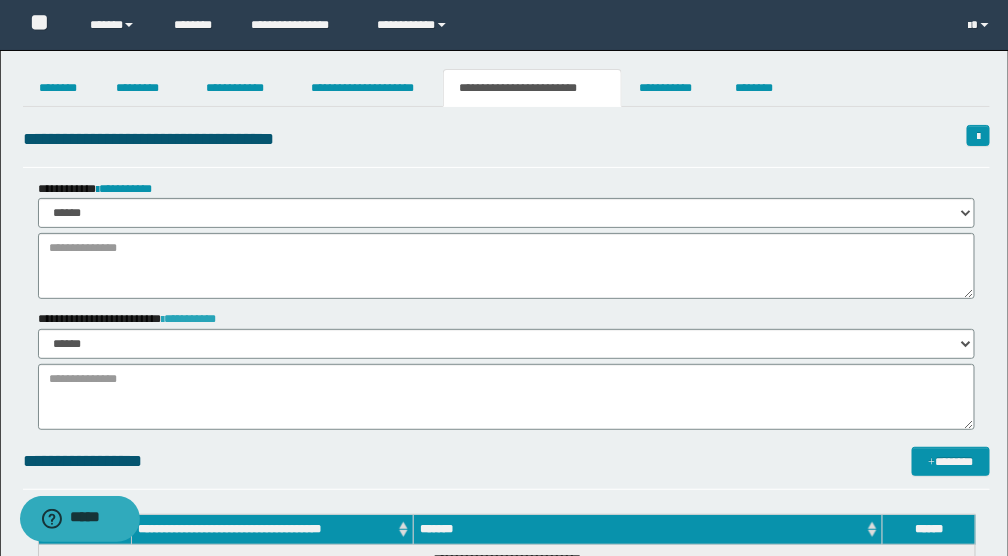 click on "**********" at bounding box center [189, 319] 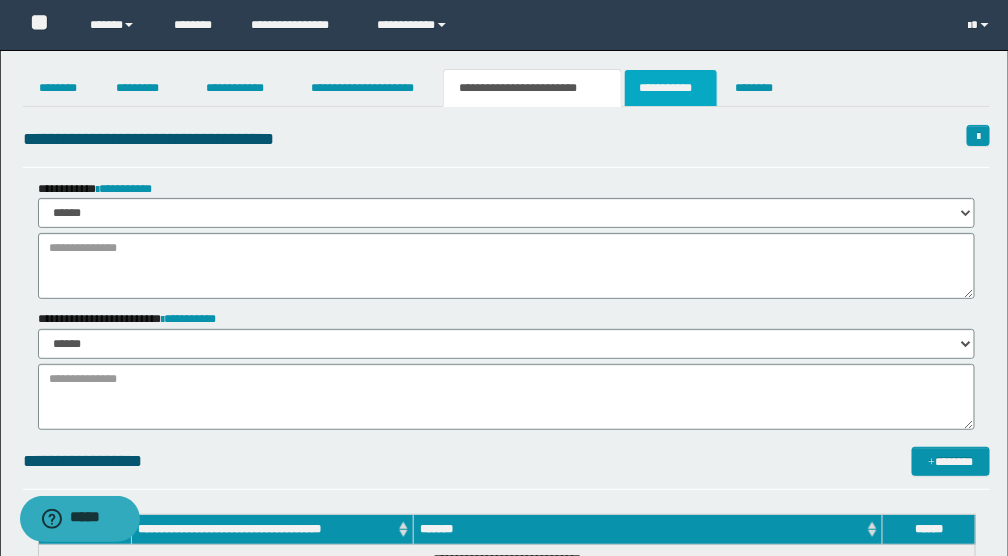click on "**********" at bounding box center [671, 88] 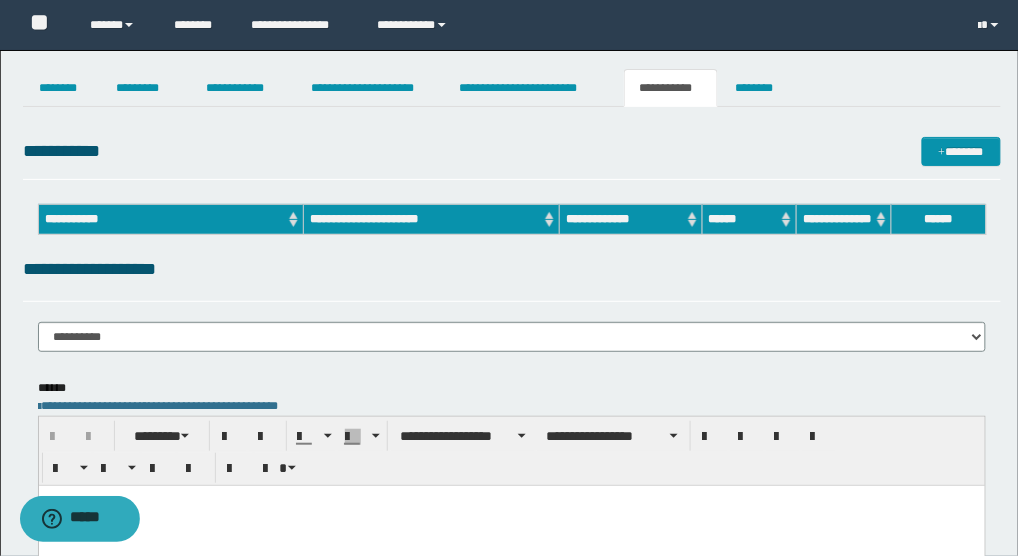 scroll, scrollTop: 0, scrollLeft: 0, axis: both 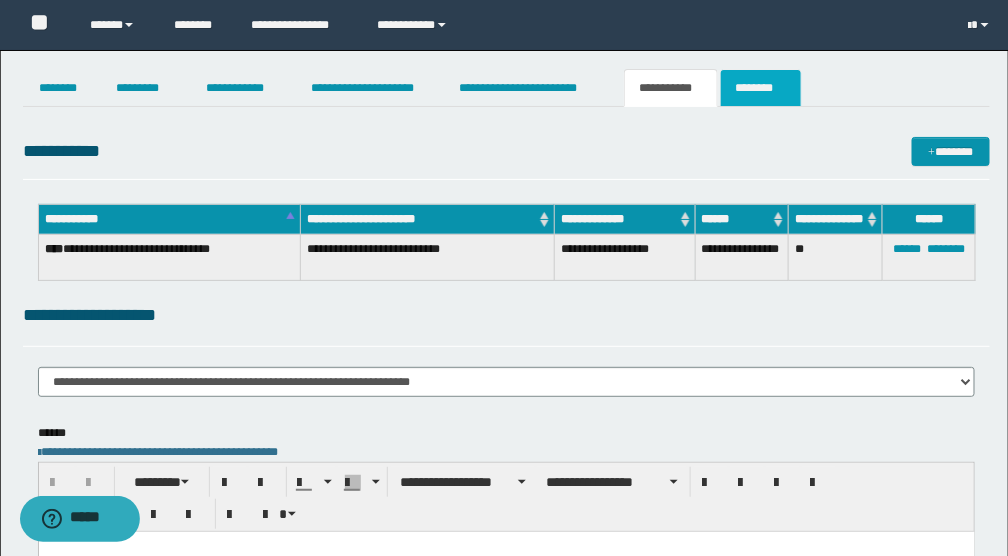 click on "********" at bounding box center [761, 88] 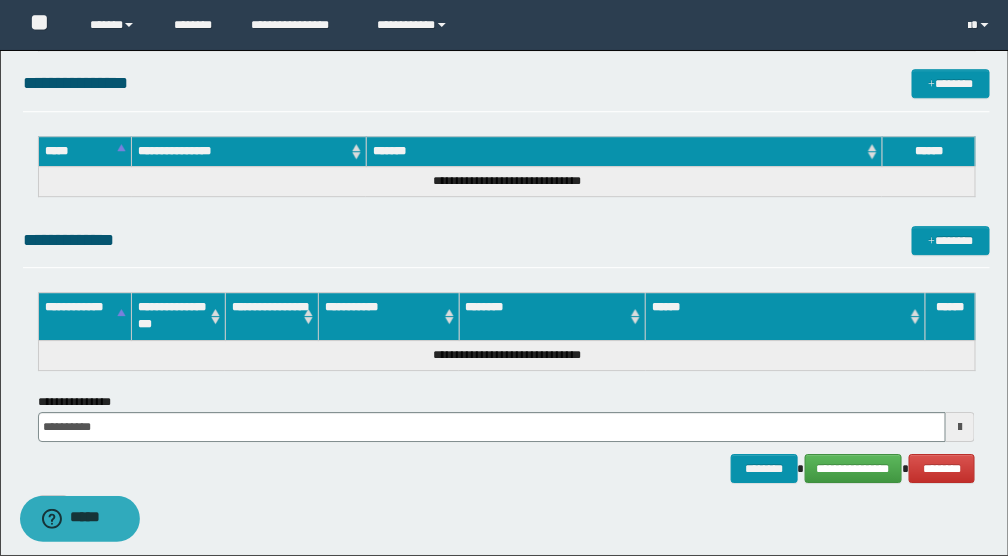 scroll, scrollTop: 1444, scrollLeft: 0, axis: vertical 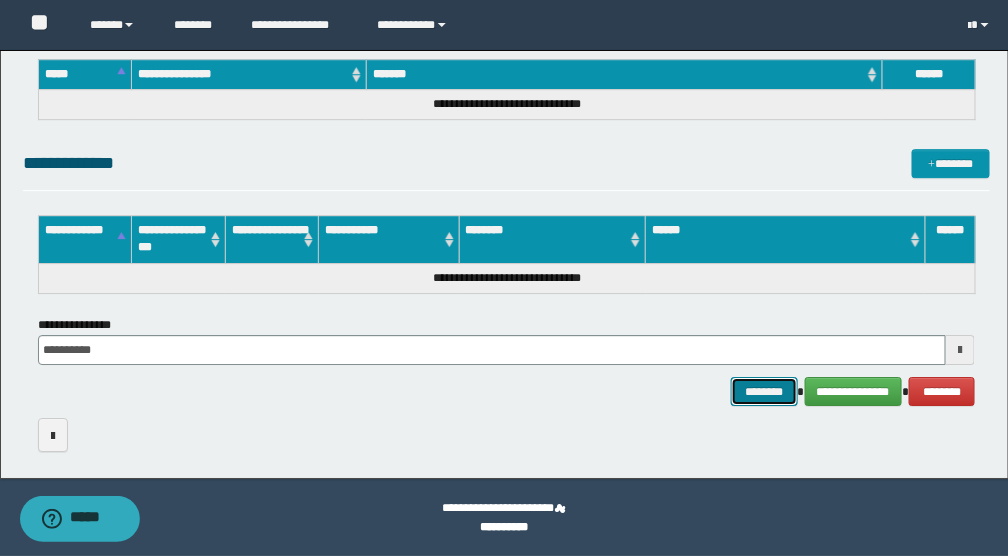 click on "********" at bounding box center [764, 391] 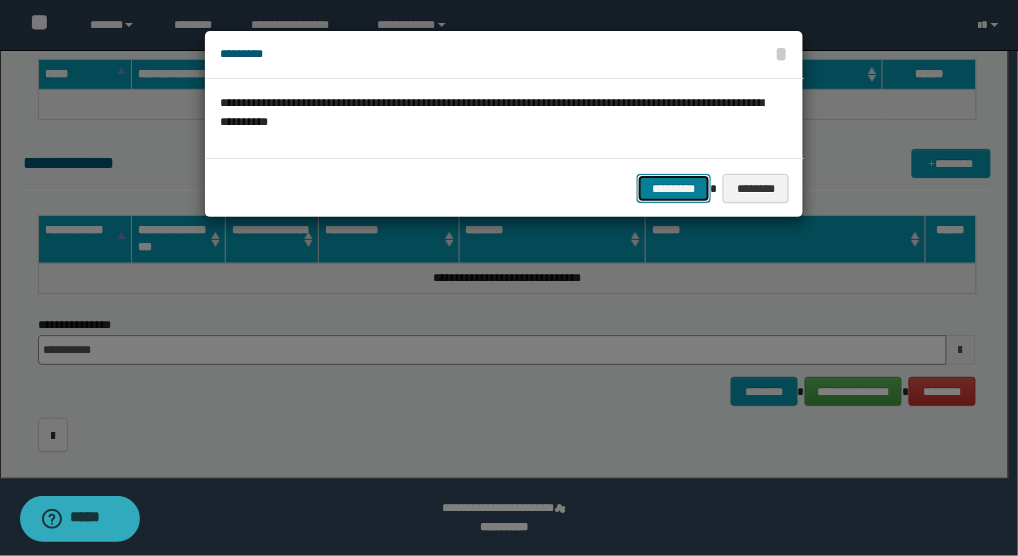 click on "*********" at bounding box center [674, 188] 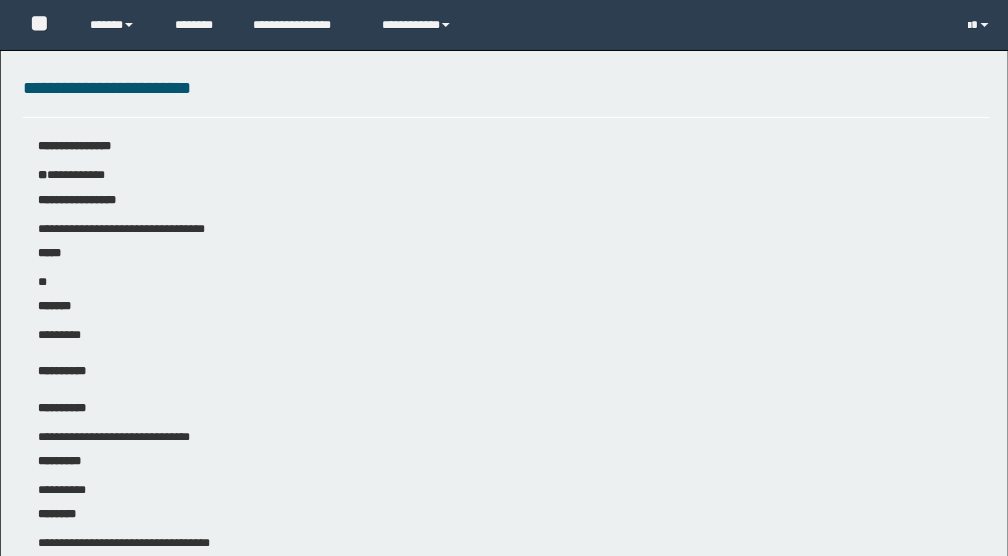 scroll, scrollTop: 0, scrollLeft: 0, axis: both 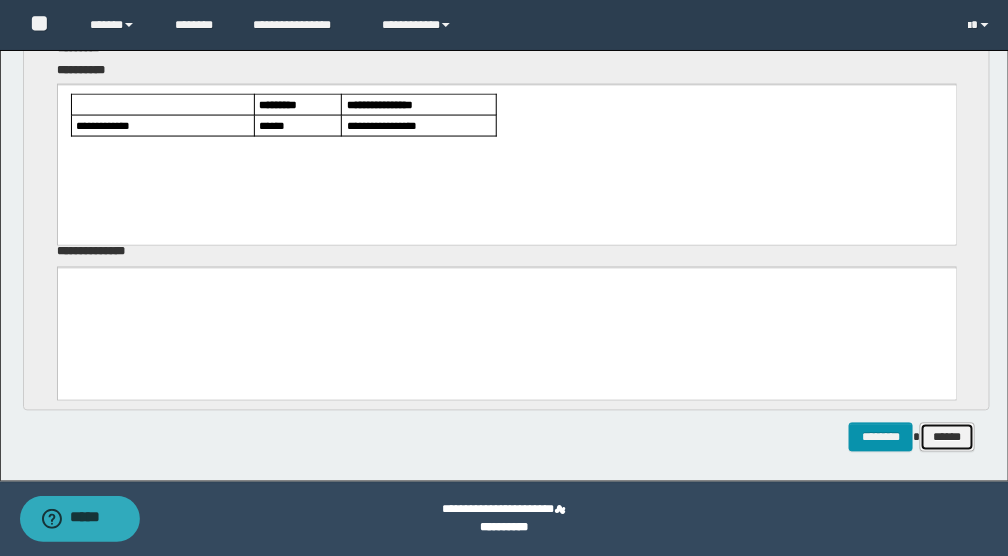 click on "******" at bounding box center (947, 437) 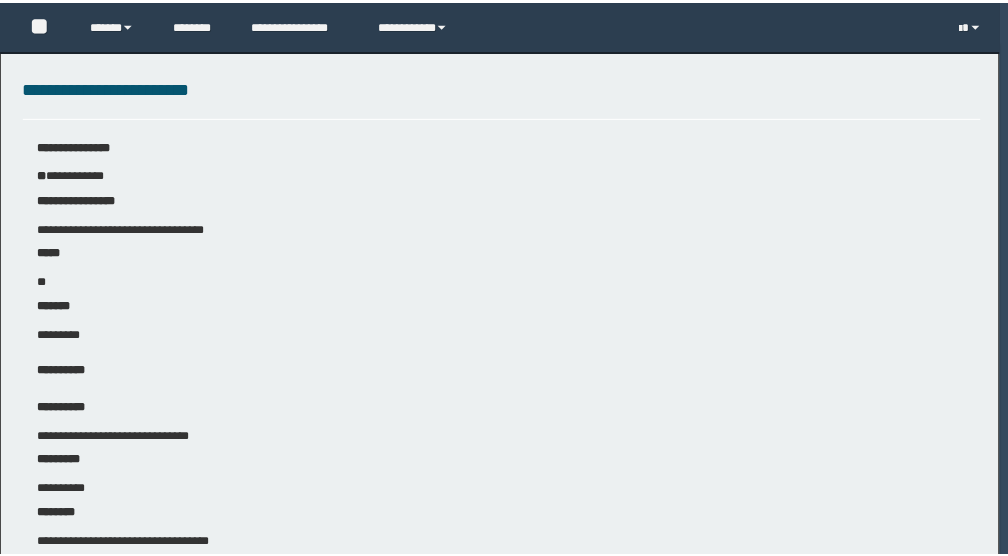 scroll, scrollTop: 0, scrollLeft: 0, axis: both 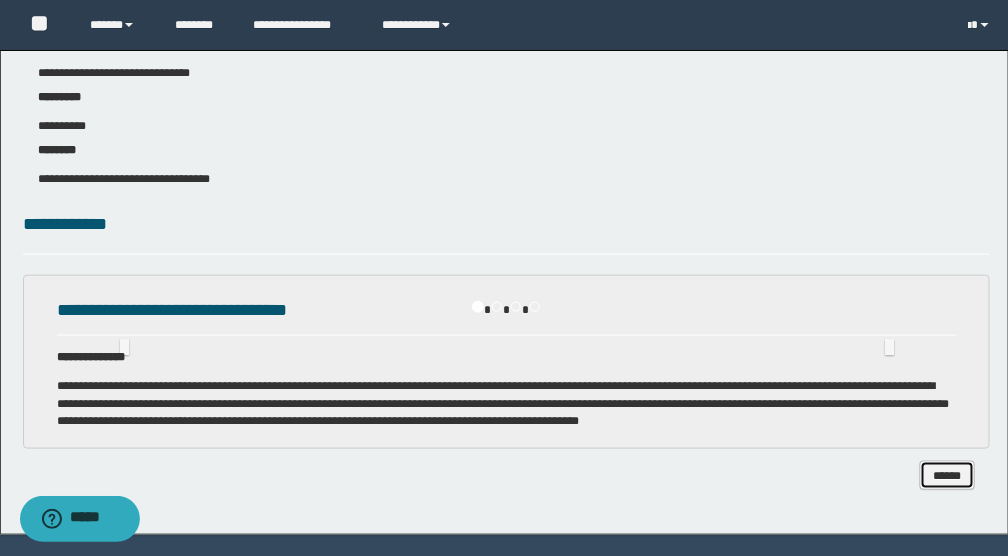 click on "******" at bounding box center [947, 475] 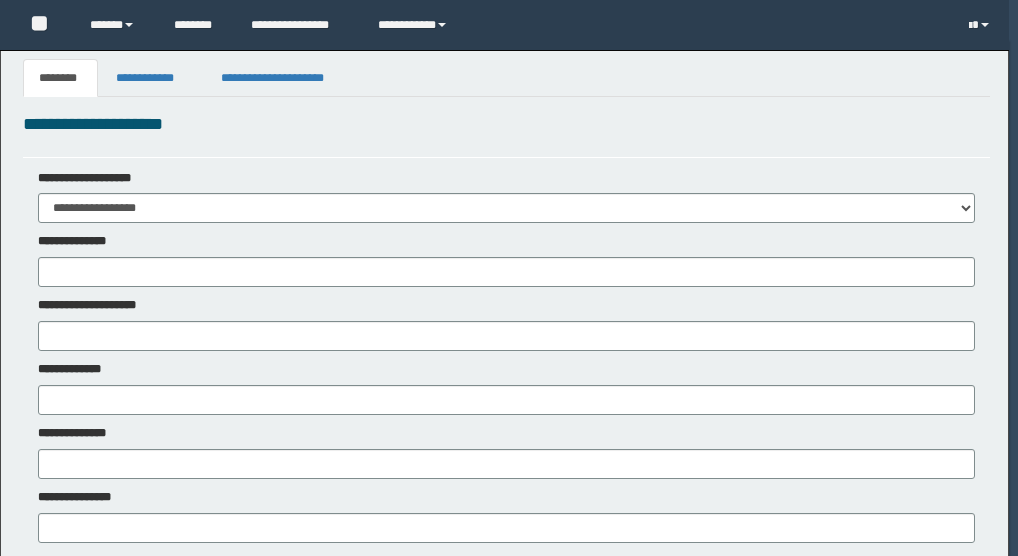 scroll, scrollTop: 0, scrollLeft: 0, axis: both 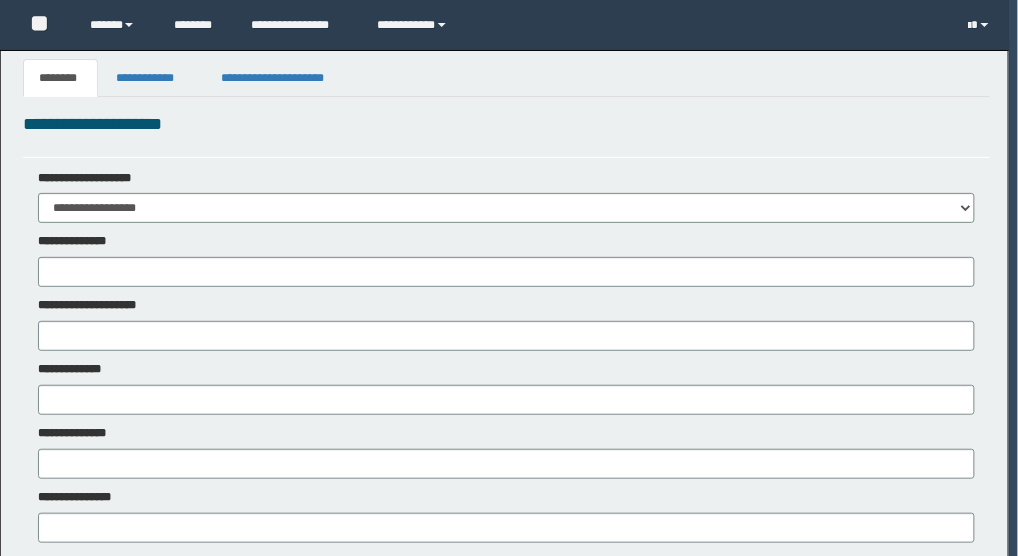 type 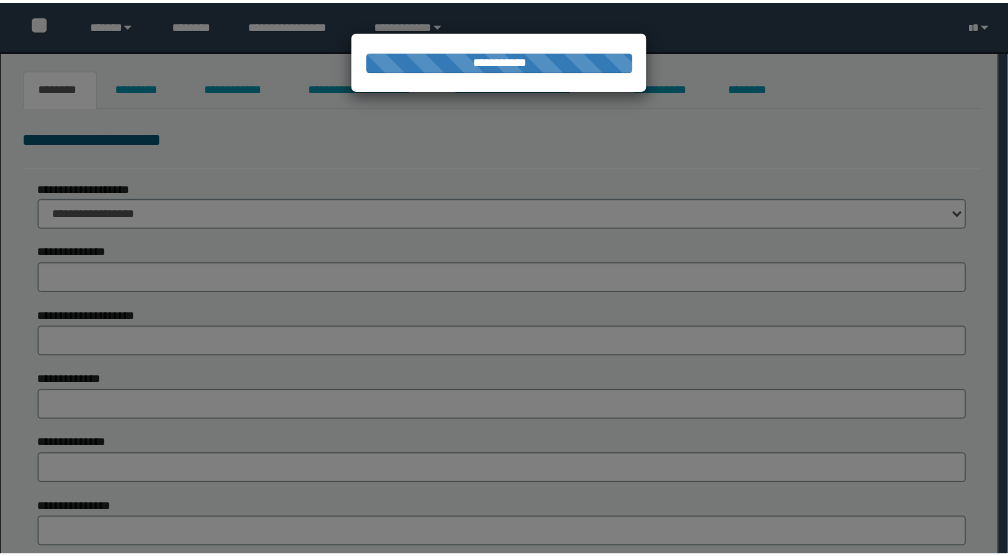 scroll, scrollTop: 0, scrollLeft: 0, axis: both 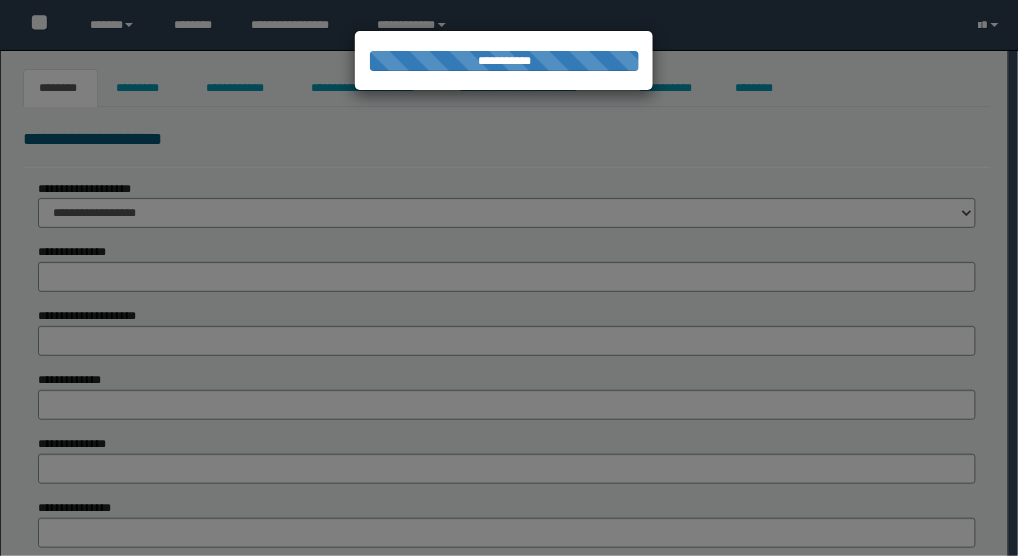 type on "********" 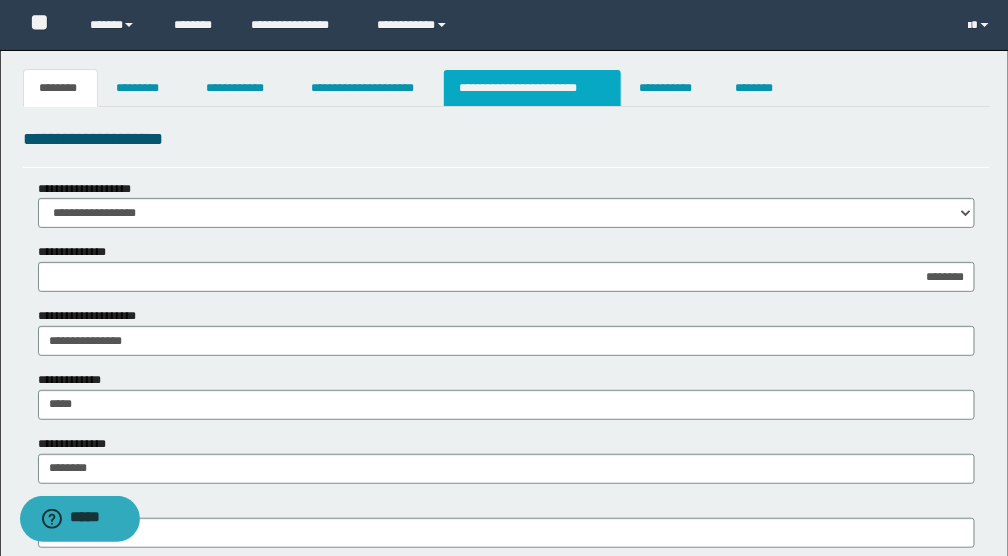click on "**********" at bounding box center (532, 88) 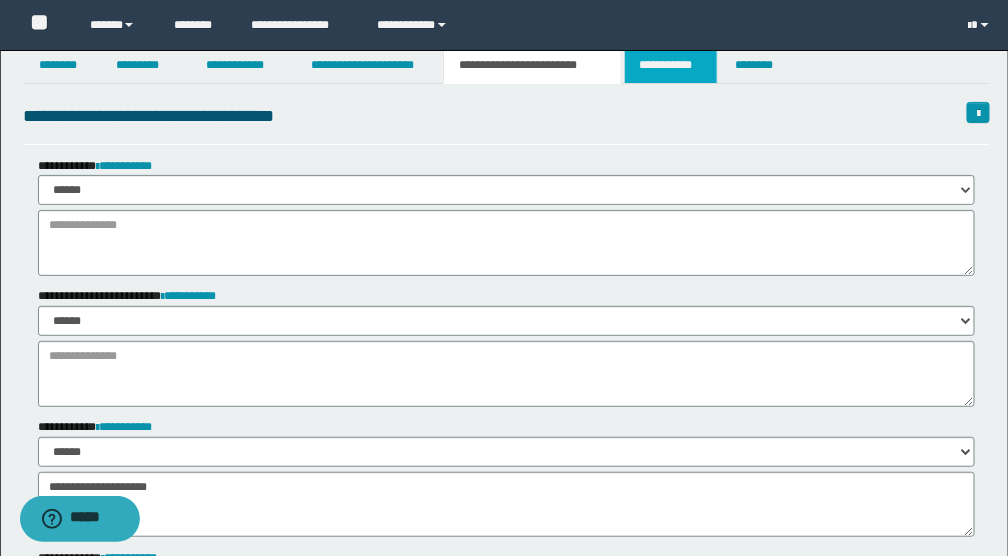 scroll, scrollTop: 0, scrollLeft: 0, axis: both 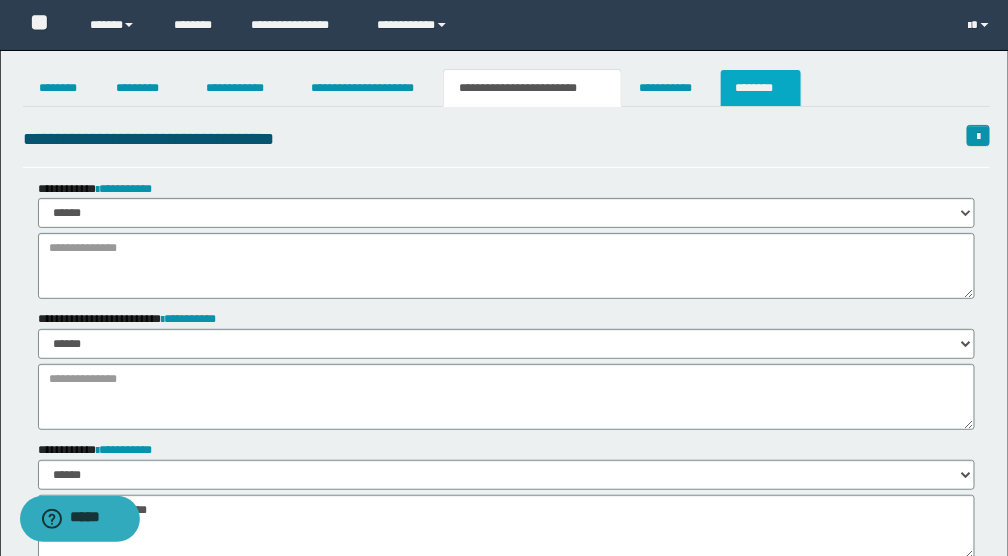 click on "********" at bounding box center (761, 88) 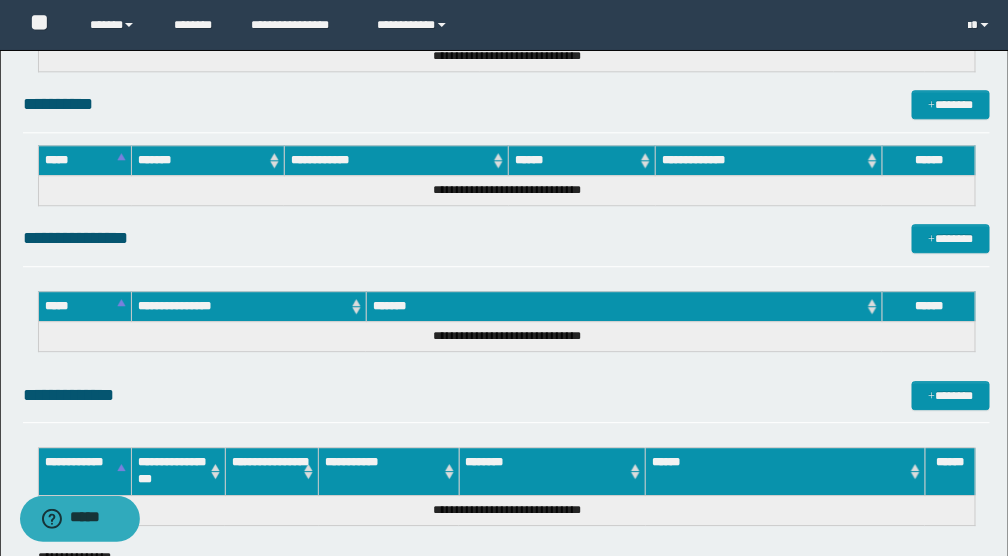 scroll, scrollTop: 1452, scrollLeft: 0, axis: vertical 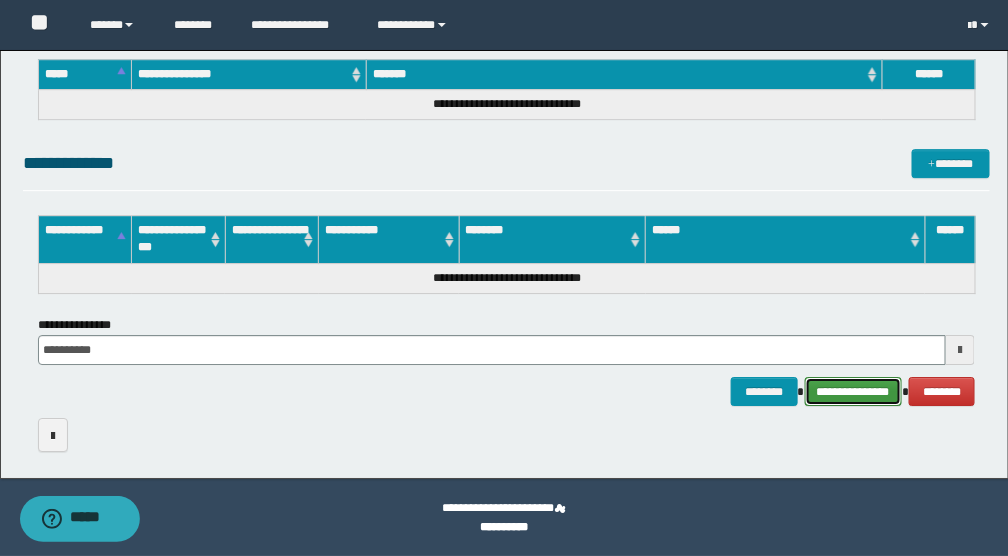 click on "**********" at bounding box center (853, 391) 